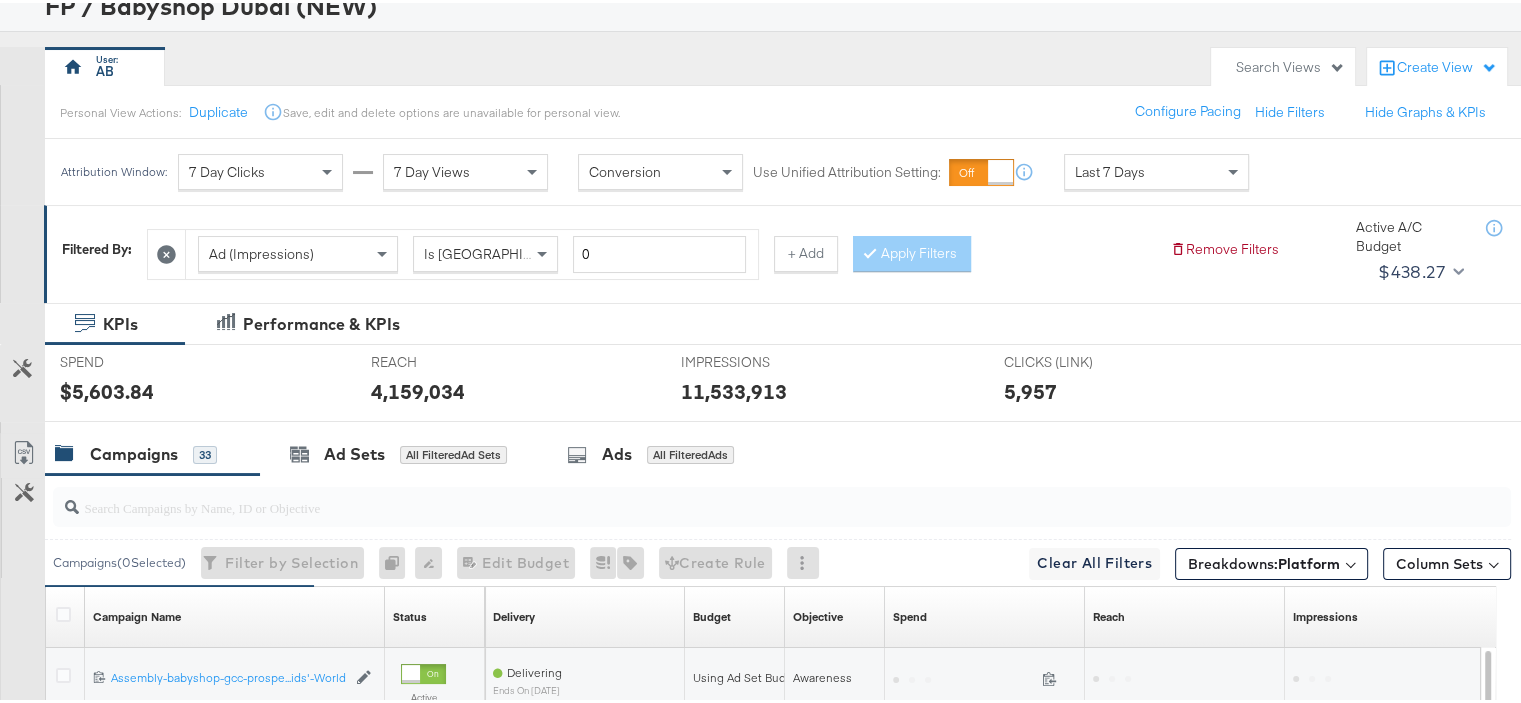 scroll, scrollTop: 0, scrollLeft: 0, axis: both 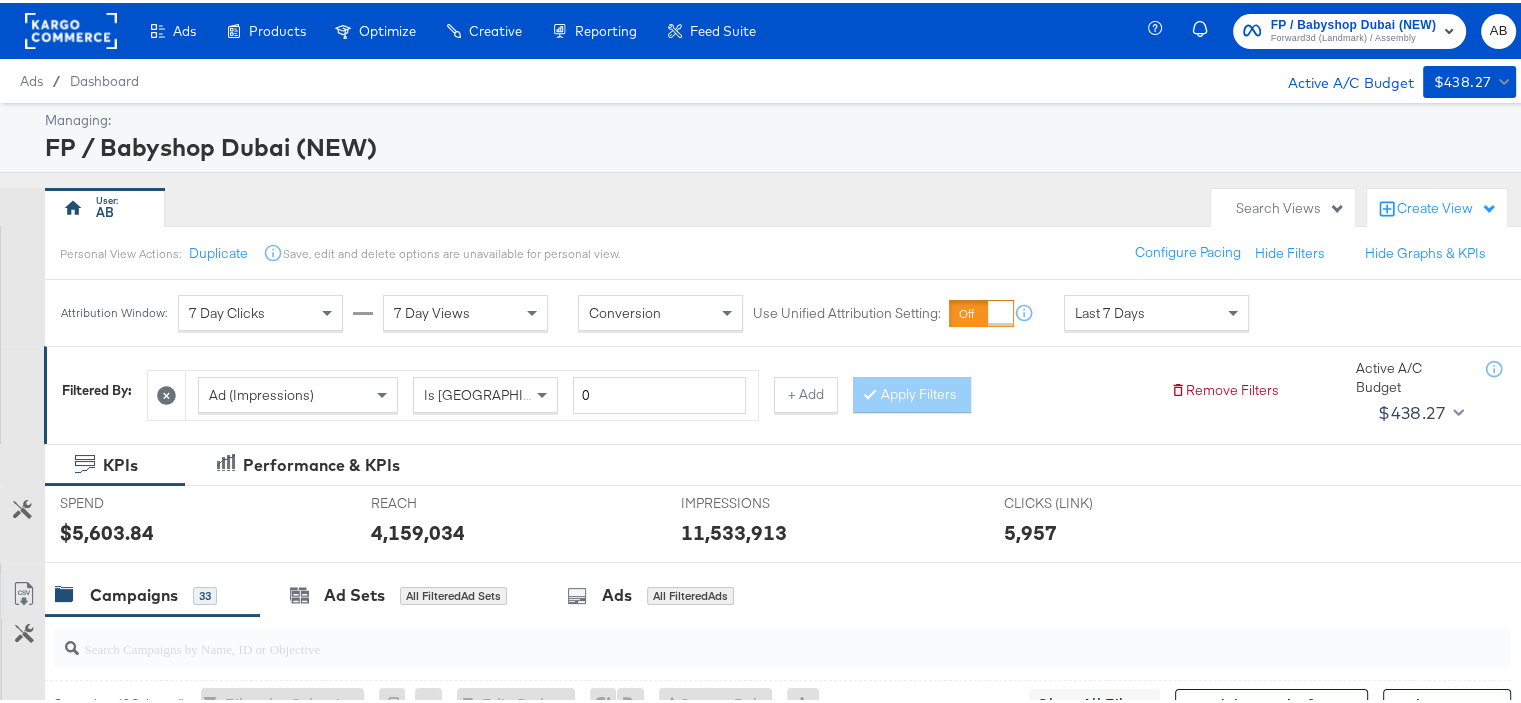 click on "Last 7 Days" at bounding box center [1156, 310] 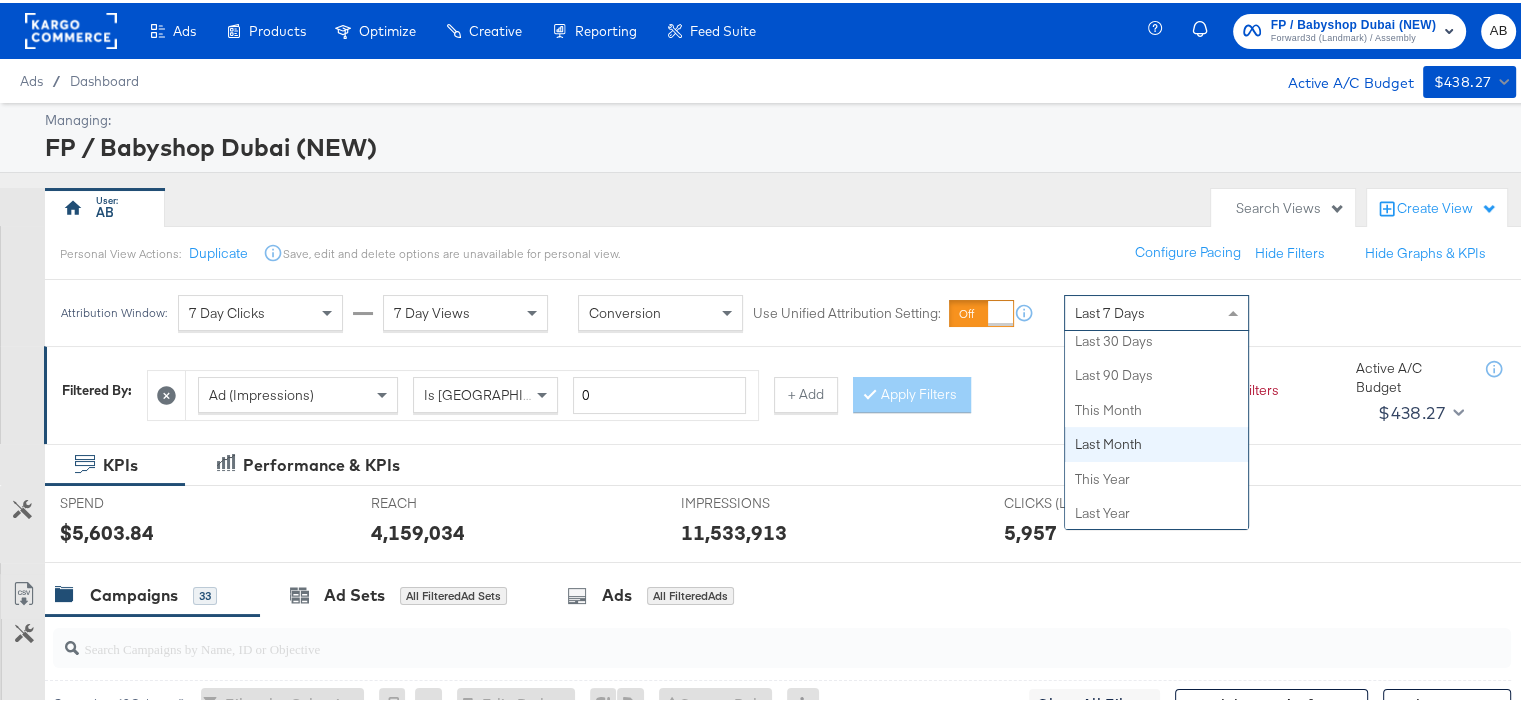 scroll, scrollTop: 0, scrollLeft: 0, axis: both 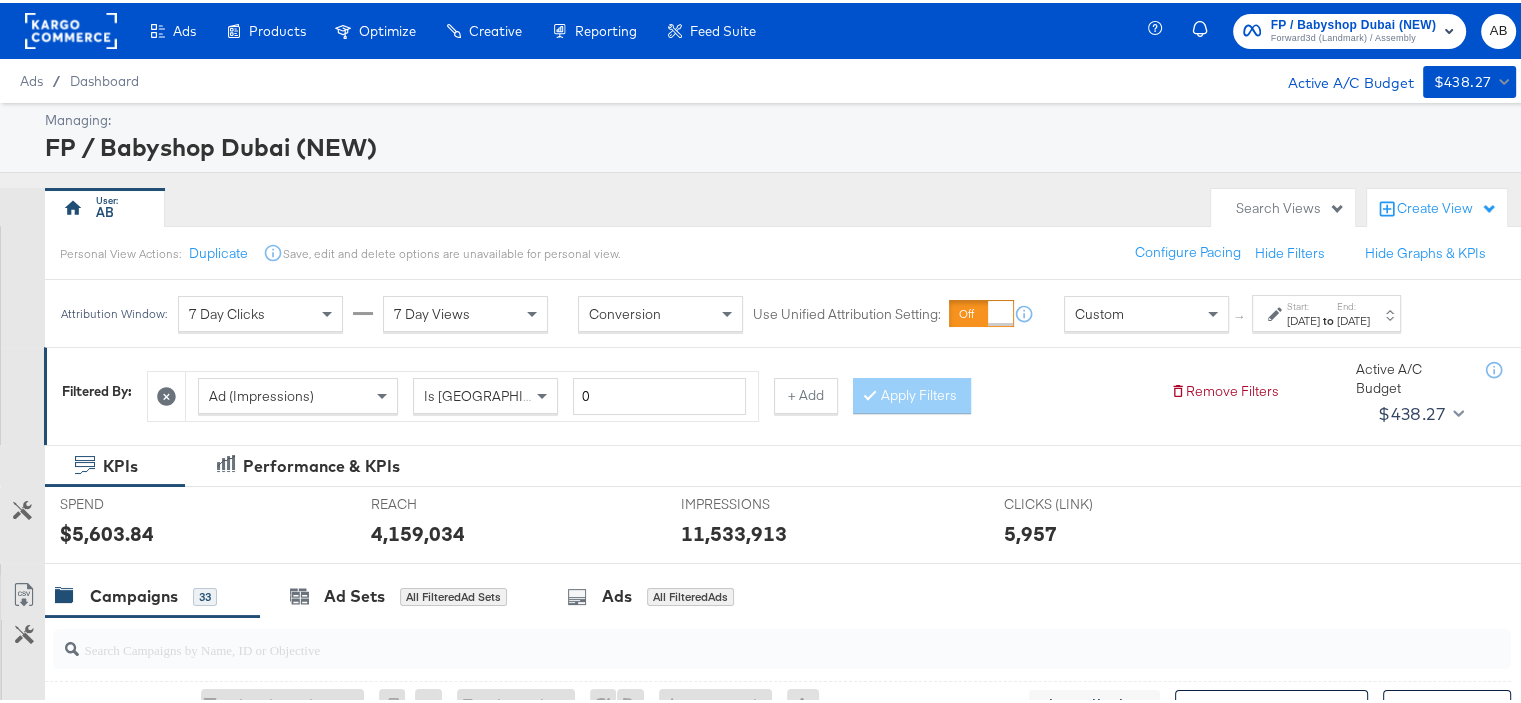 click on "Jul 22nd 2025" at bounding box center (1303, 318) 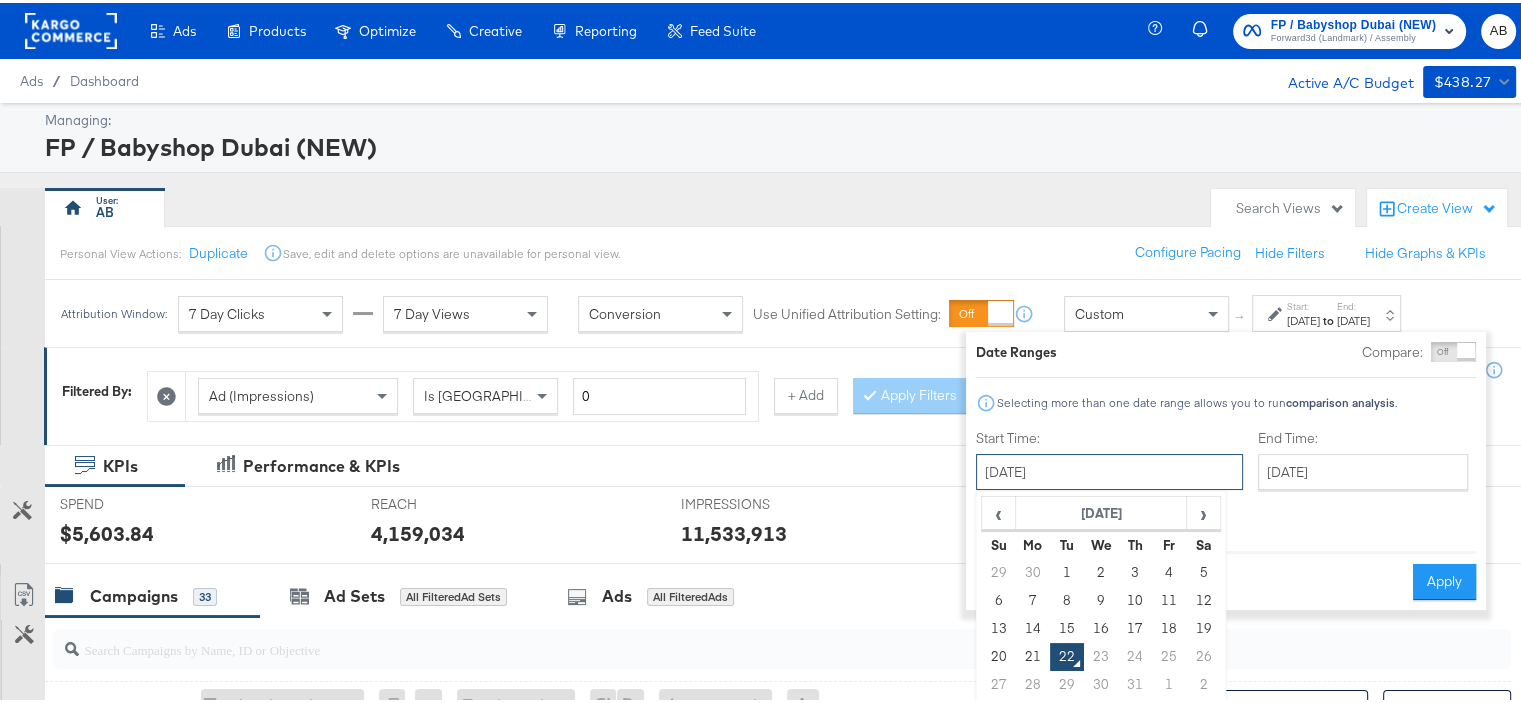 click on "July 22nd 2025" at bounding box center (1109, 469) 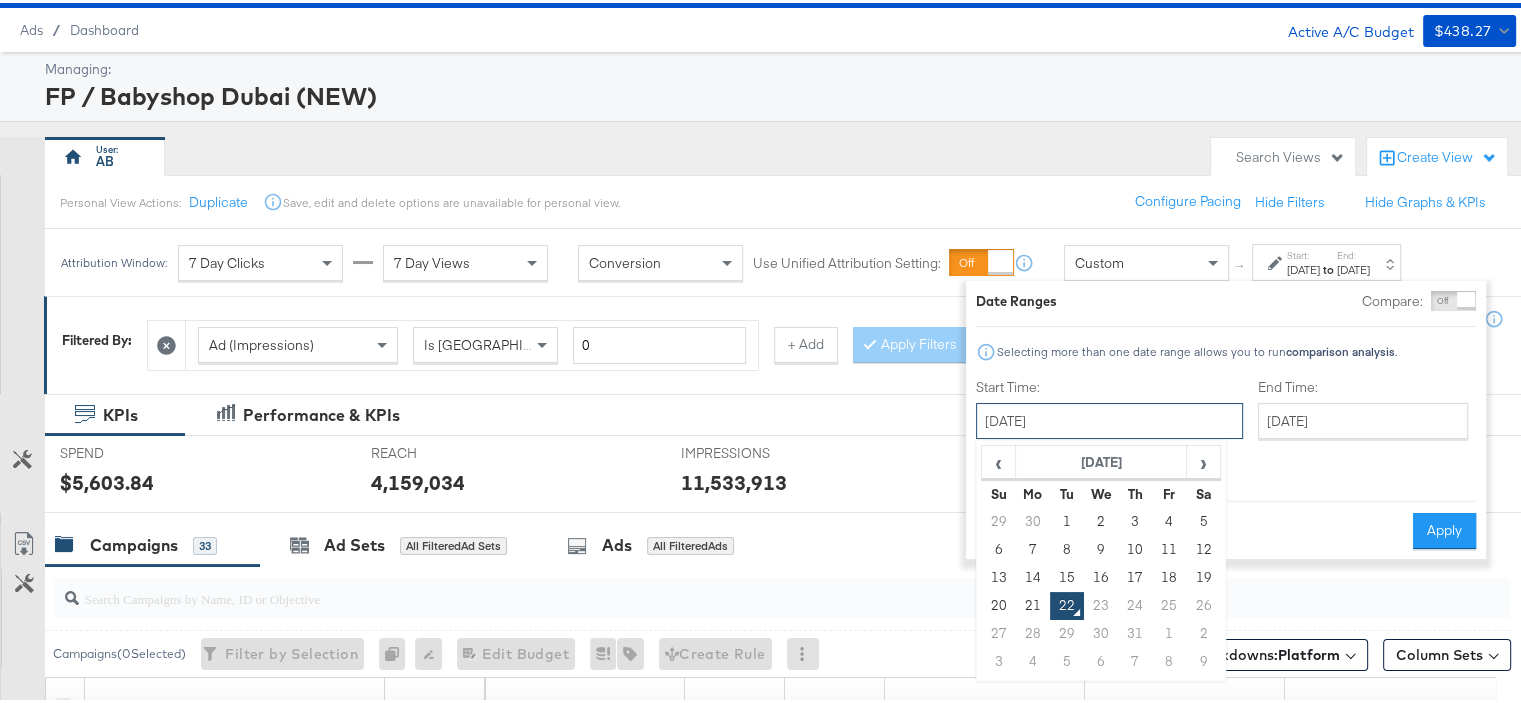 scroll, scrollTop: 100, scrollLeft: 0, axis: vertical 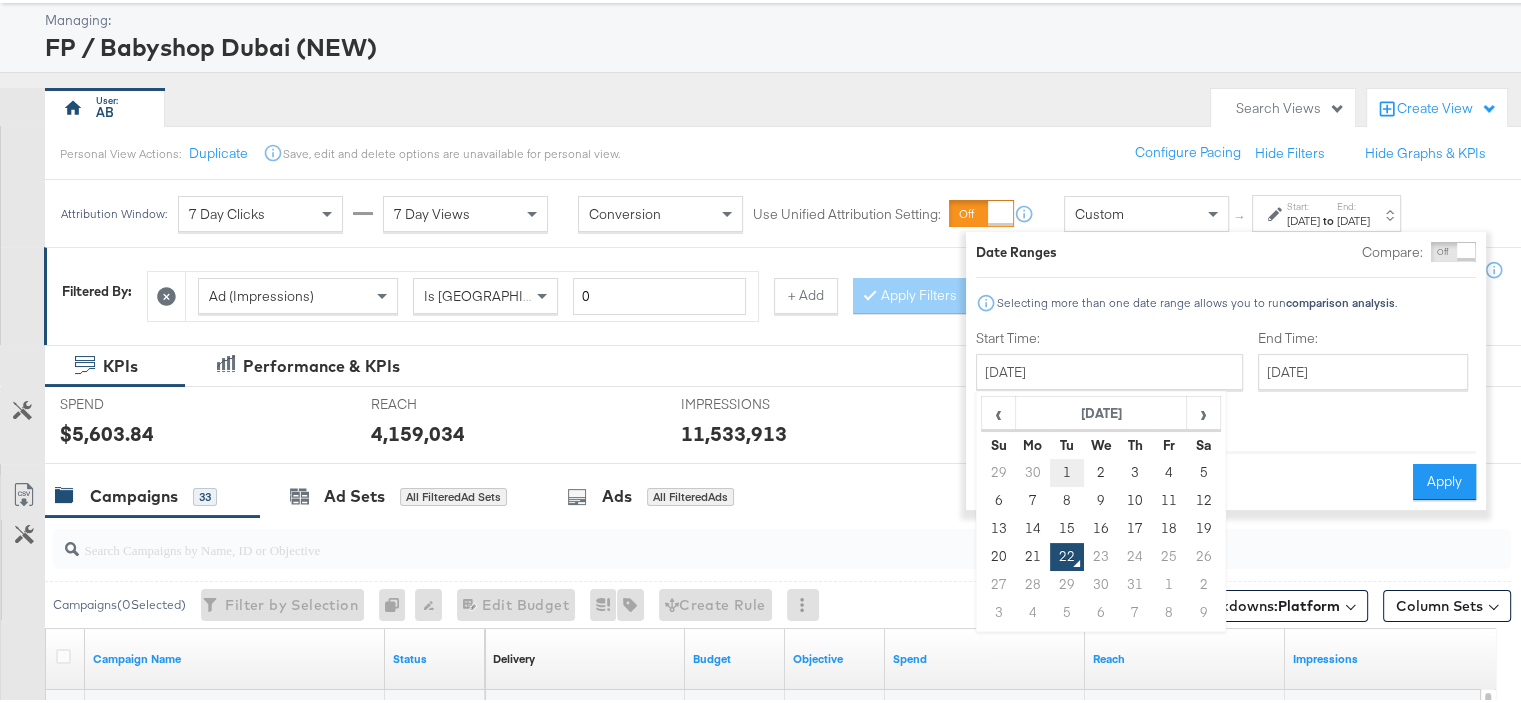 click on "1" at bounding box center (1067, 470) 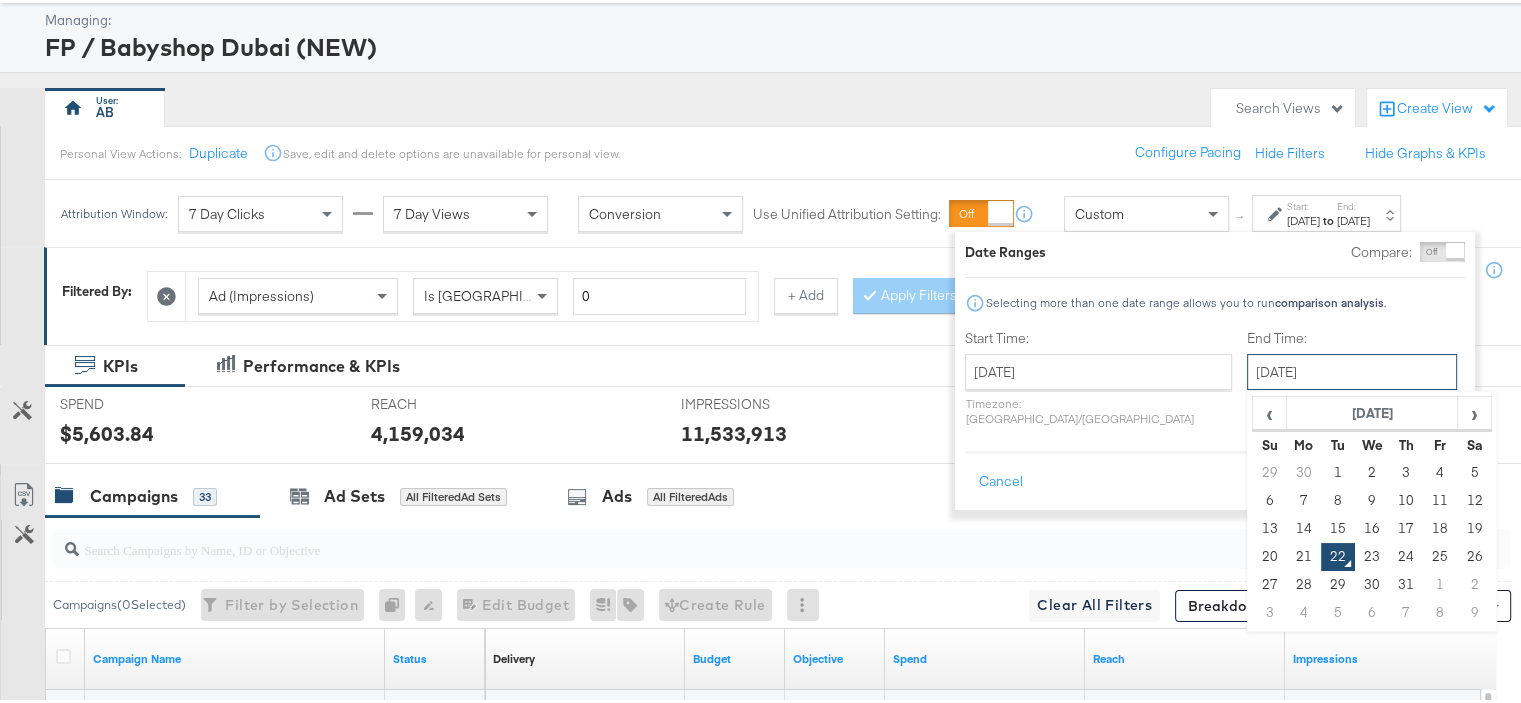 click on "July 22nd 2025" at bounding box center [1352, 369] 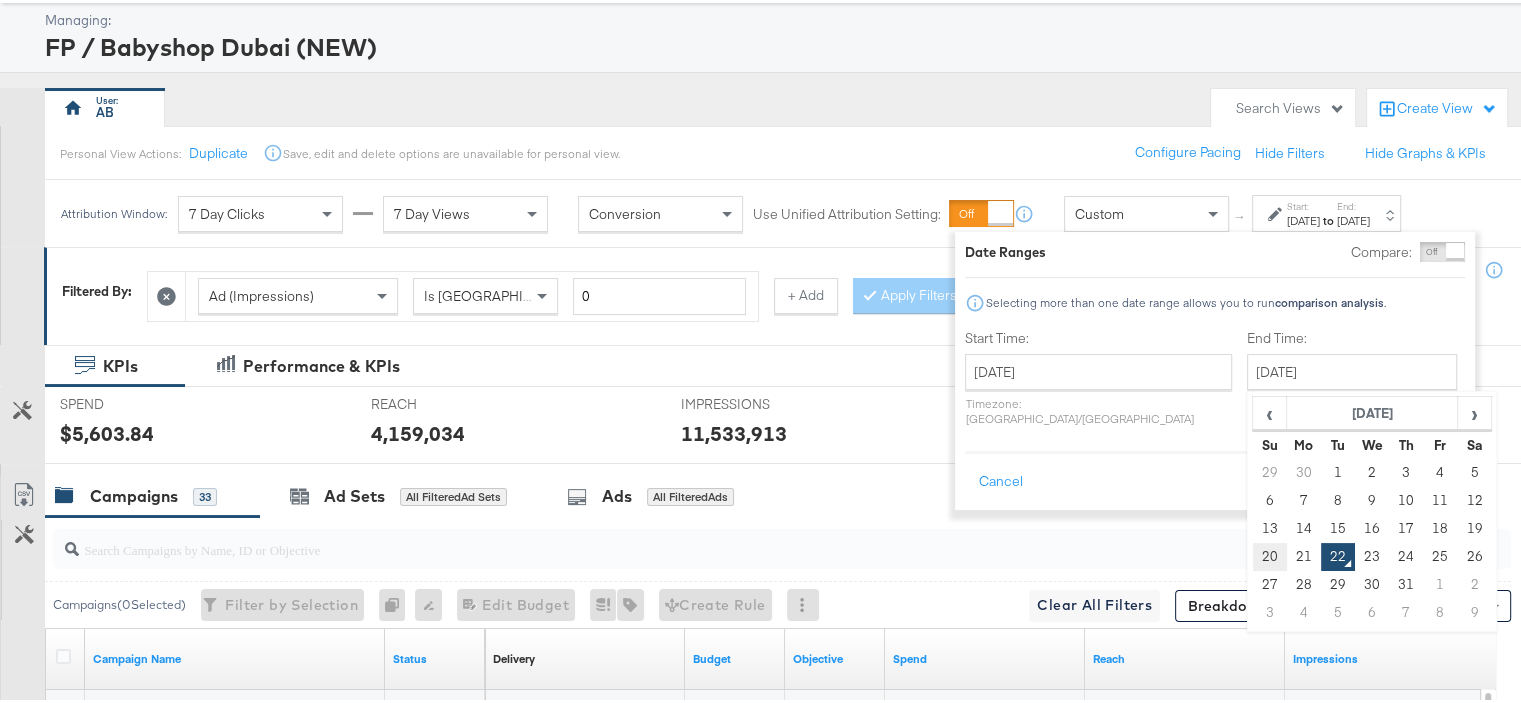 click on "20" at bounding box center [1270, 554] 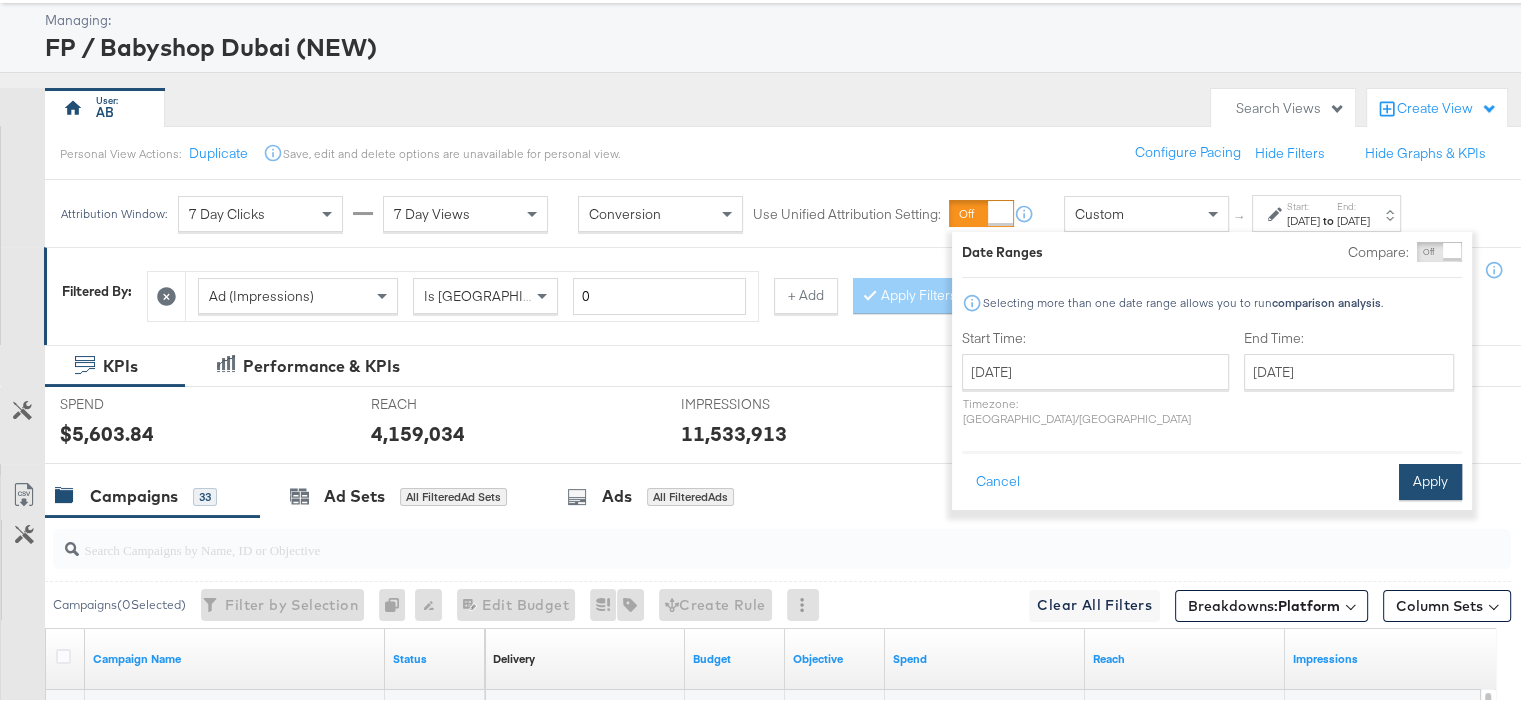 click on "Apply" at bounding box center (1430, 479) 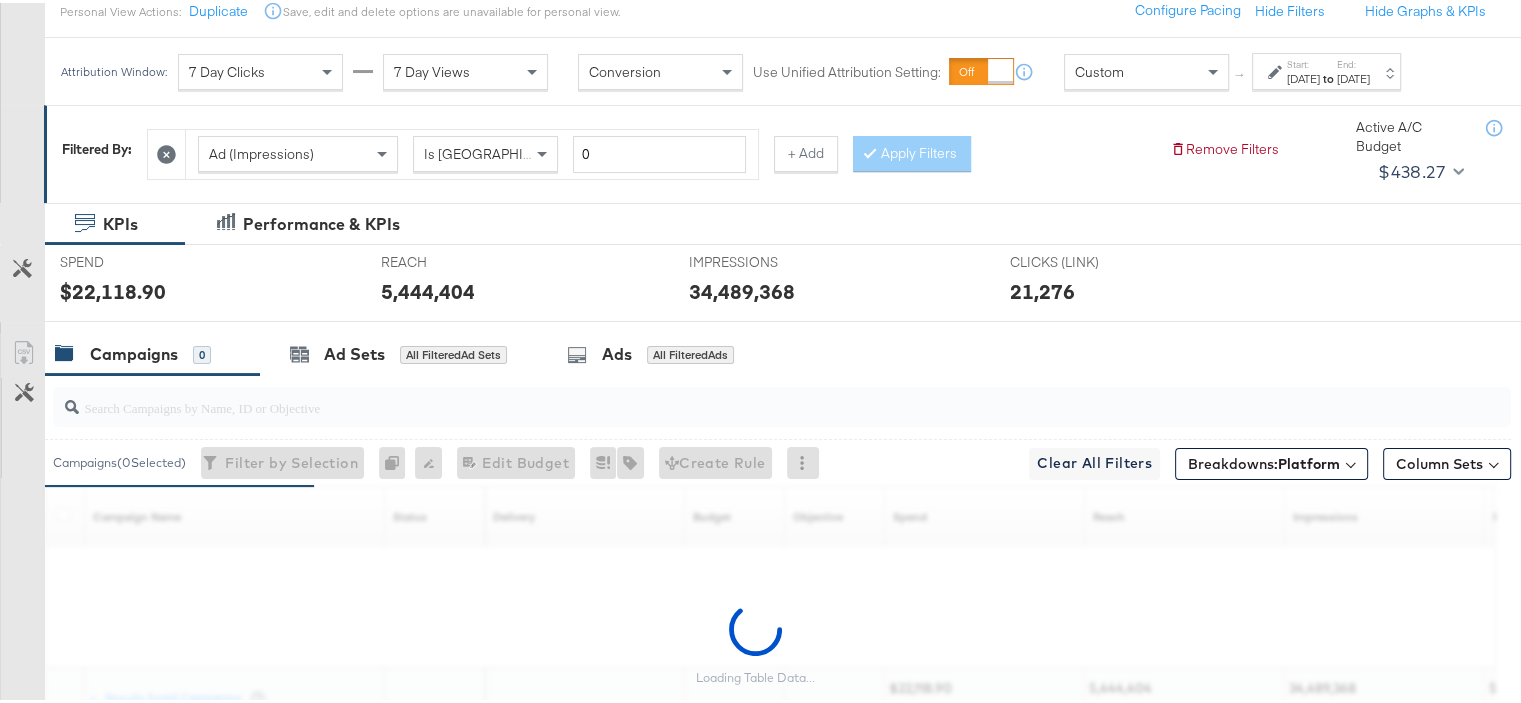 scroll, scrollTop: 300, scrollLeft: 0, axis: vertical 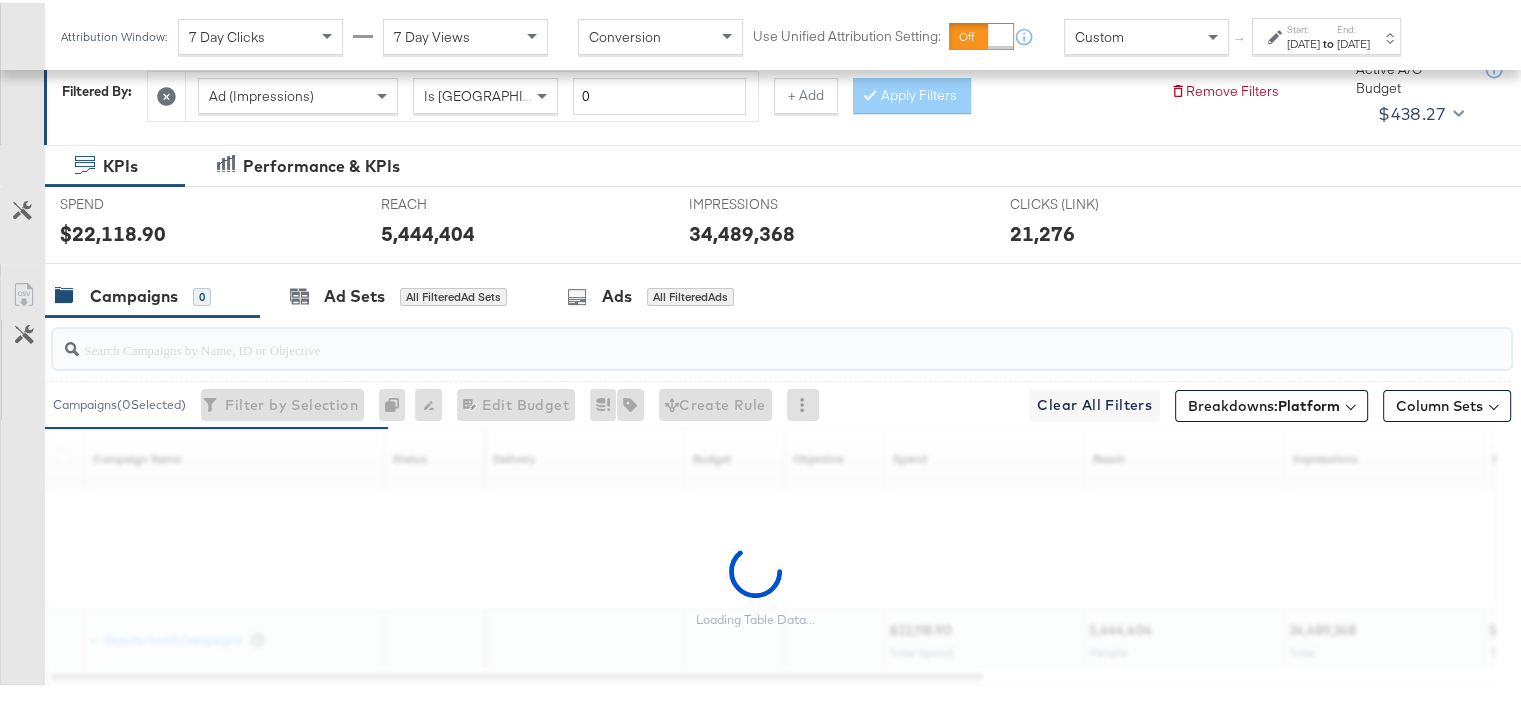 click at bounding box center (729, 338) 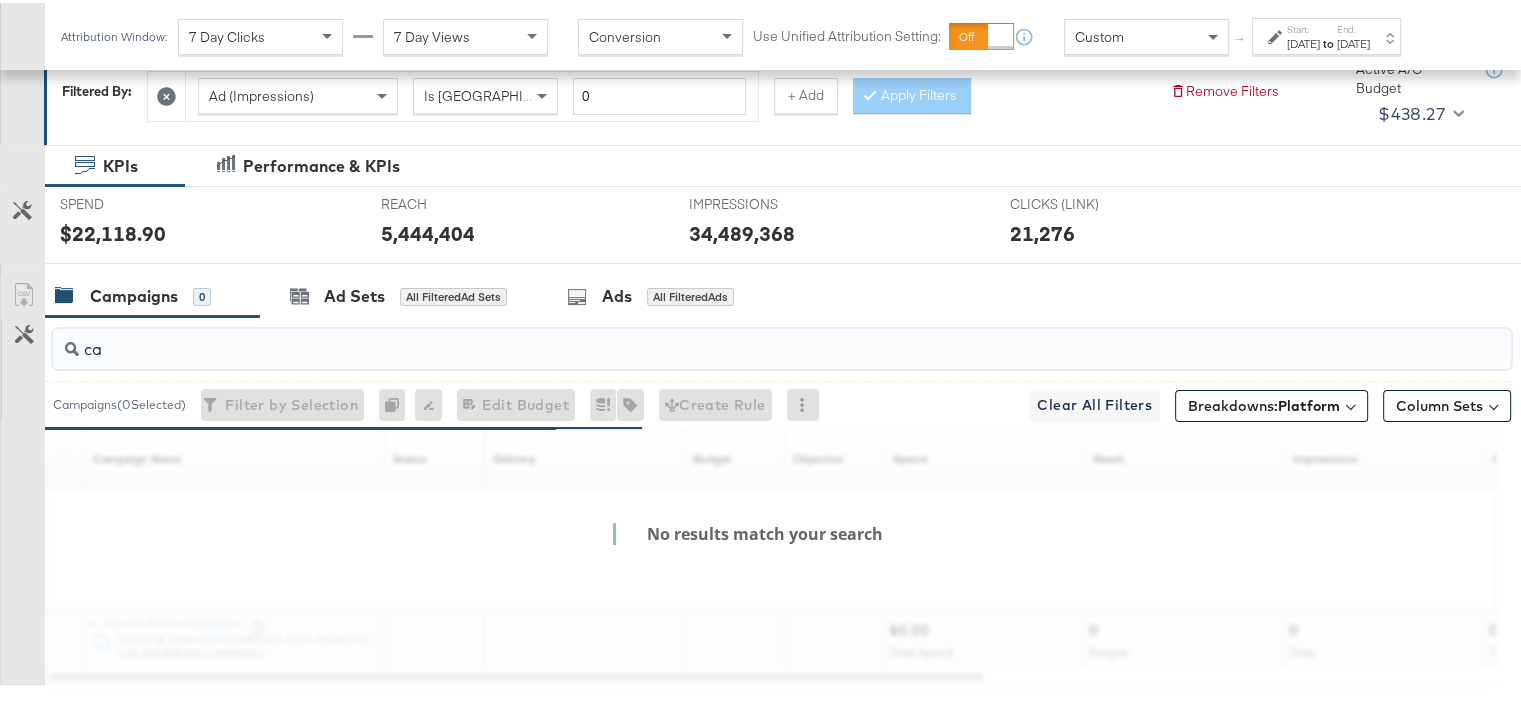 type on "c" 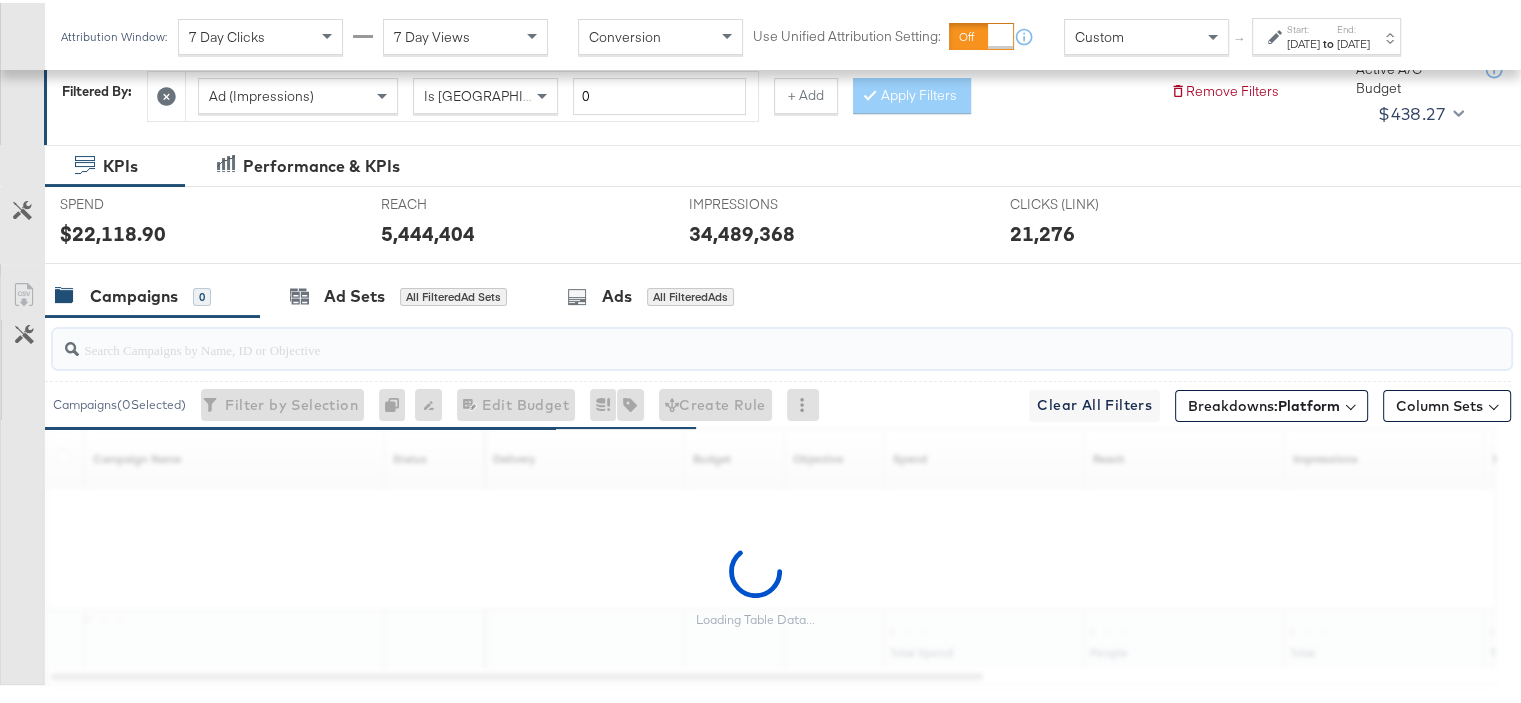 click at bounding box center [729, 338] 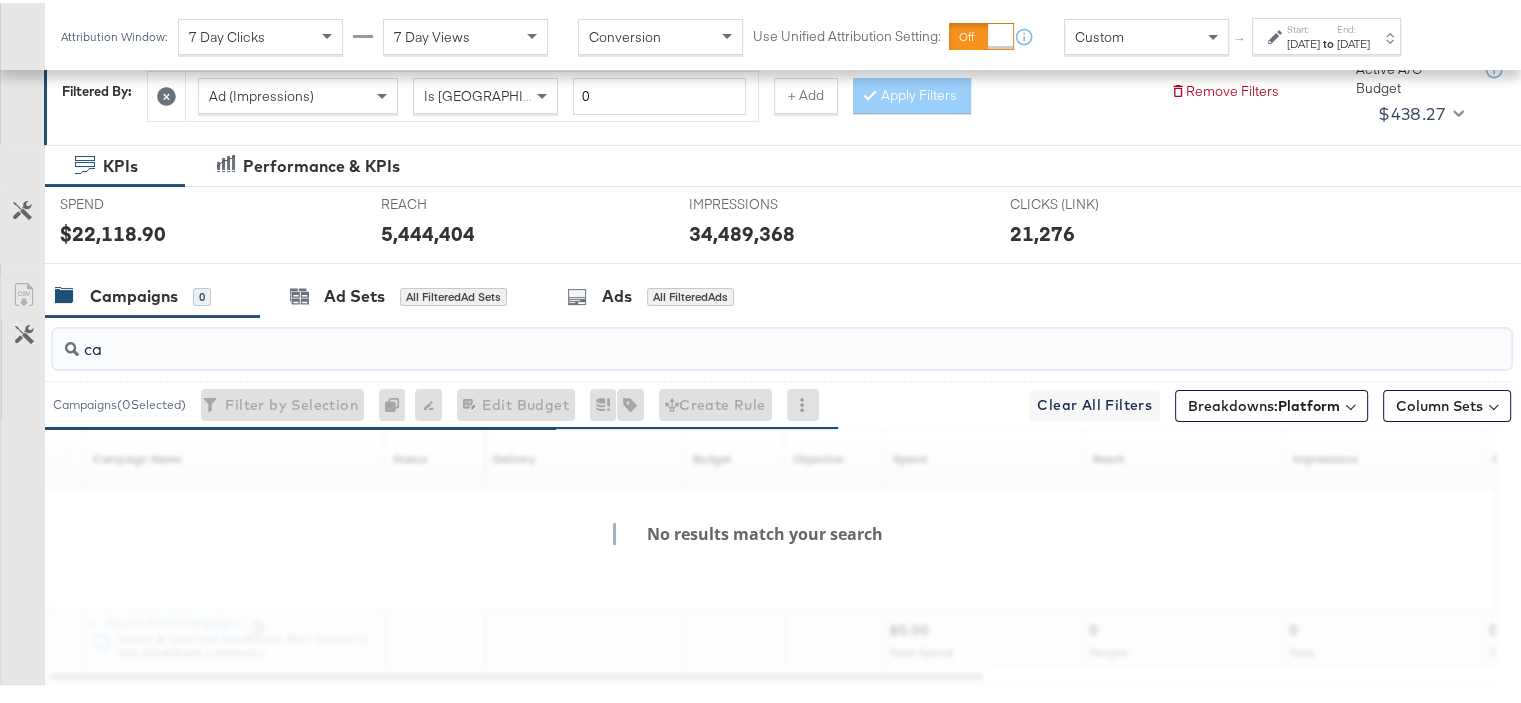 type on "c" 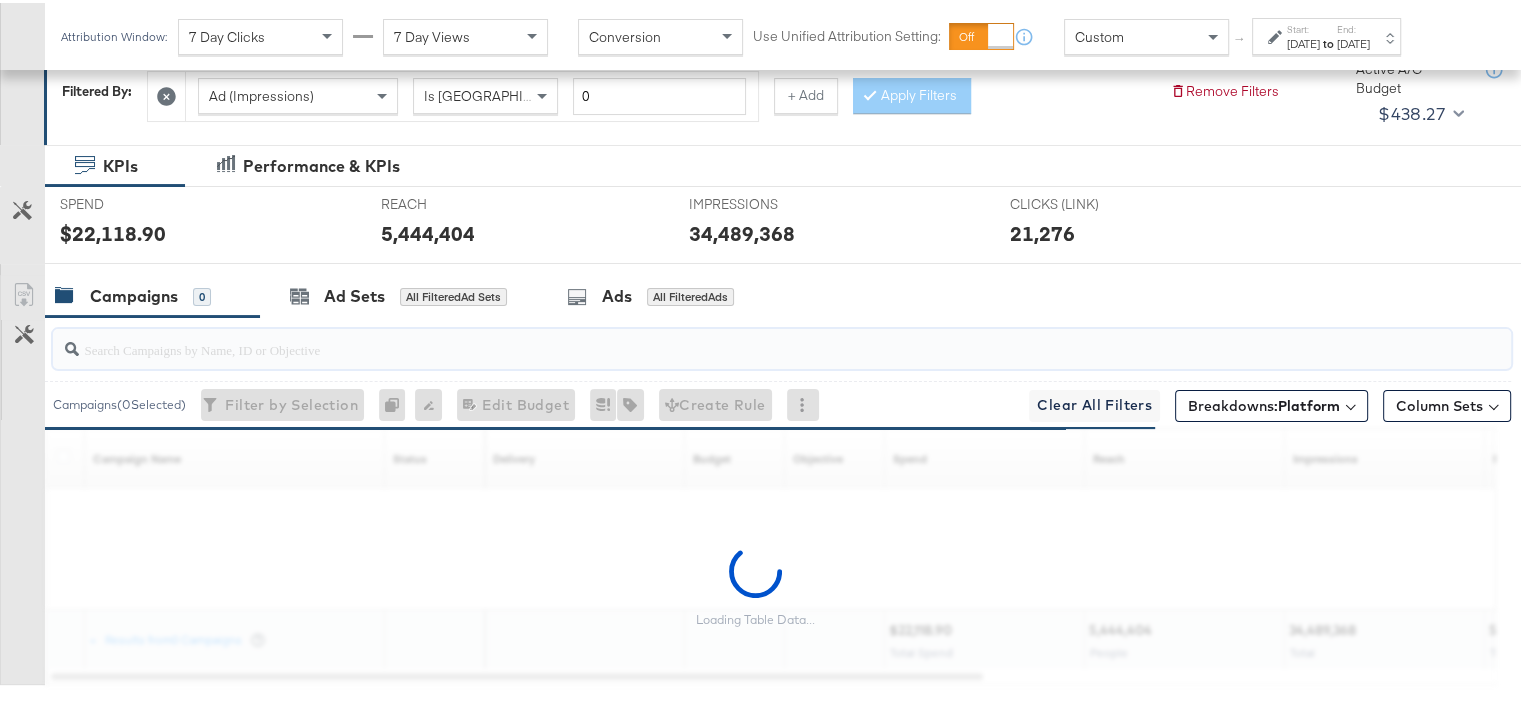 click at bounding box center (729, 338) 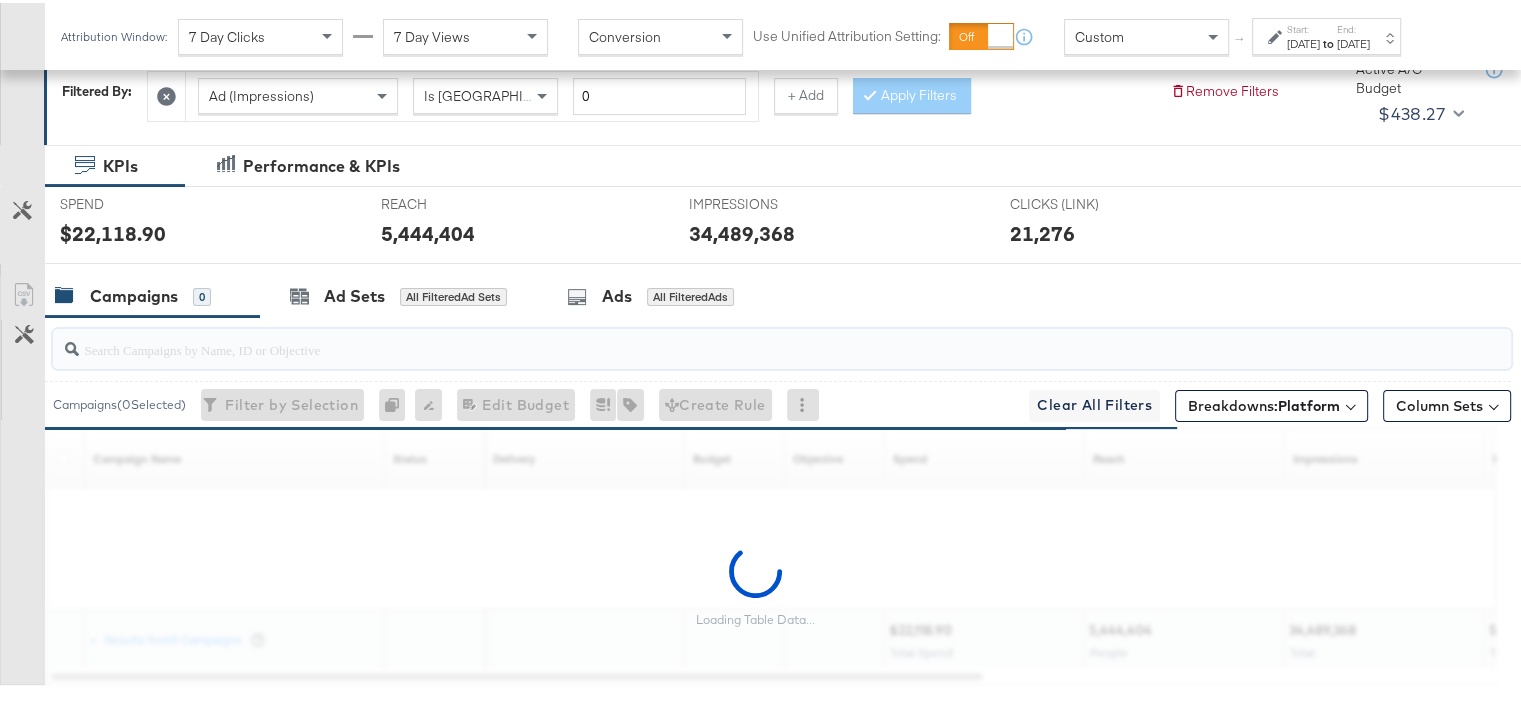 paste on "Always-On-July-25-September-25" 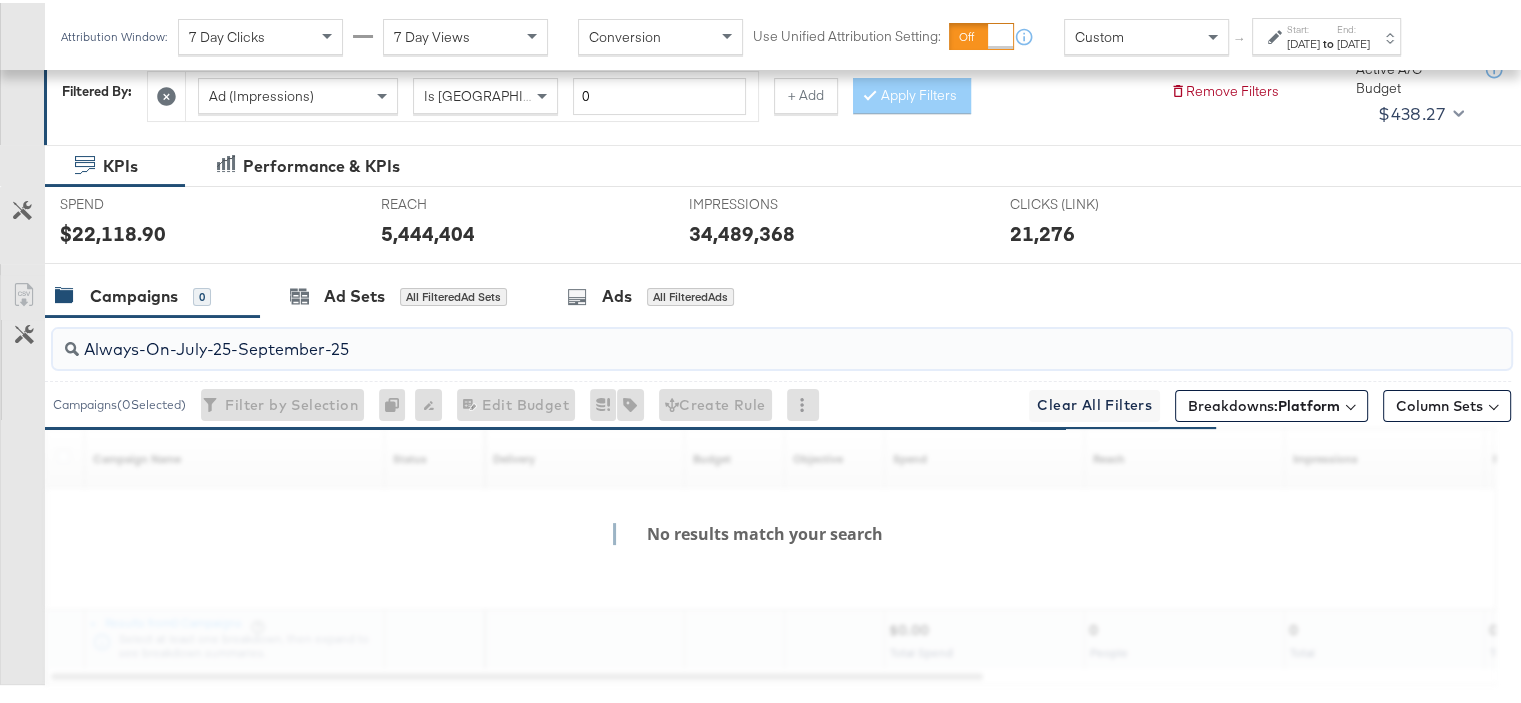 click on "Always-On-July-25-September-25" at bounding box center (729, 338) 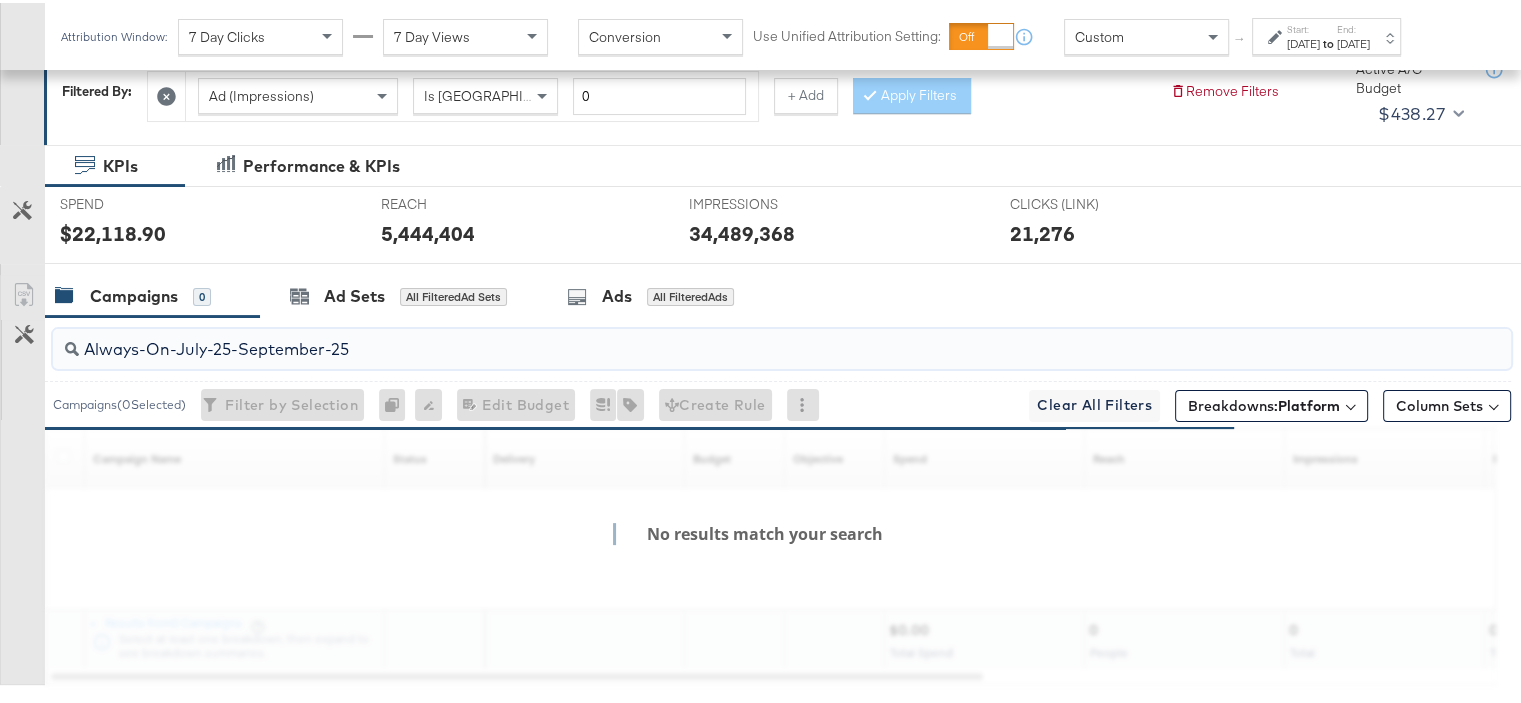 type on "Always-On-July-25-September-25" 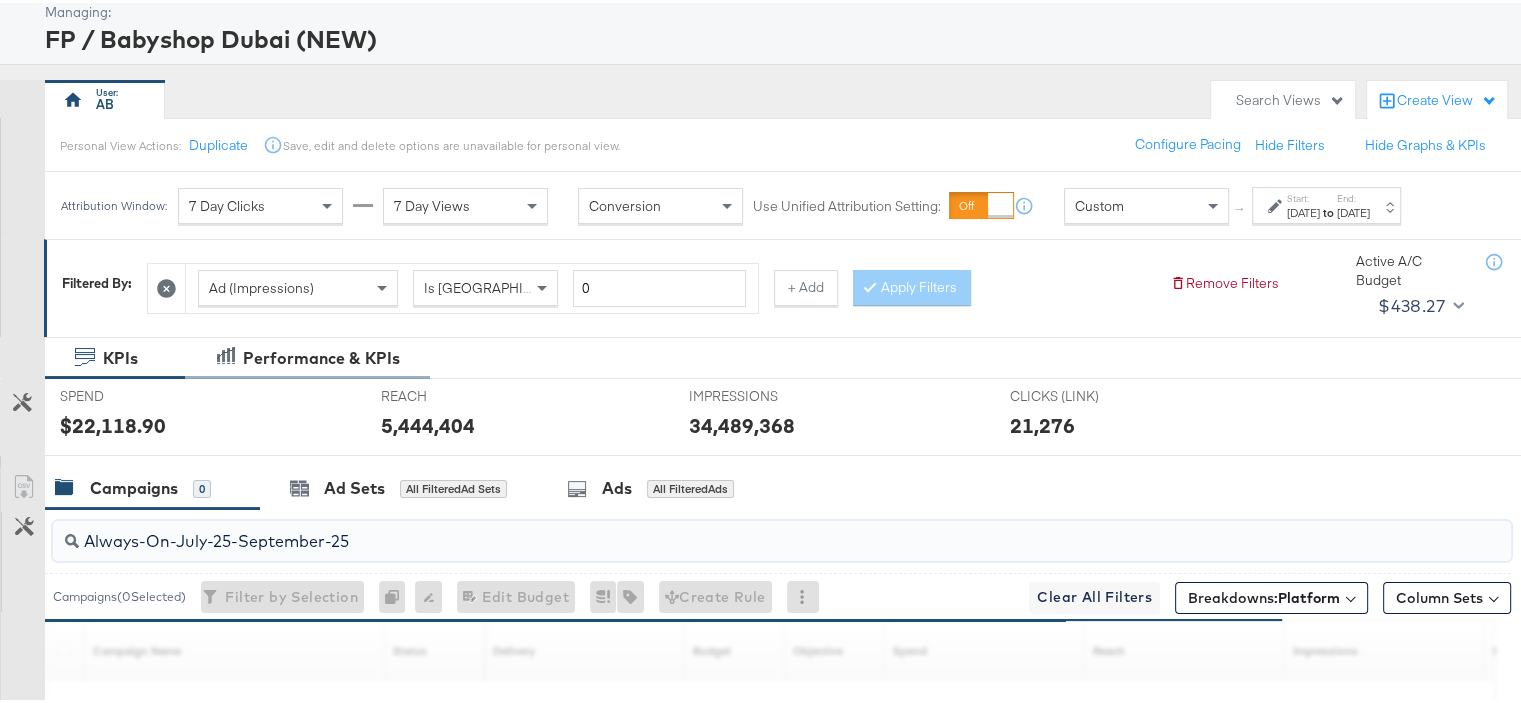scroll, scrollTop: 408, scrollLeft: 0, axis: vertical 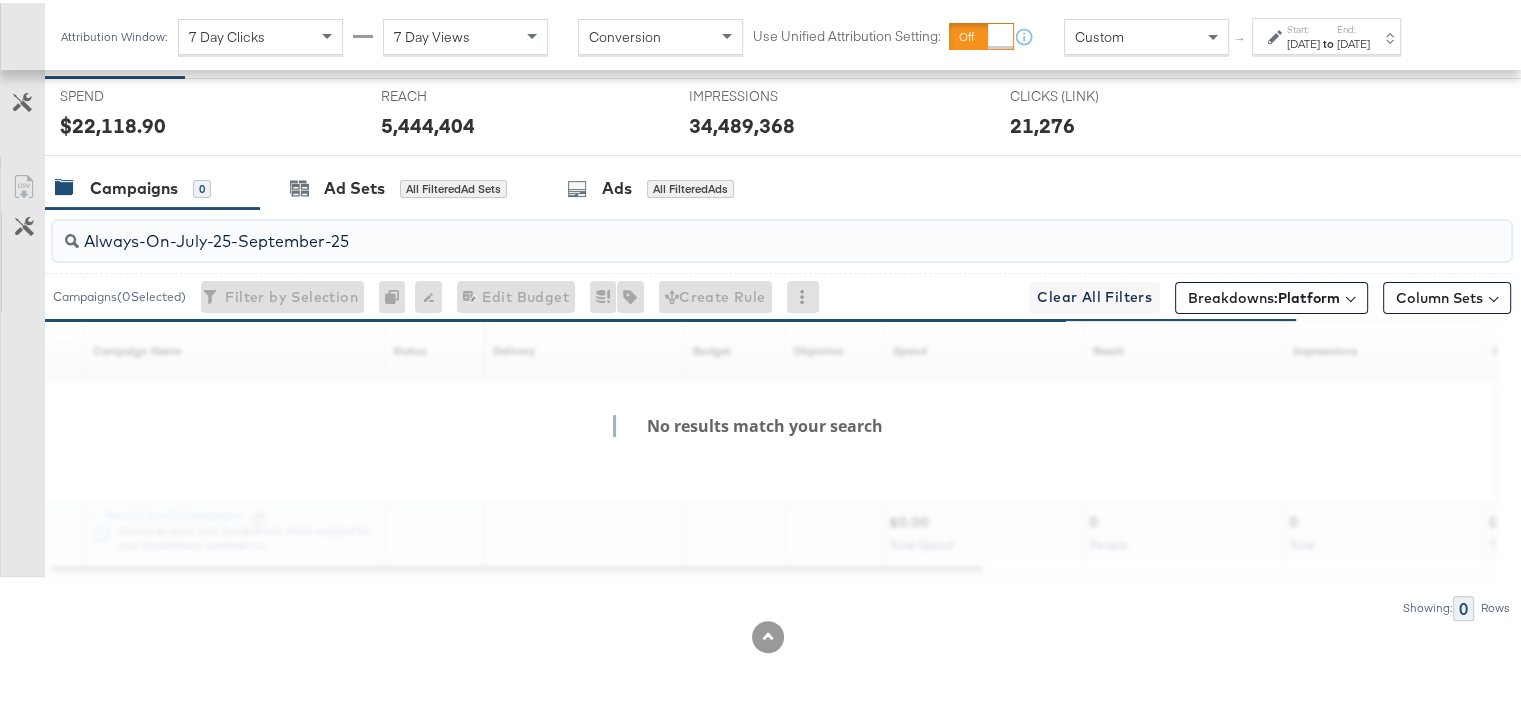 click on "Always-On-July-25-September-25" at bounding box center (729, 230) 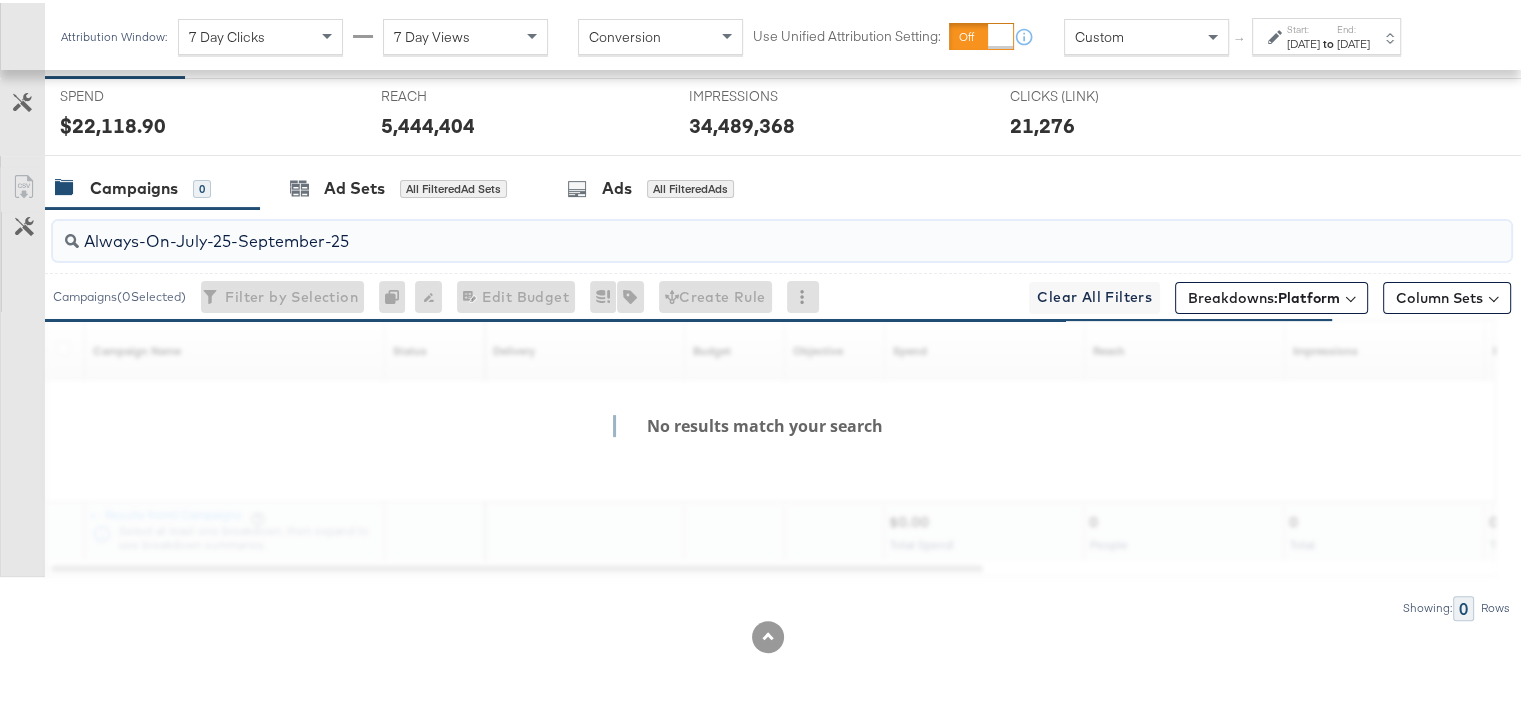 drag, startPoint x: 368, startPoint y: 230, endPoint x: 348, endPoint y: 230, distance: 20 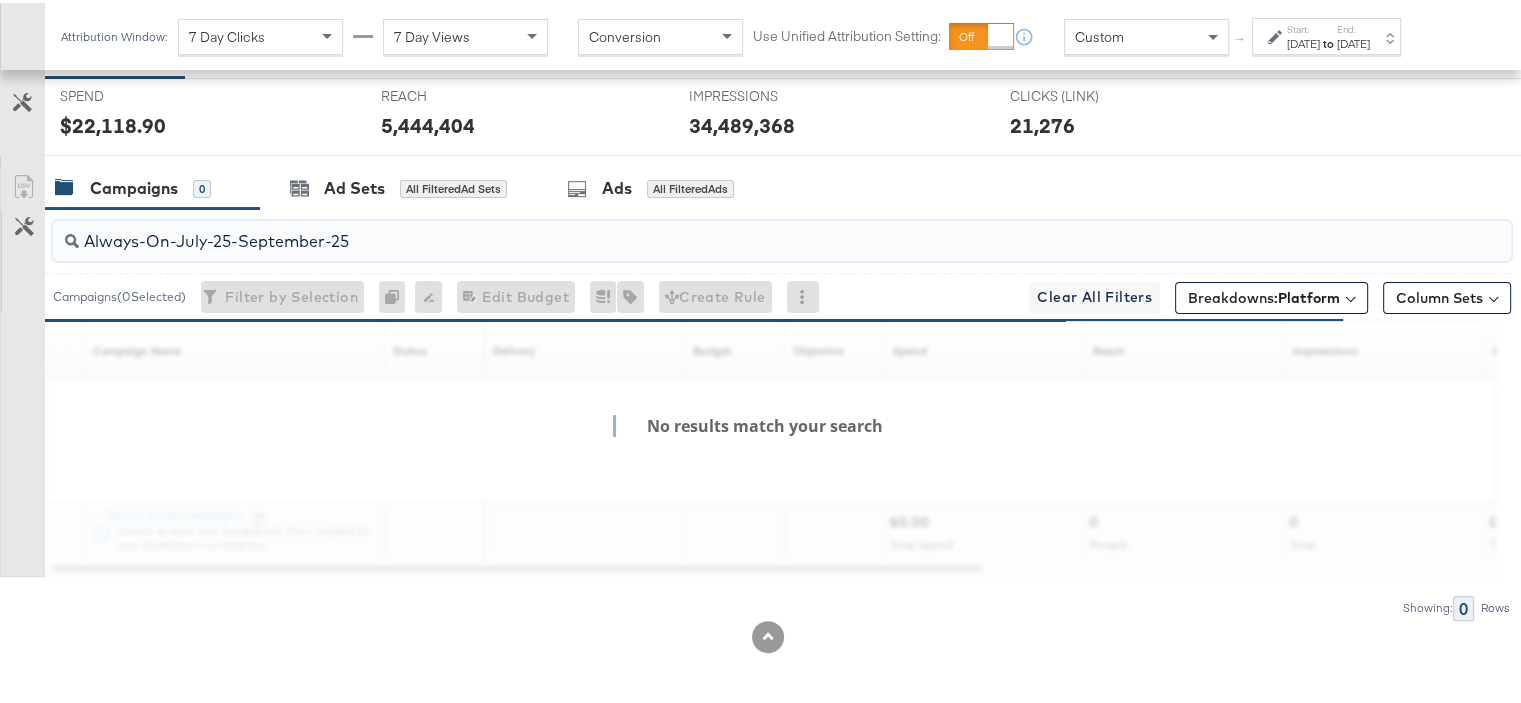click on "Always-On-July-25-September-25" at bounding box center (729, 230) 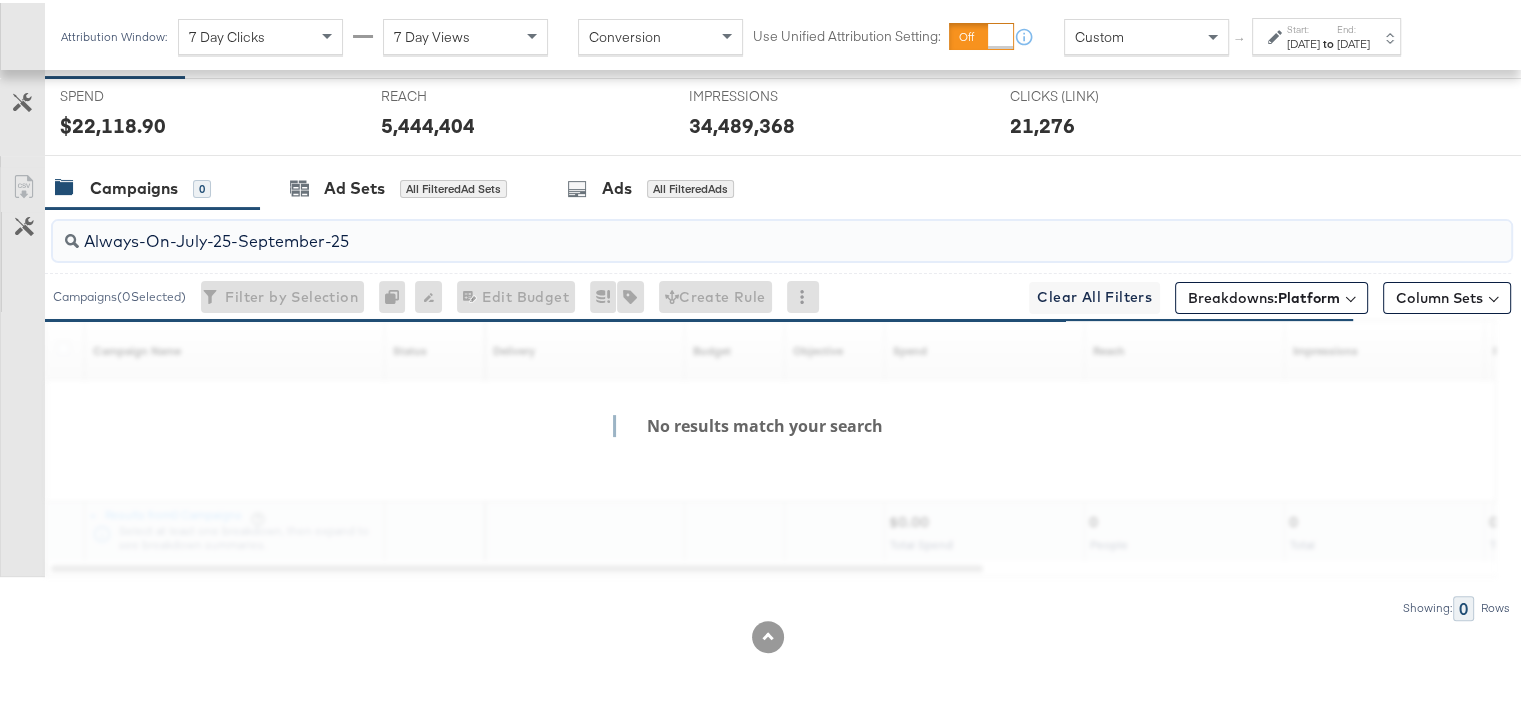 drag, startPoint x: 355, startPoint y: 240, endPoint x: 61, endPoint y: 239, distance: 294.0017 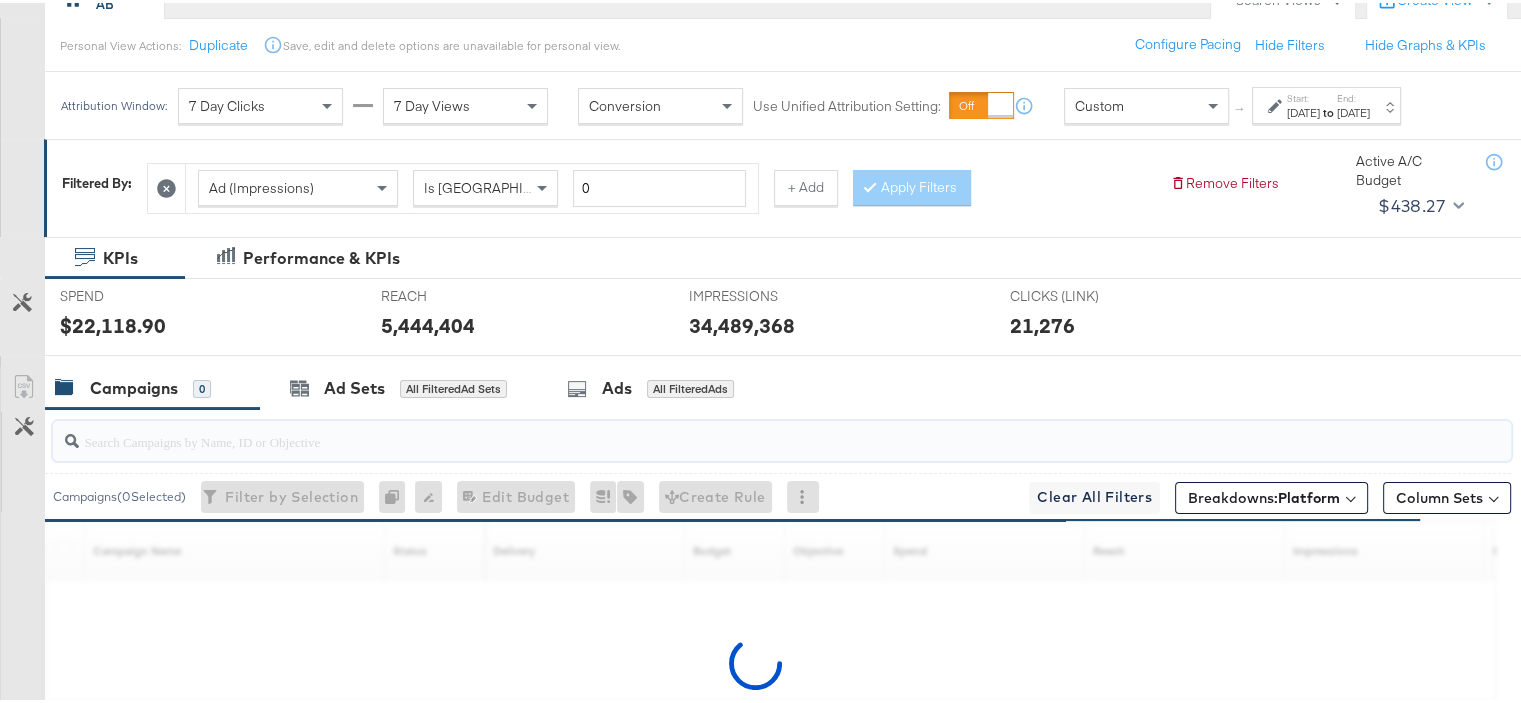 scroll, scrollTop: 0, scrollLeft: 0, axis: both 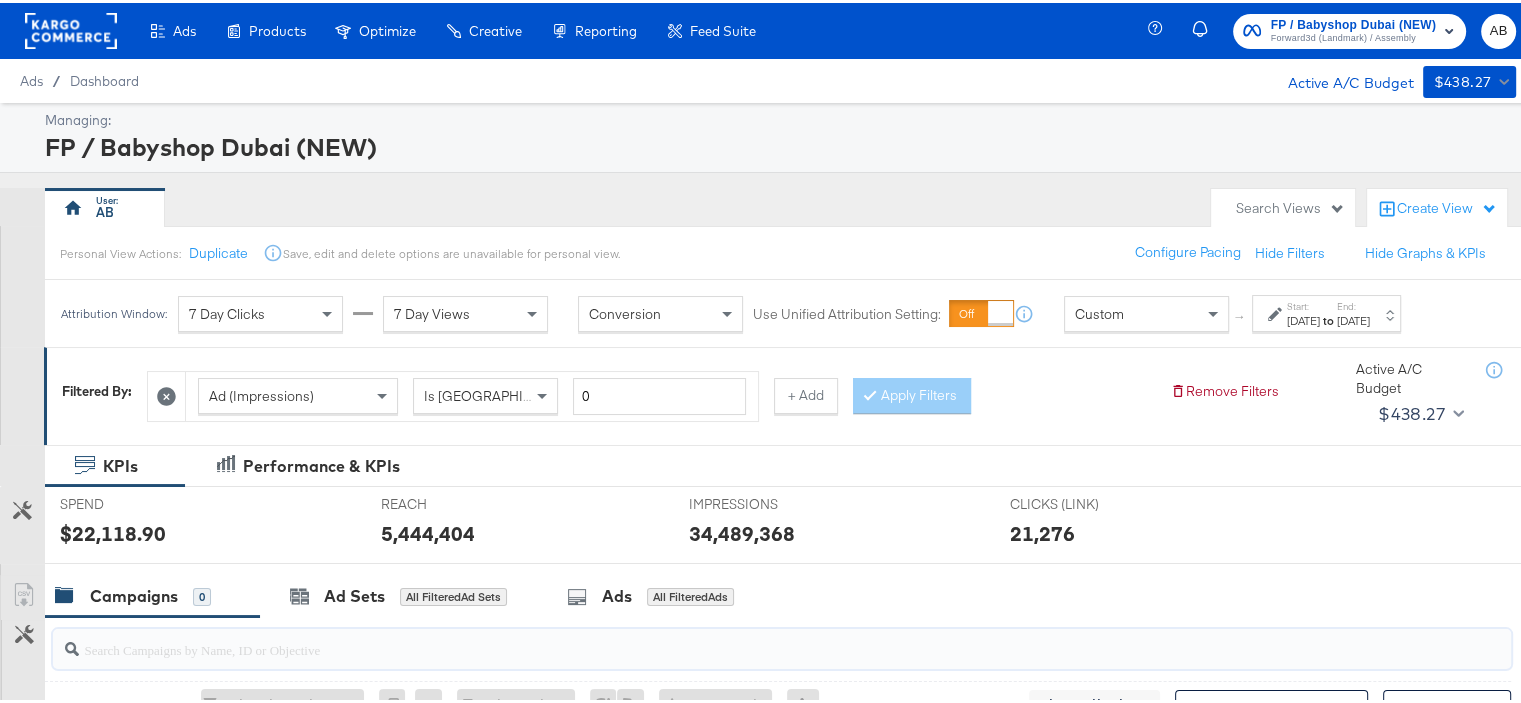 type 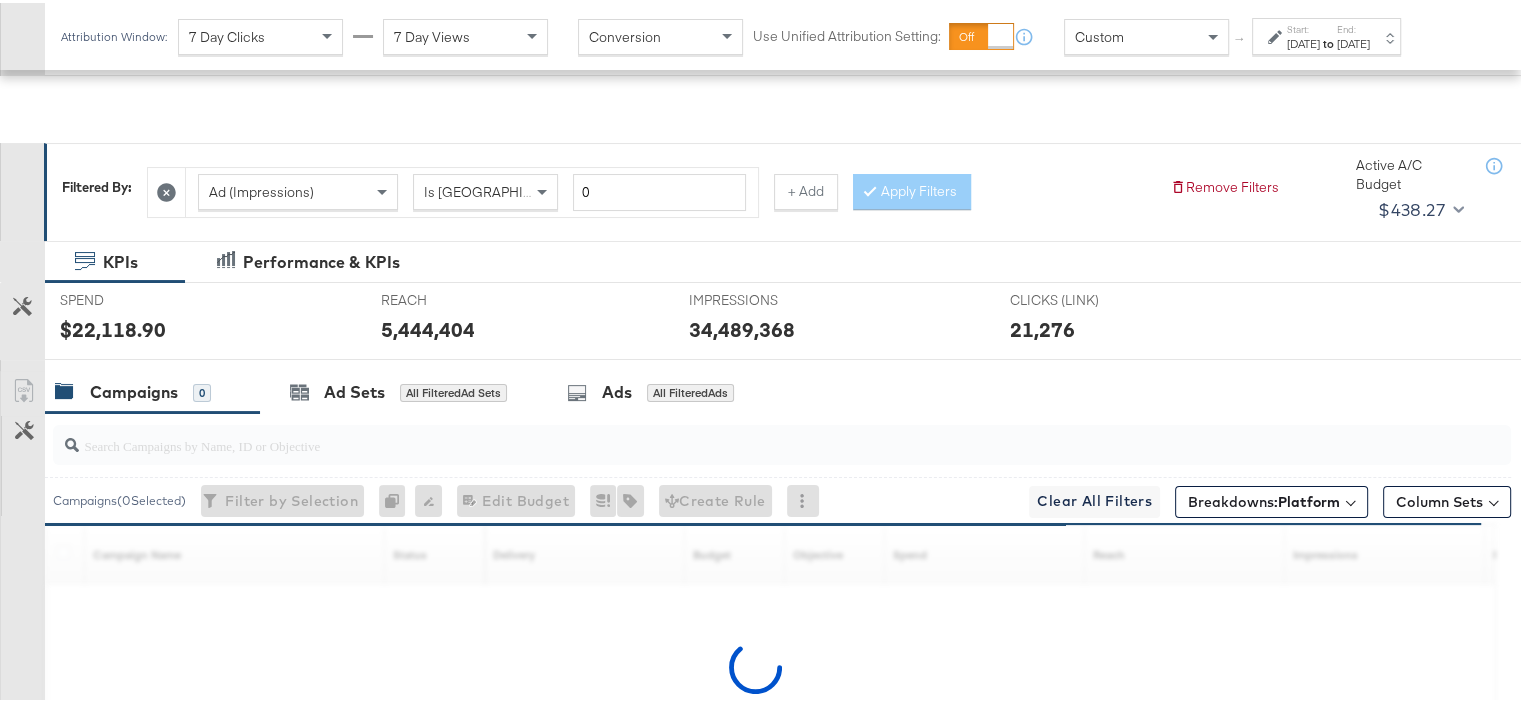 scroll, scrollTop: 108, scrollLeft: 0, axis: vertical 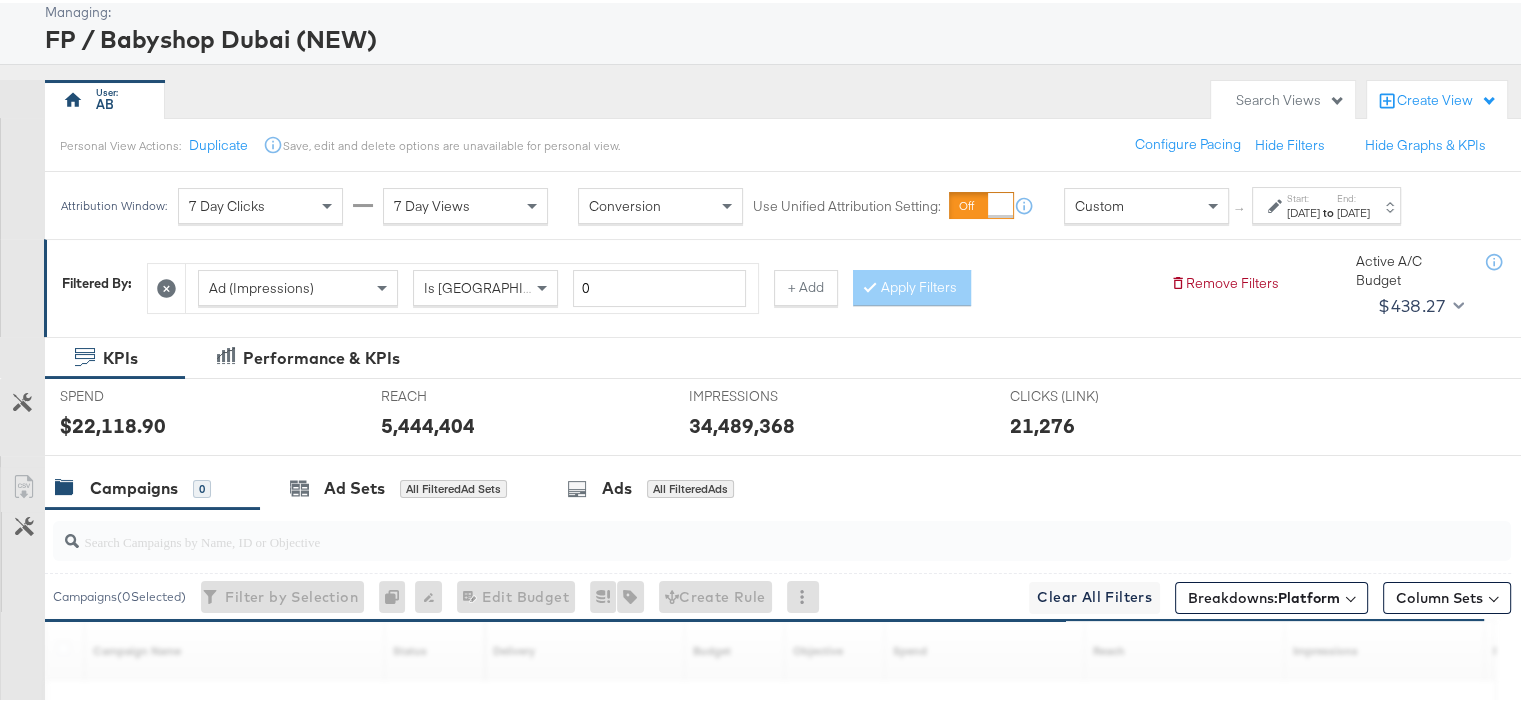 click on "Campaigns 0" at bounding box center [152, 485] 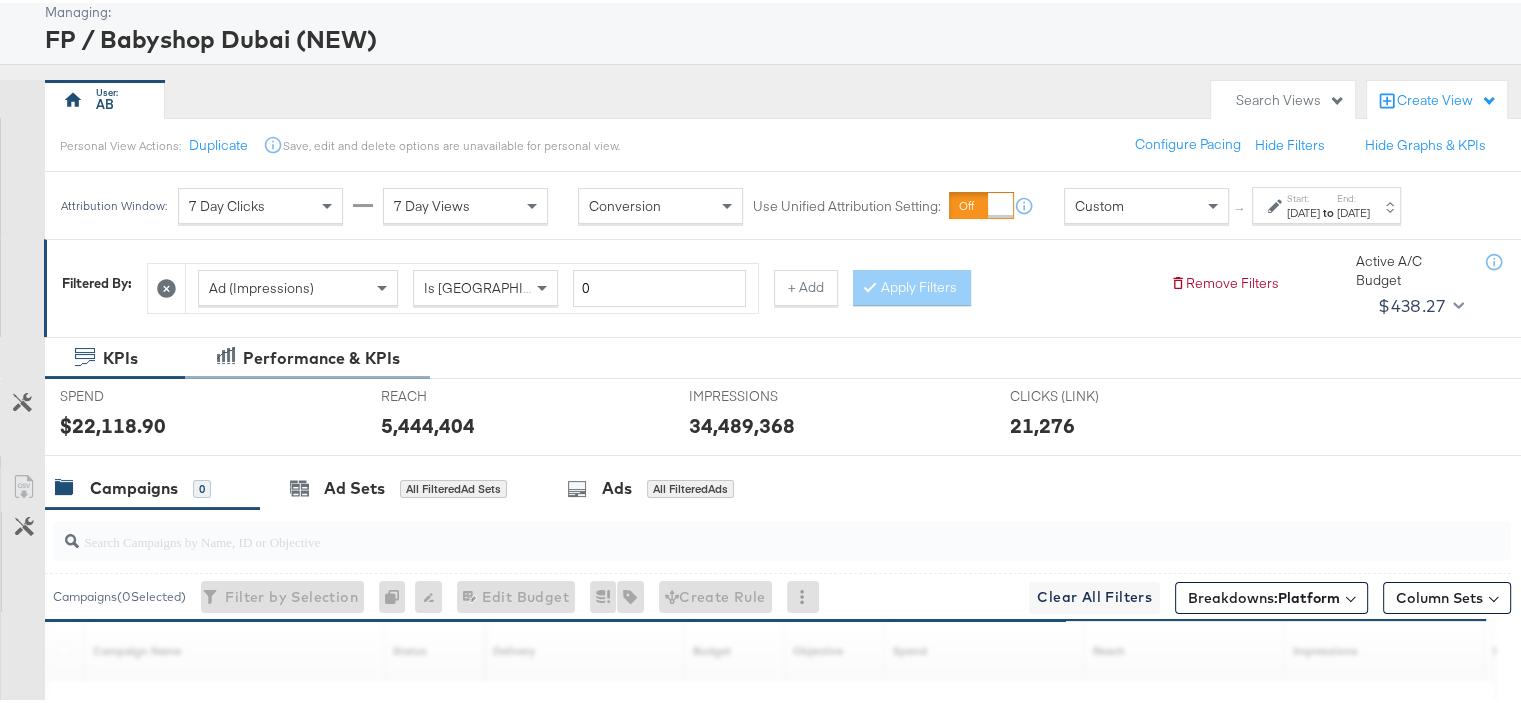 click on "Performance & KPIs" at bounding box center [321, 355] 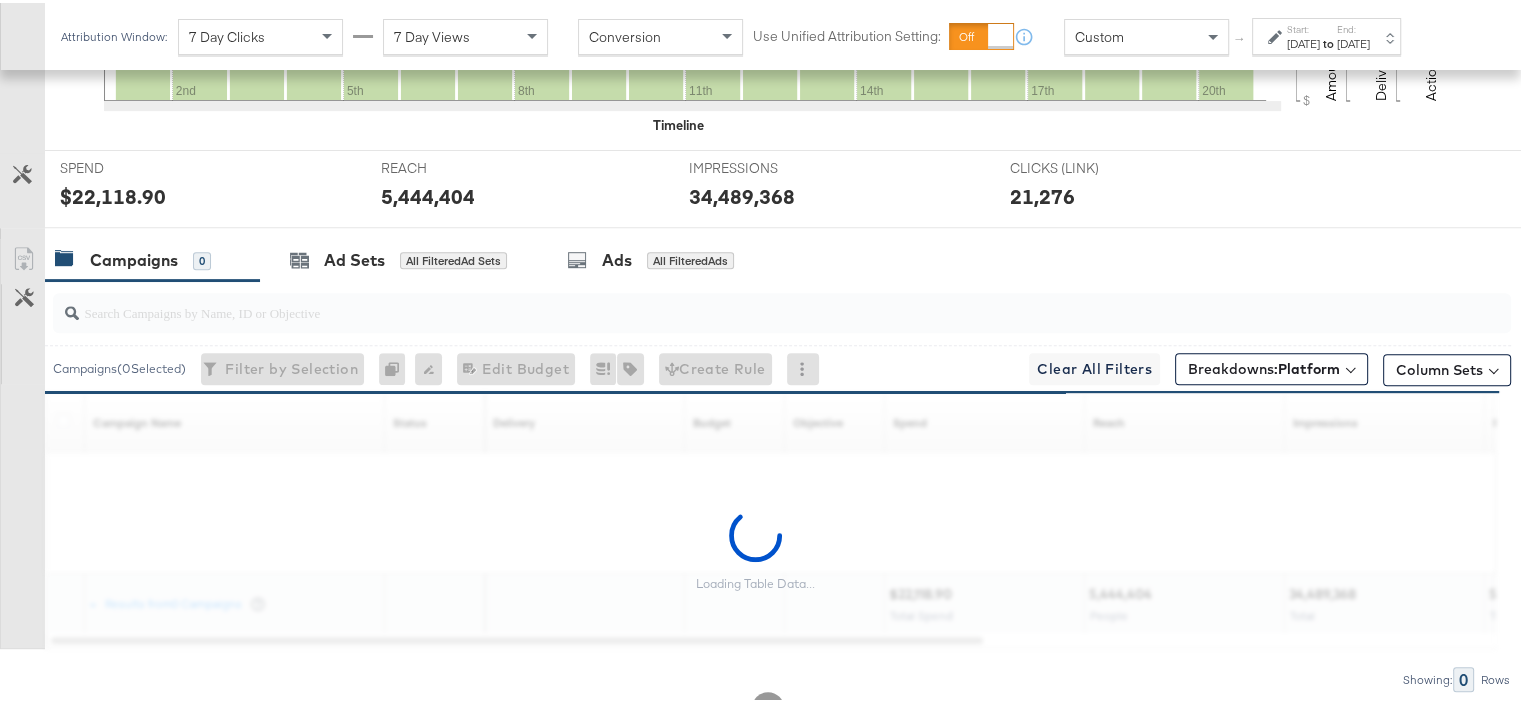 scroll, scrollTop: 798, scrollLeft: 0, axis: vertical 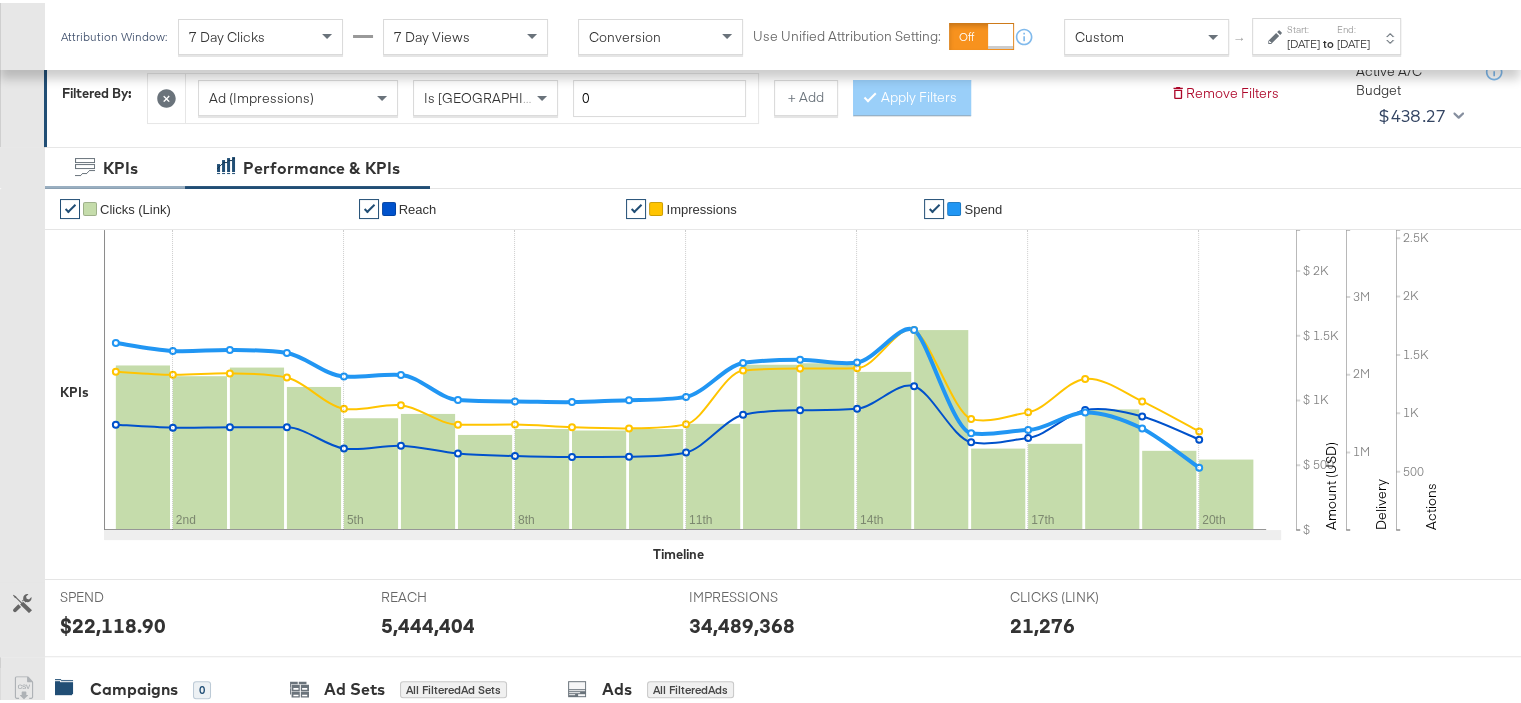 click on "KPIs" at bounding box center (120, 165) 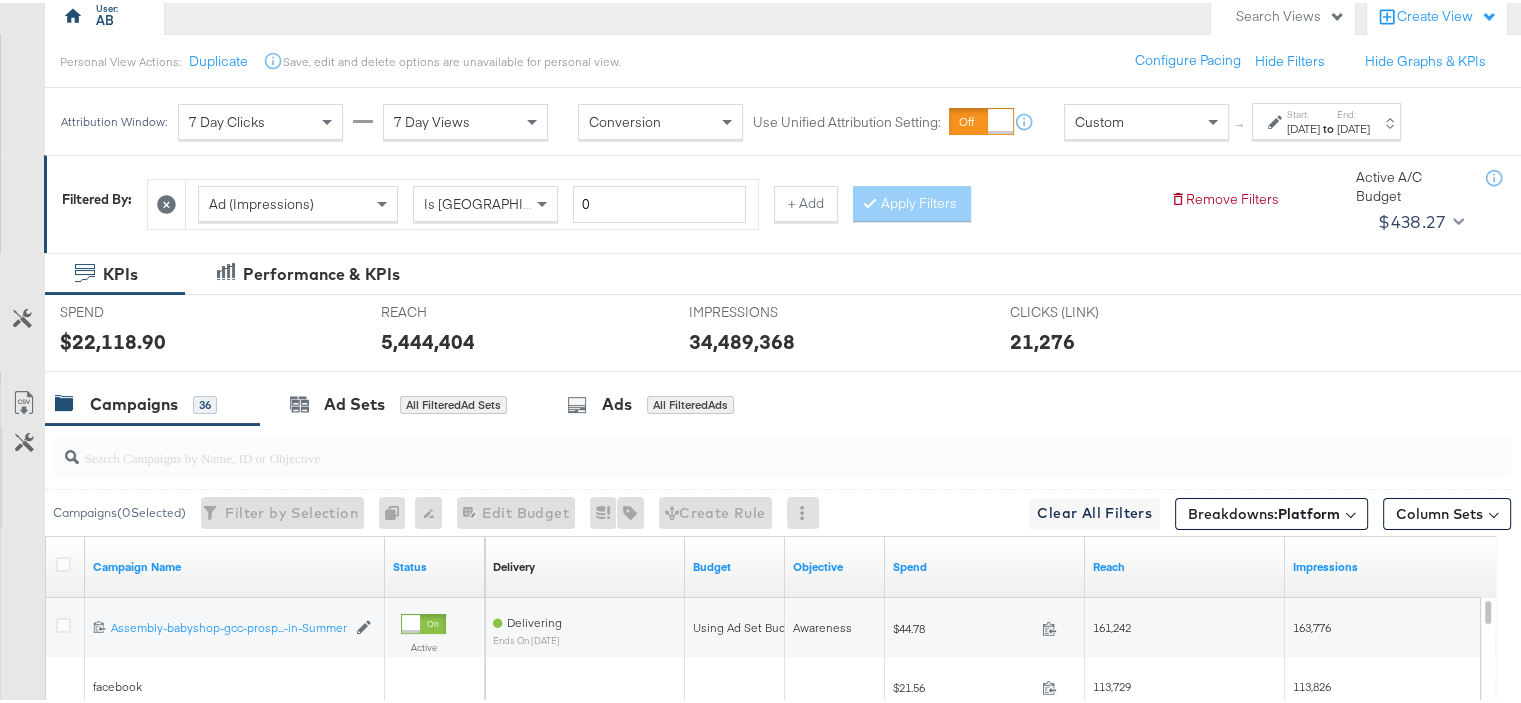scroll, scrollTop: 200, scrollLeft: 0, axis: vertical 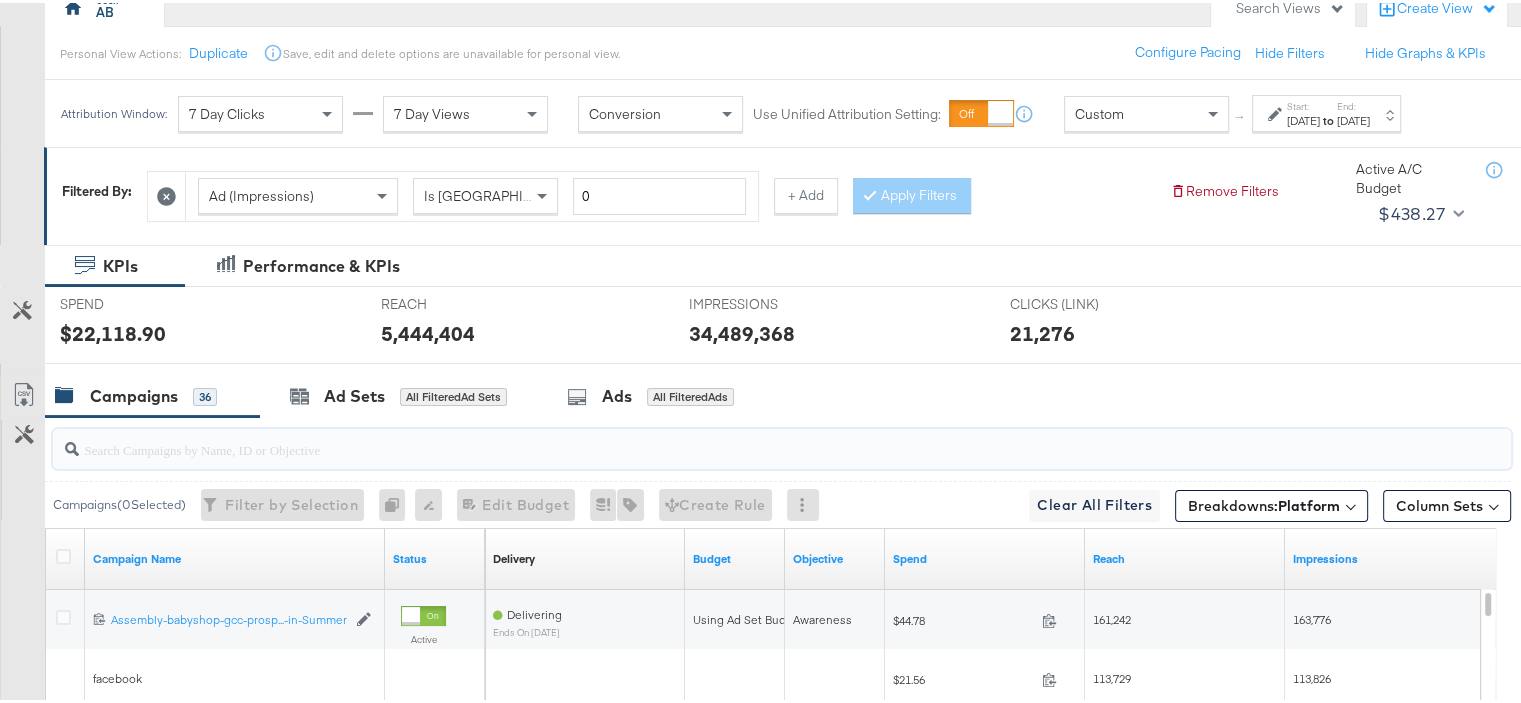 click at bounding box center [729, 438] 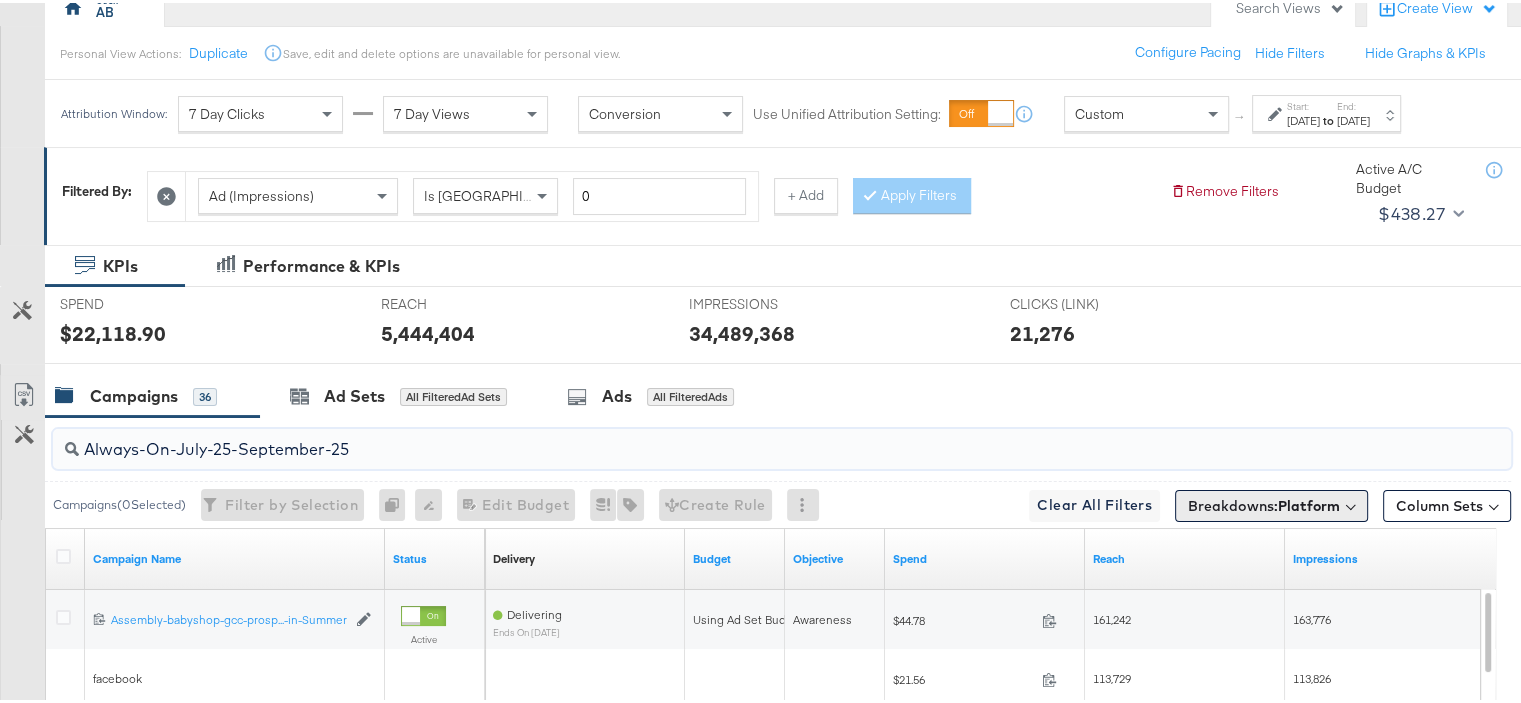 type on "Always-On-July-25-September-25" 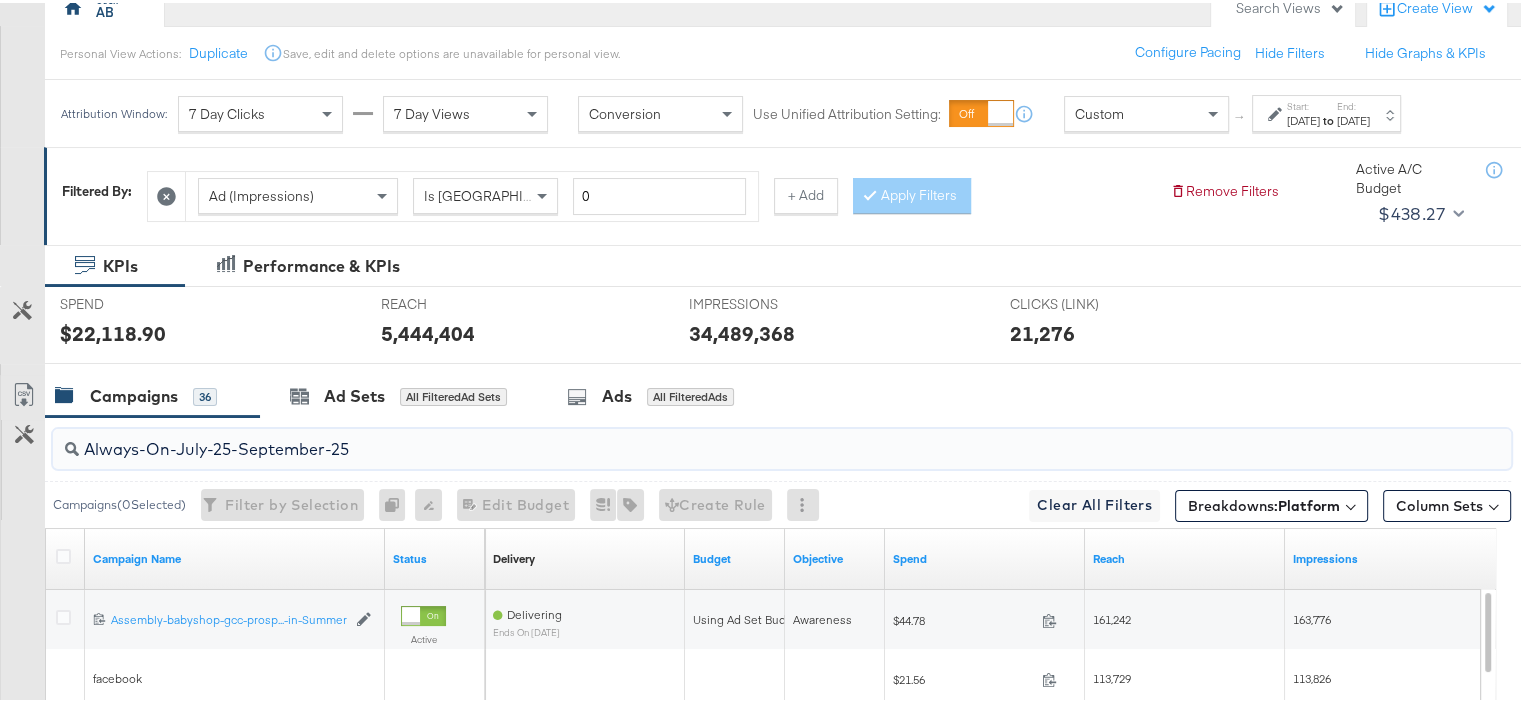 click on "Always-On-July-25-September-25" at bounding box center (729, 438) 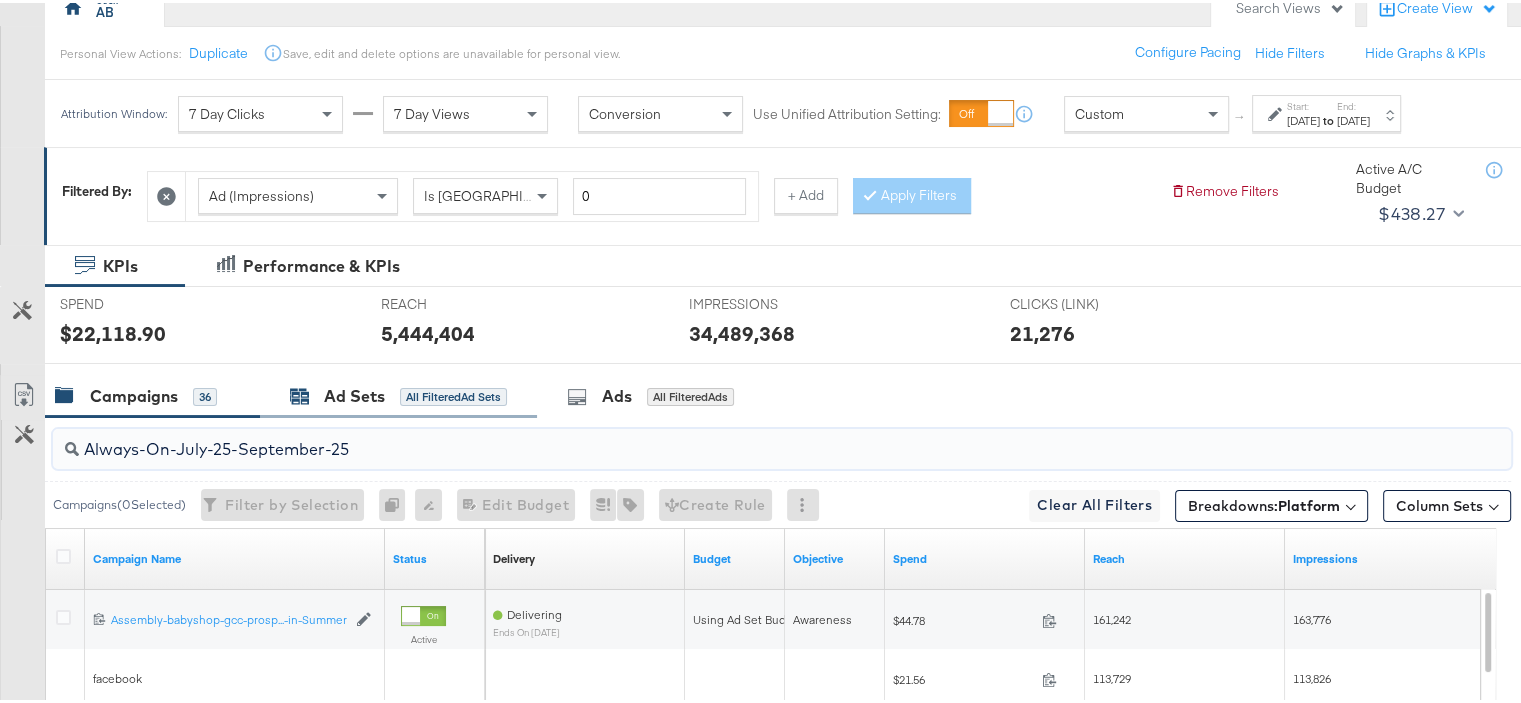 scroll, scrollTop: 0, scrollLeft: 0, axis: both 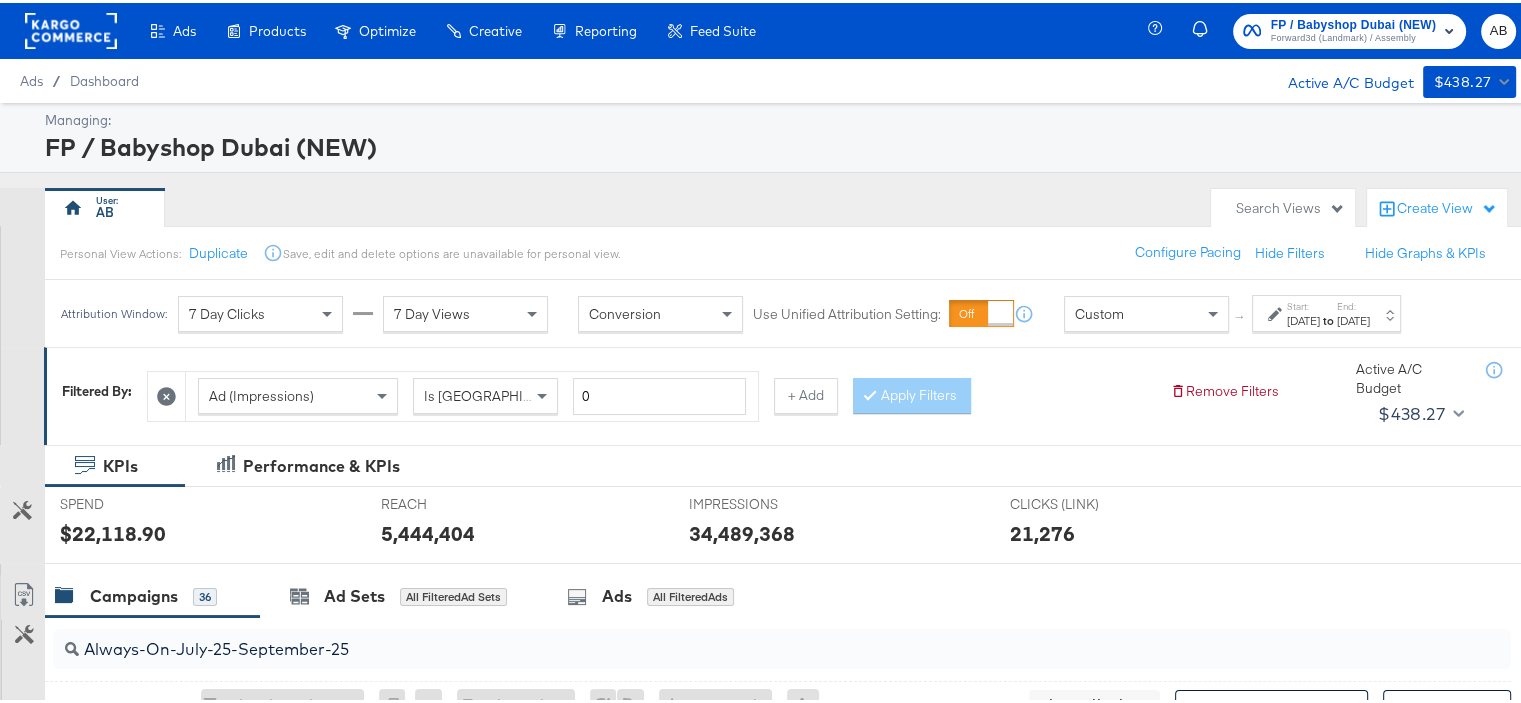 click 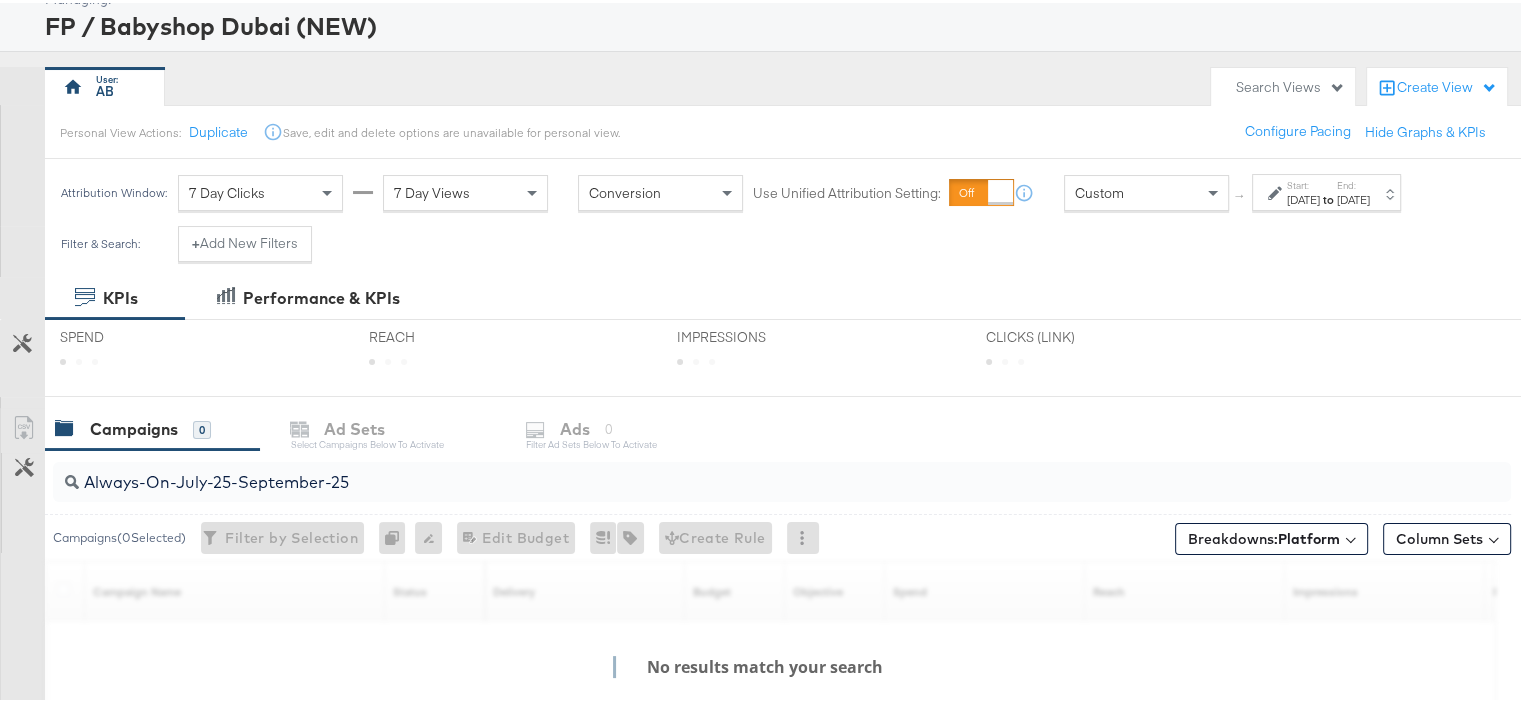 scroll, scrollTop: 200, scrollLeft: 0, axis: vertical 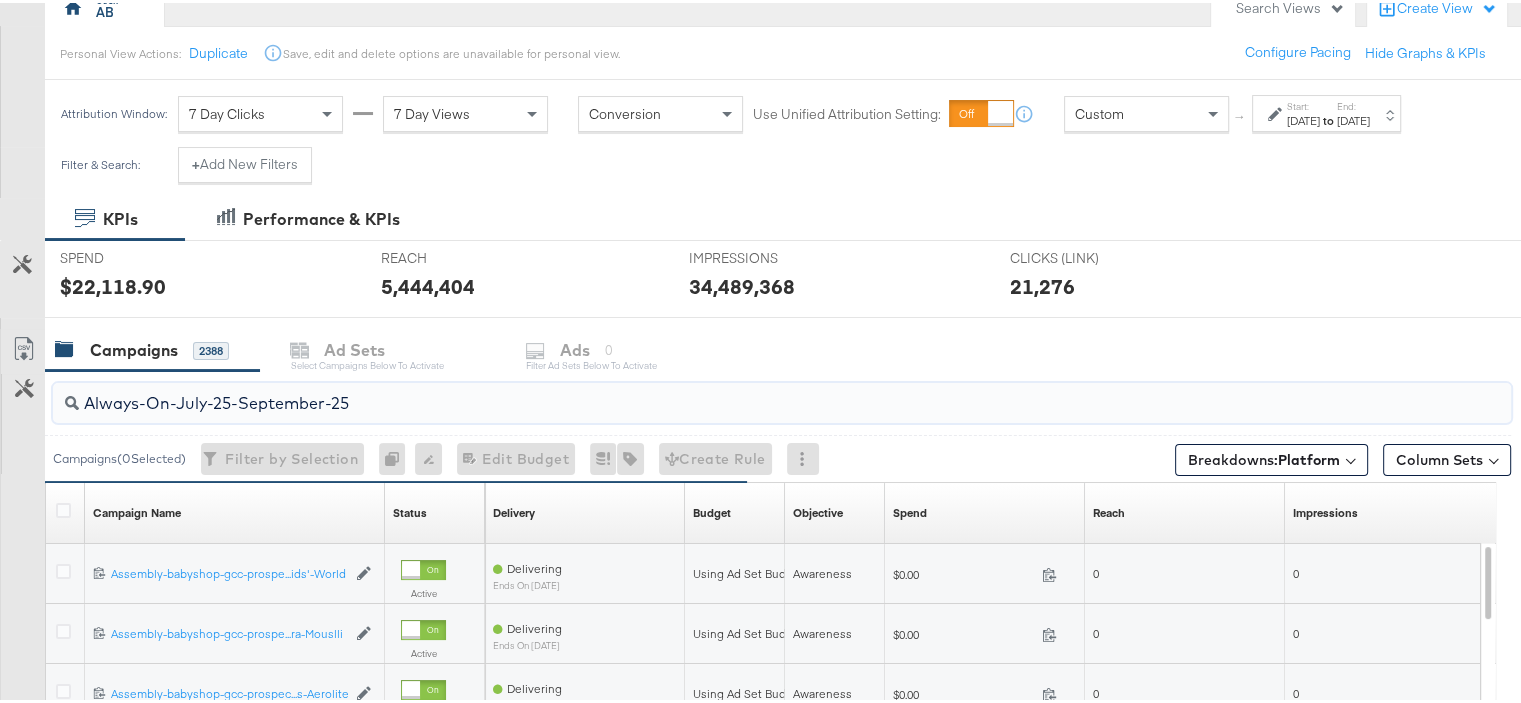 drag, startPoint x: 368, startPoint y: 399, endPoint x: 96, endPoint y: 399, distance: 272 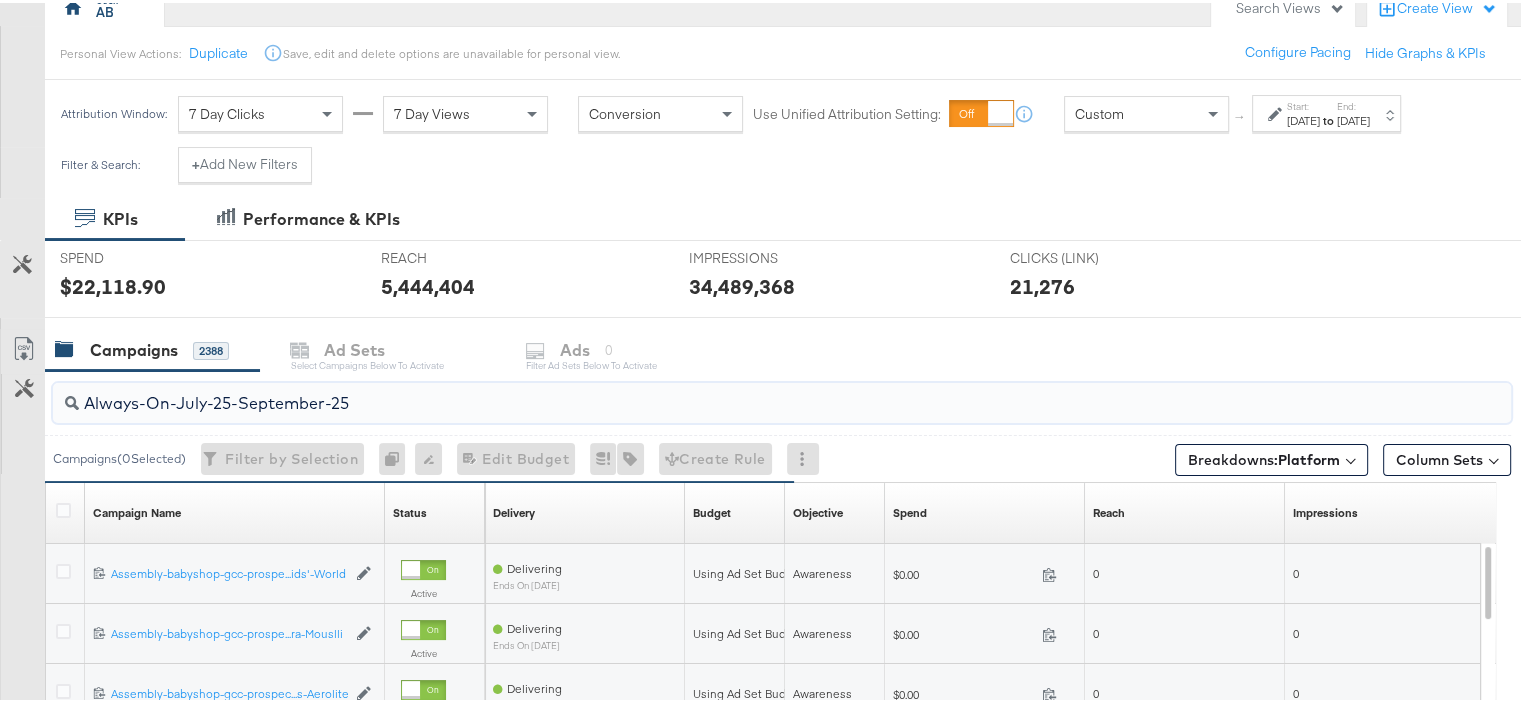 click on "Always-On-July-25-September-25" at bounding box center (729, 392) 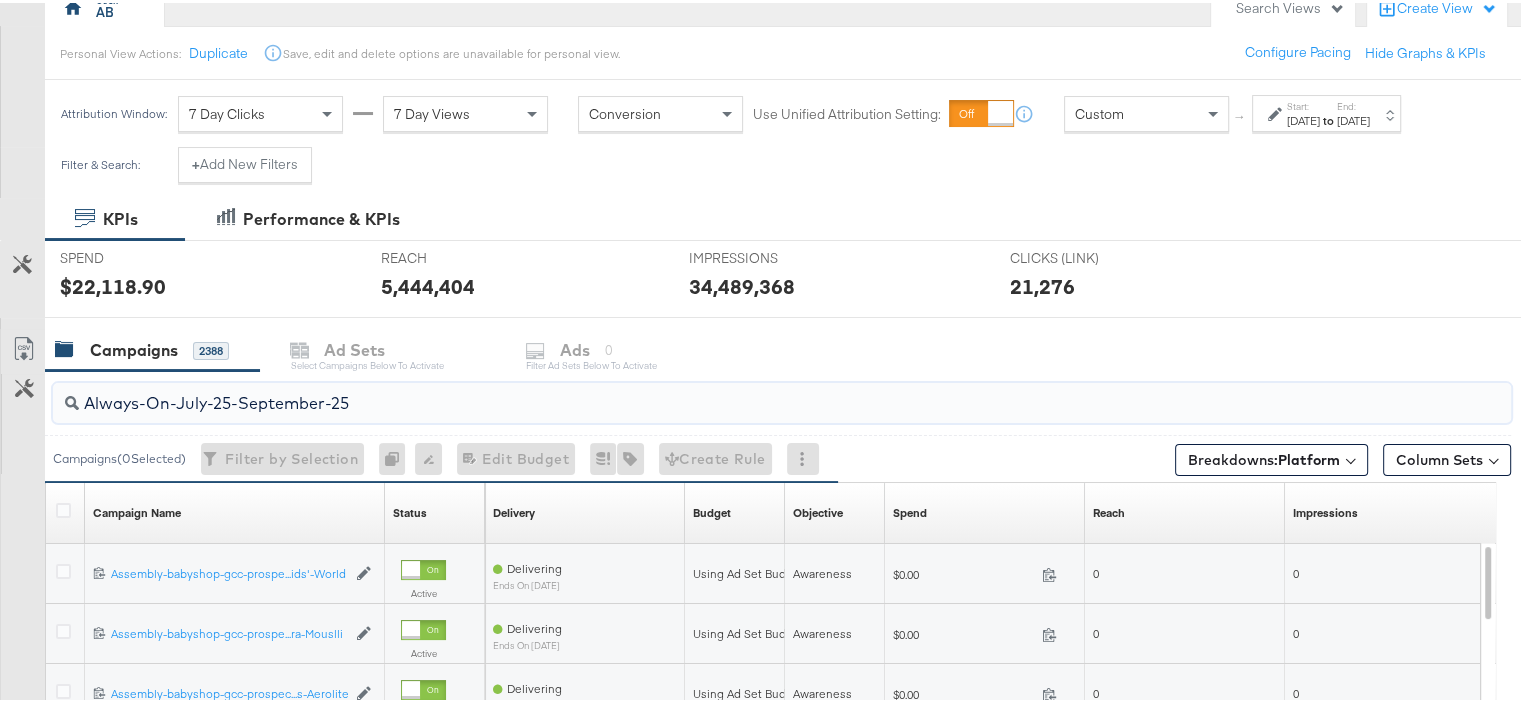 drag, startPoint x: 361, startPoint y: 401, endPoint x: 57, endPoint y: 394, distance: 304.08057 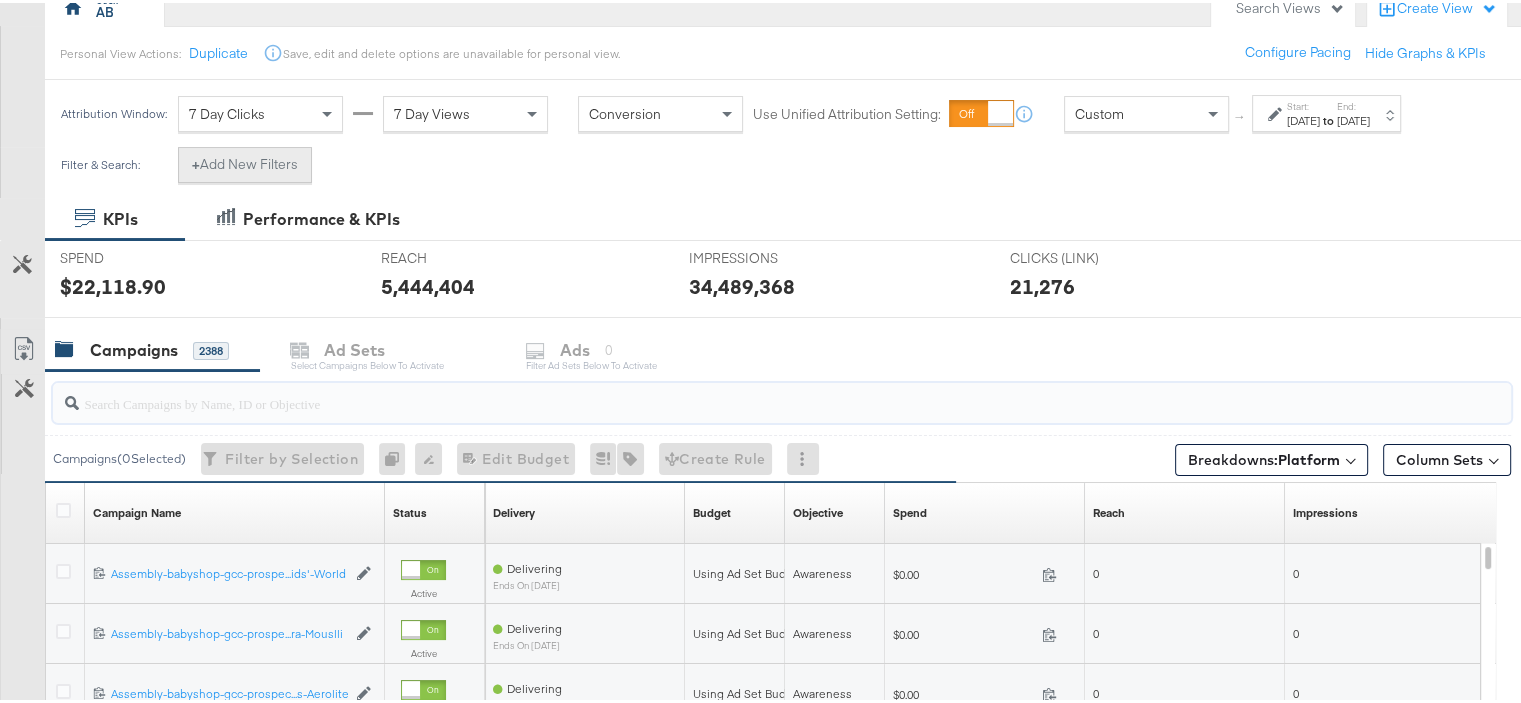 click on "+  Add New Filters" at bounding box center (245, 162) 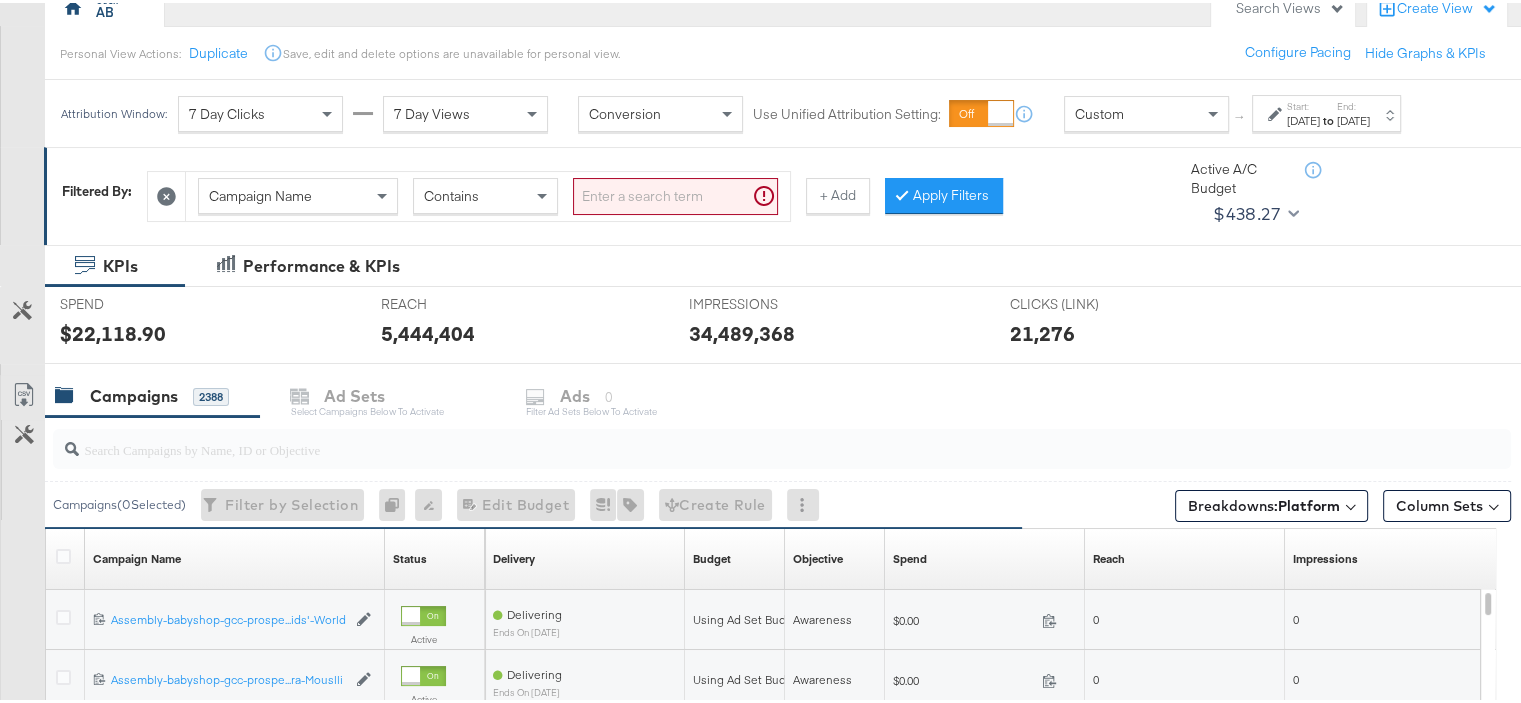 click on "Contains" at bounding box center [485, 193] 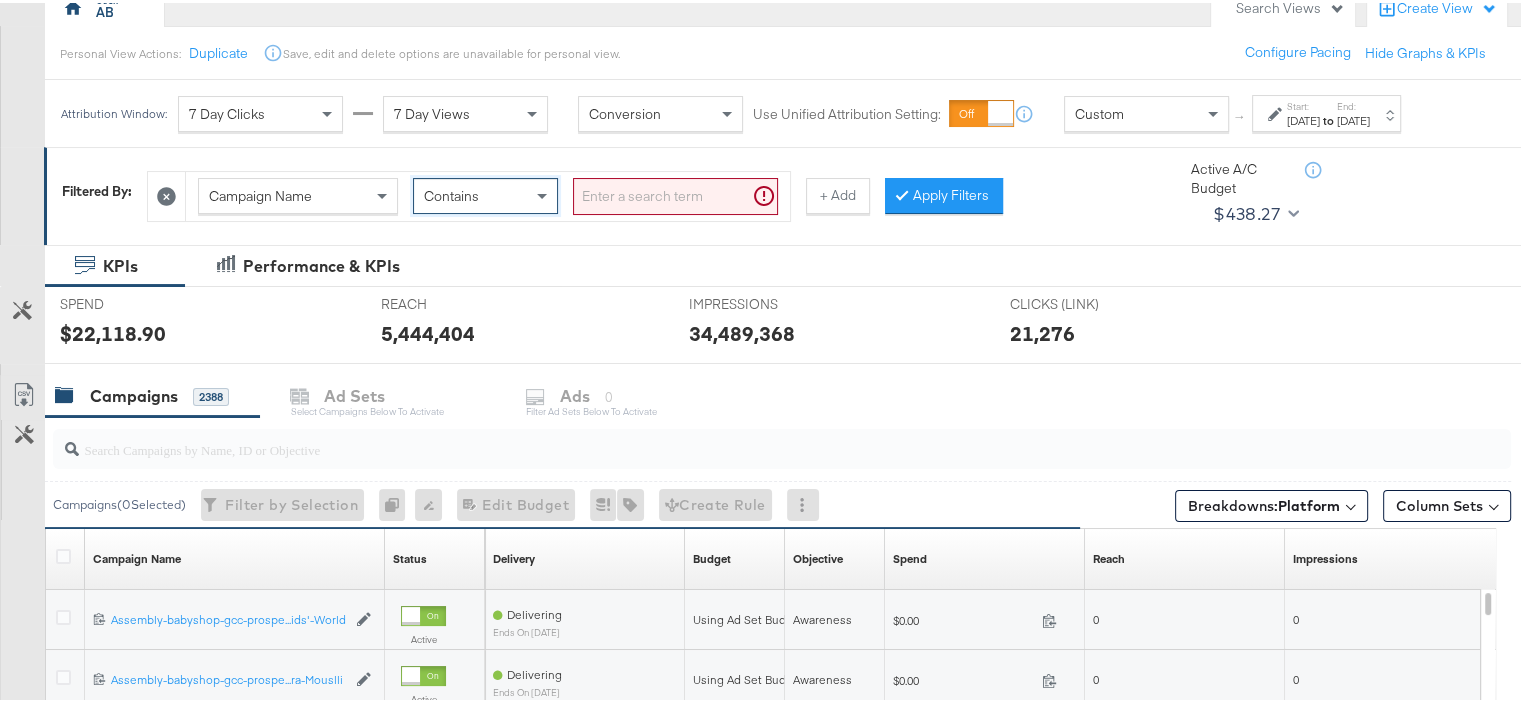 click at bounding box center (675, 193) 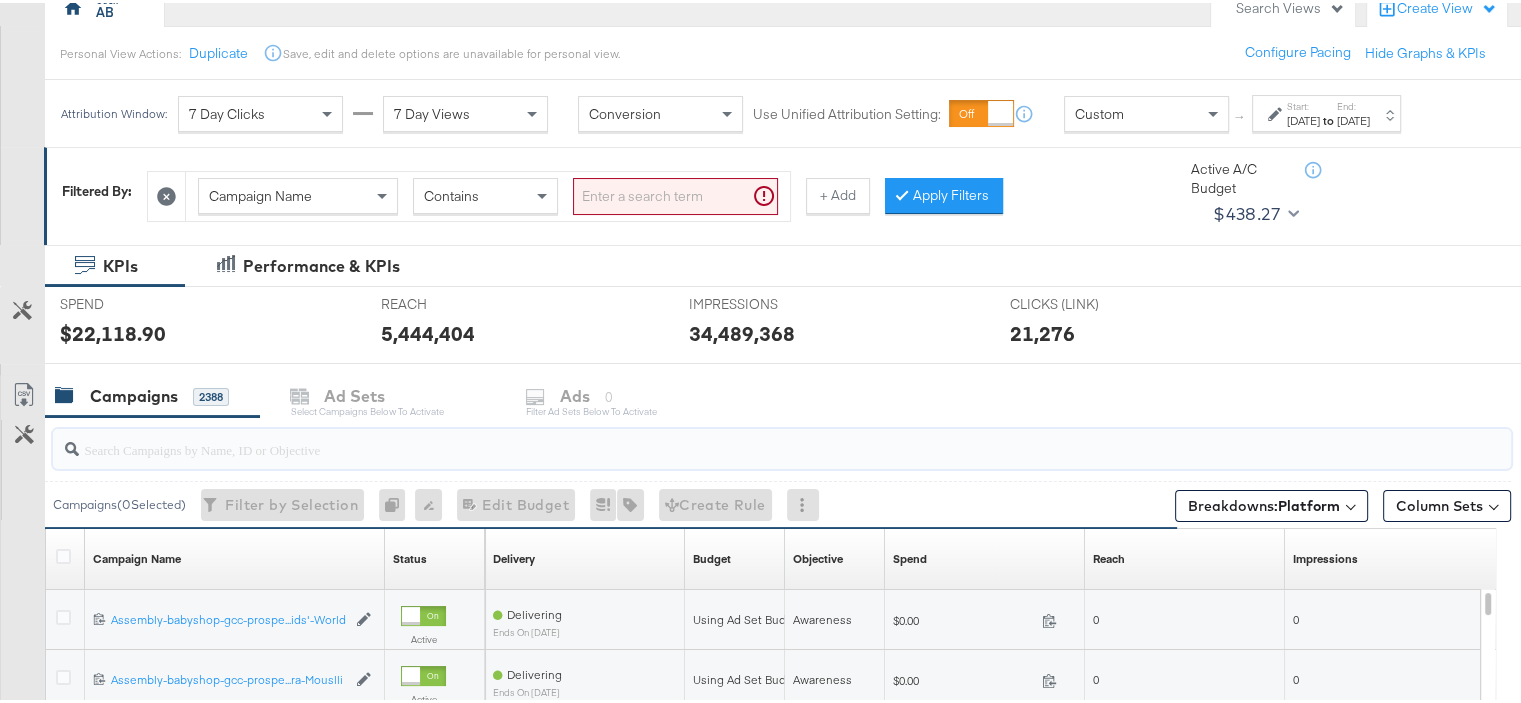 click at bounding box center [729, 438] 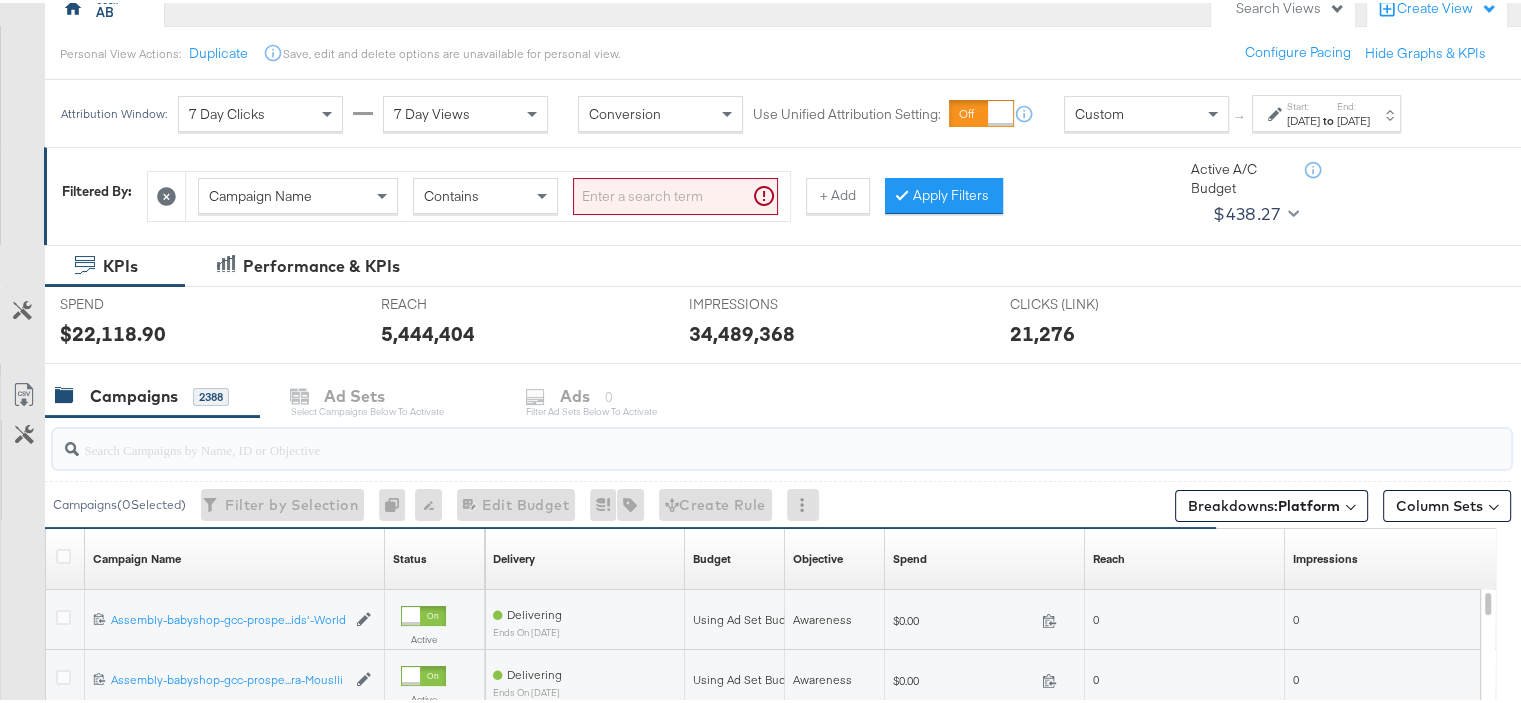 click 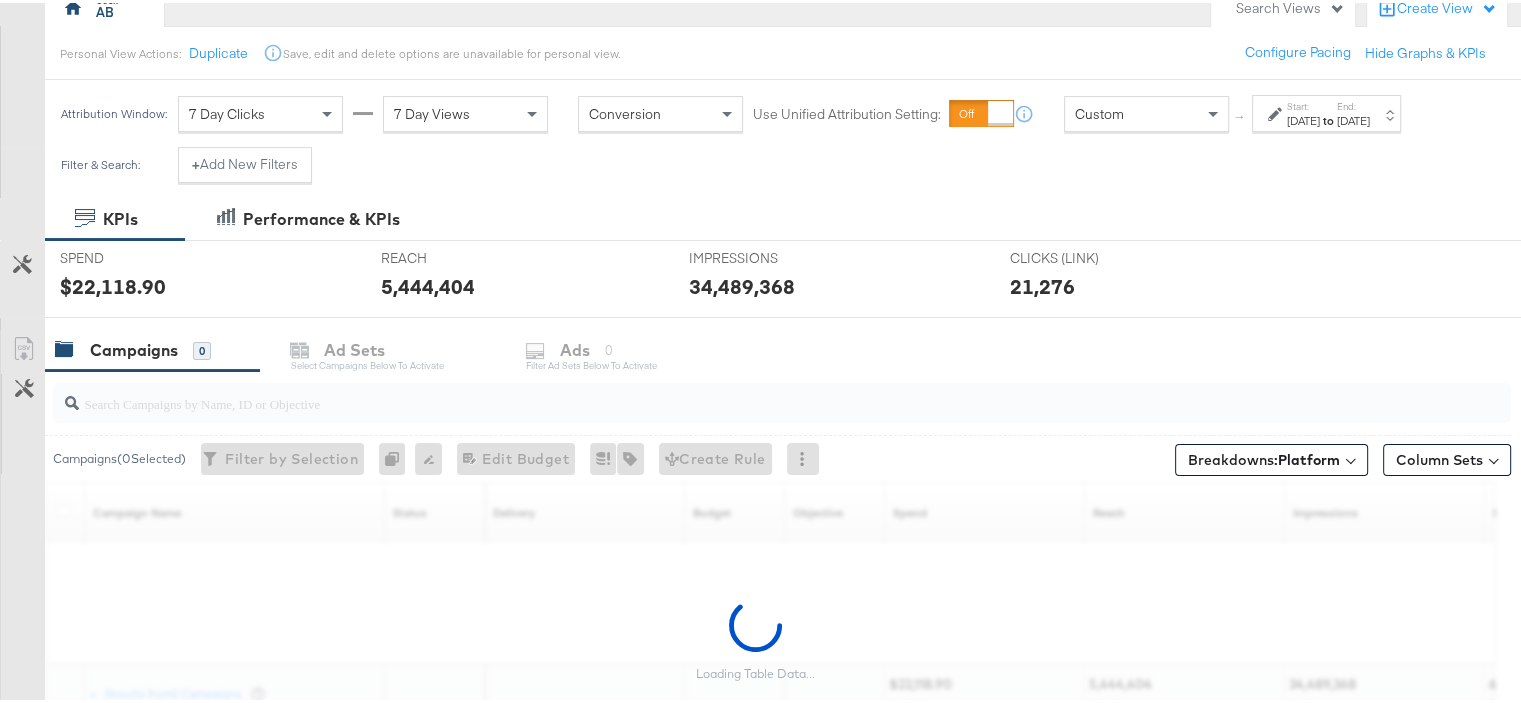click at bounding box center [729, 392] 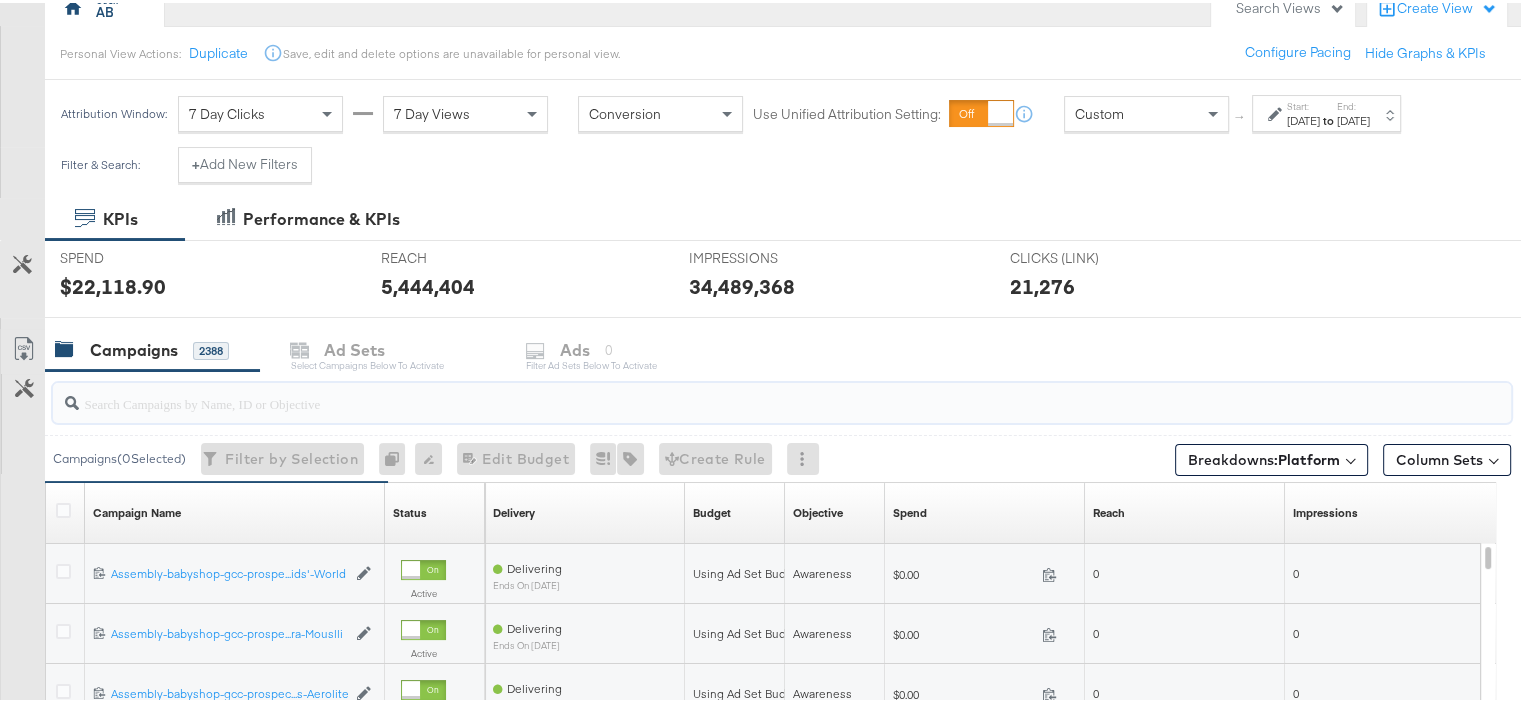 paste on "Always-On-July-25-September-25" 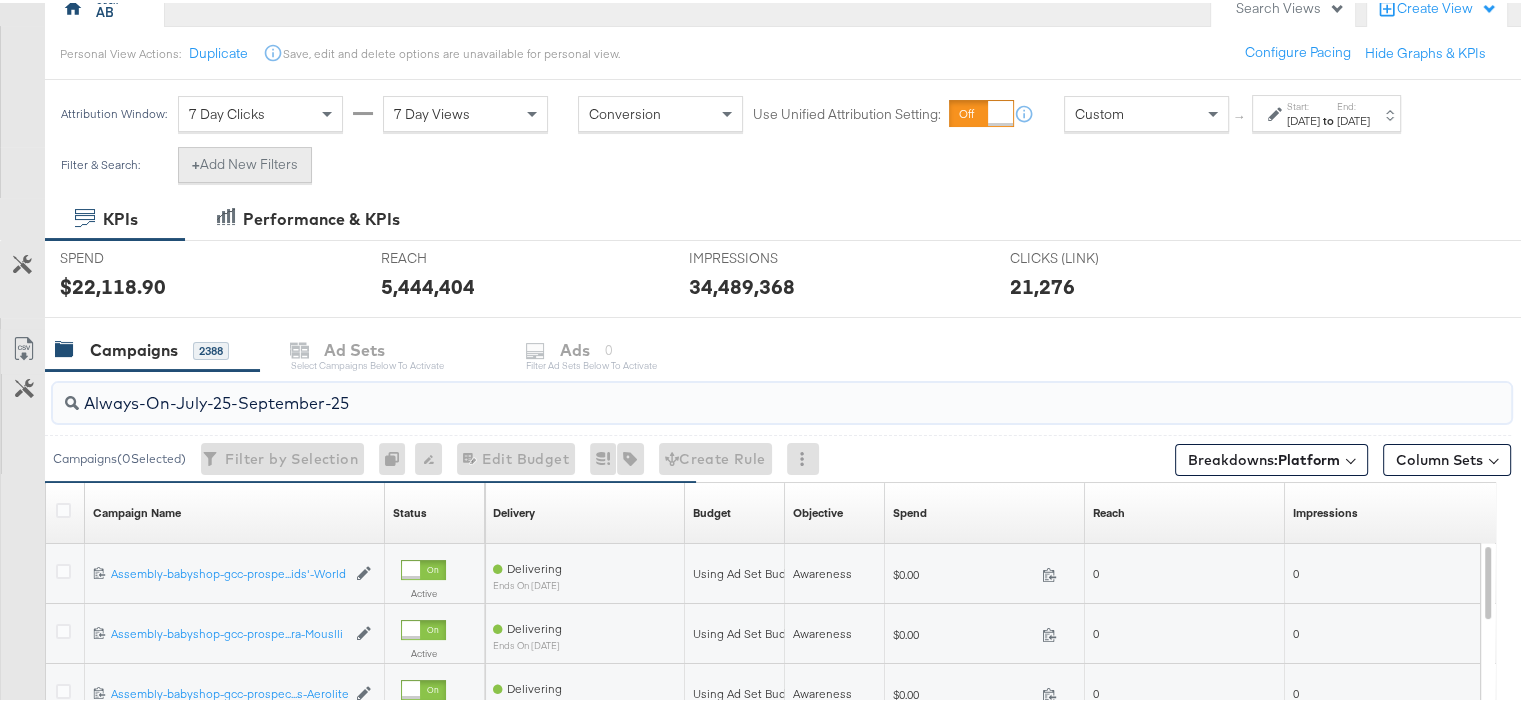 type on "Always-On-July-25-September-25" 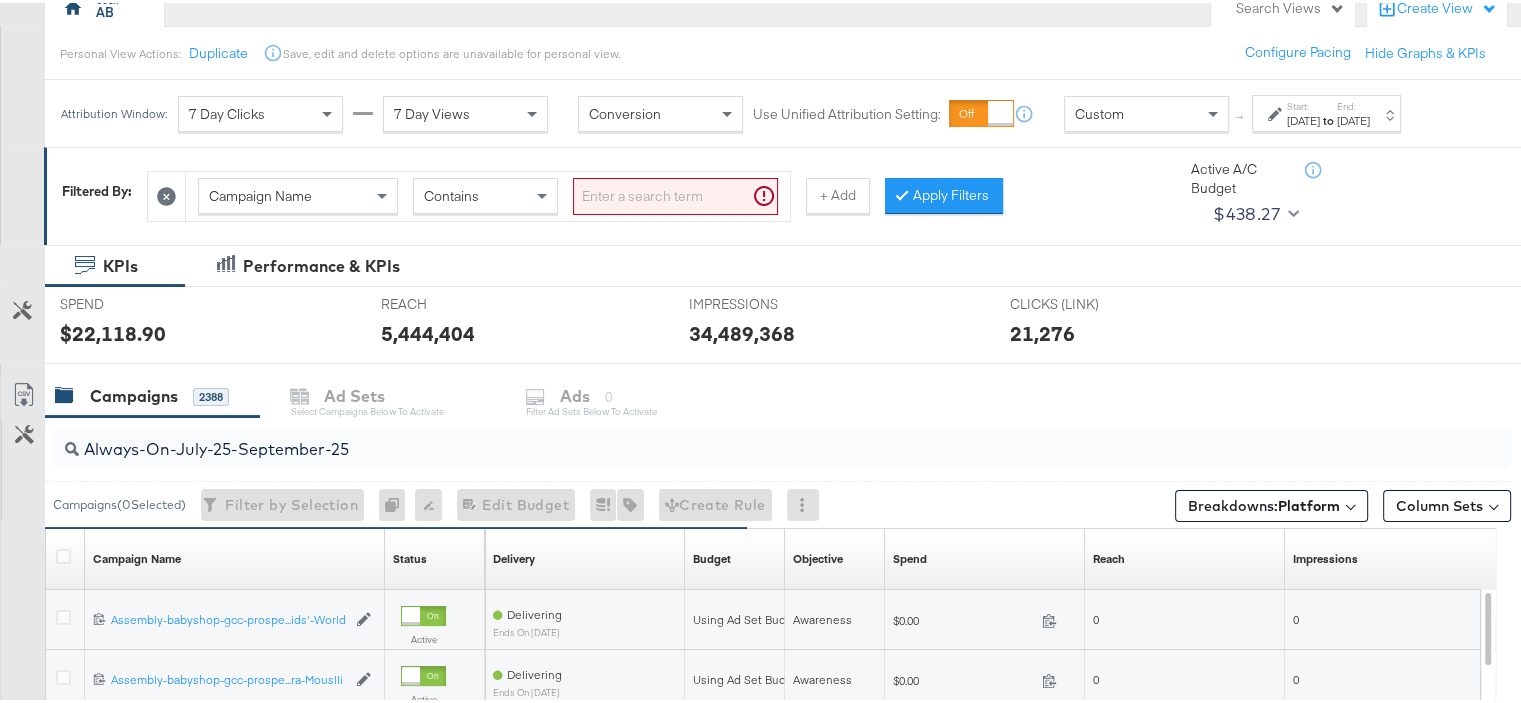 click at bounding box center [675, 193] 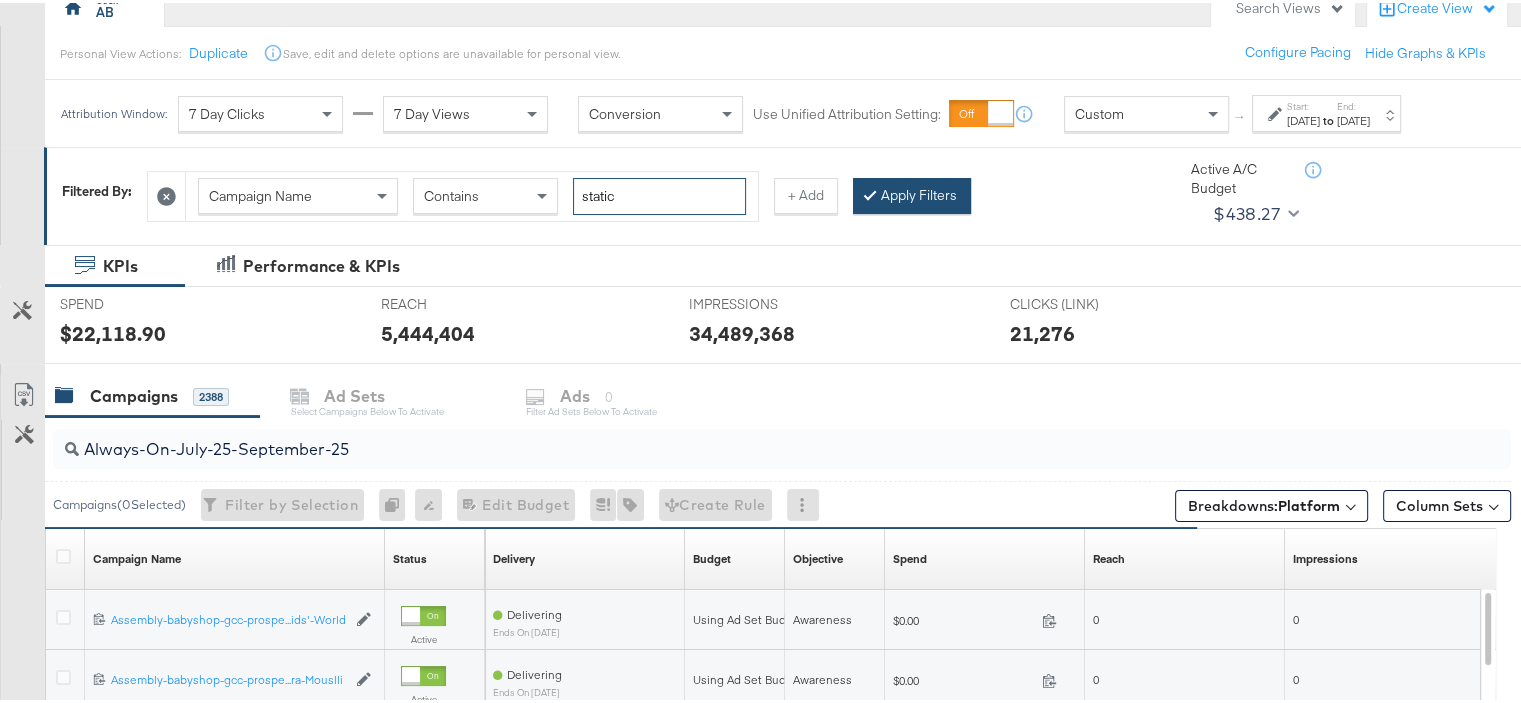 type on "static" 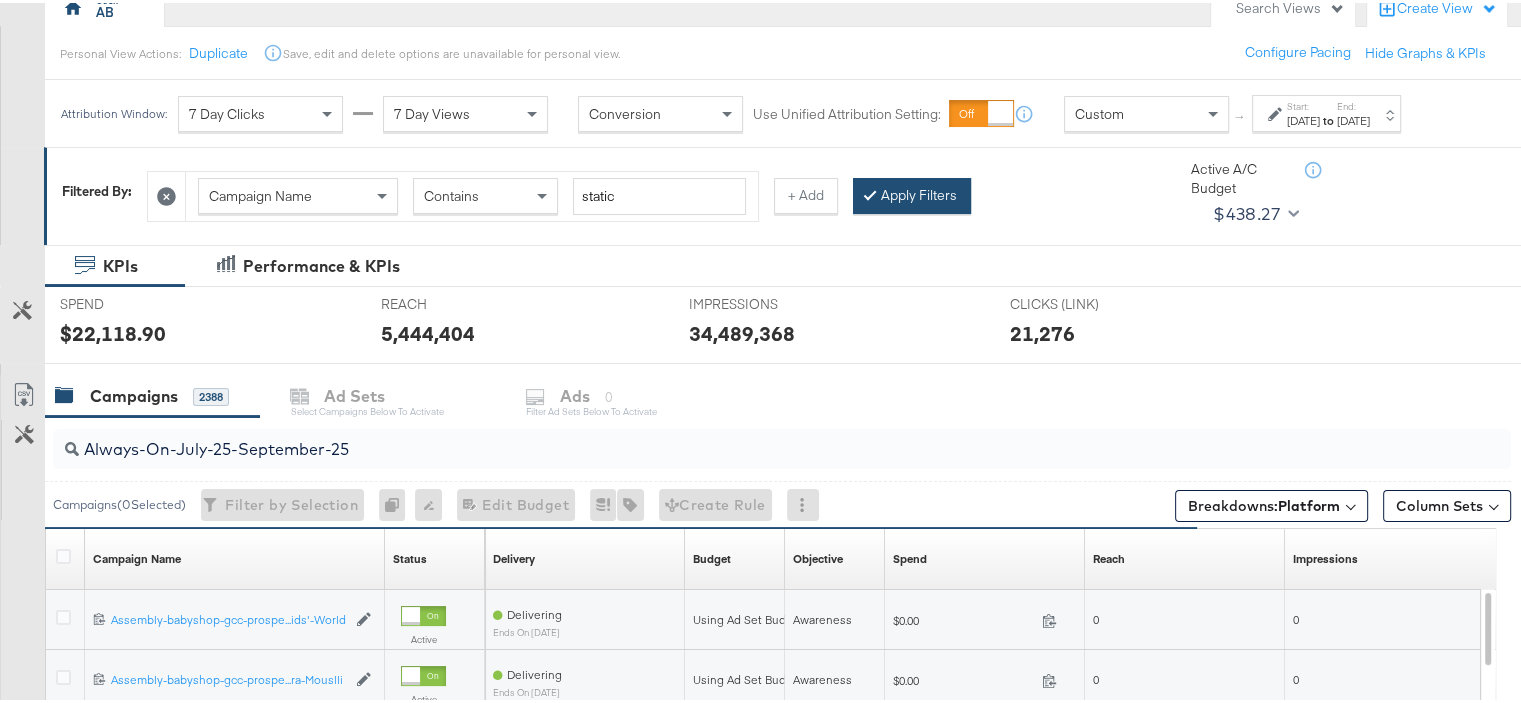 click on "Apply Filters" at bounding box center [912, 193] 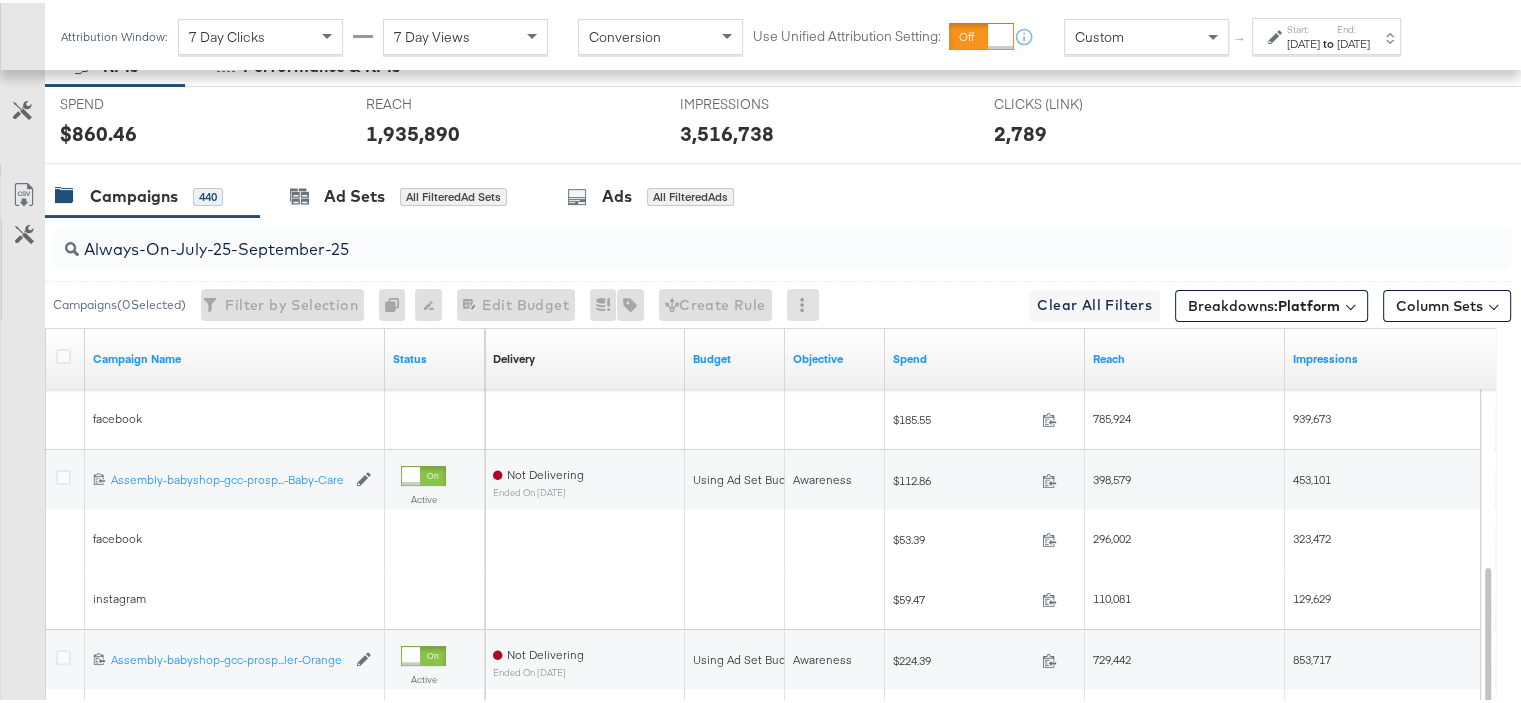 scroll, scrollTop: 700, scrollLeft: 0, axis: vertical 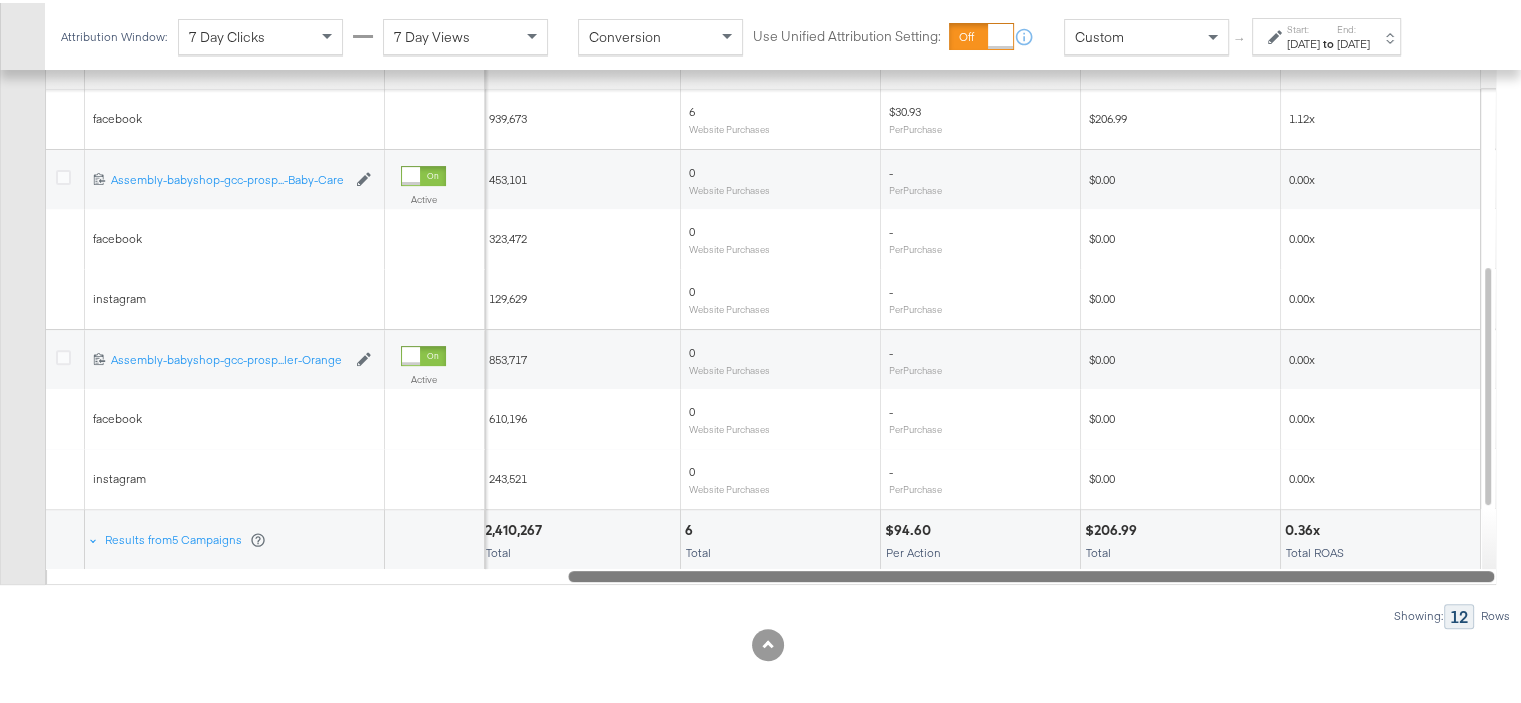 drag, startPoint x: 949, startPoint y: 575, endPoint x: 1535, endPoint y: 581, distance: 586.0307 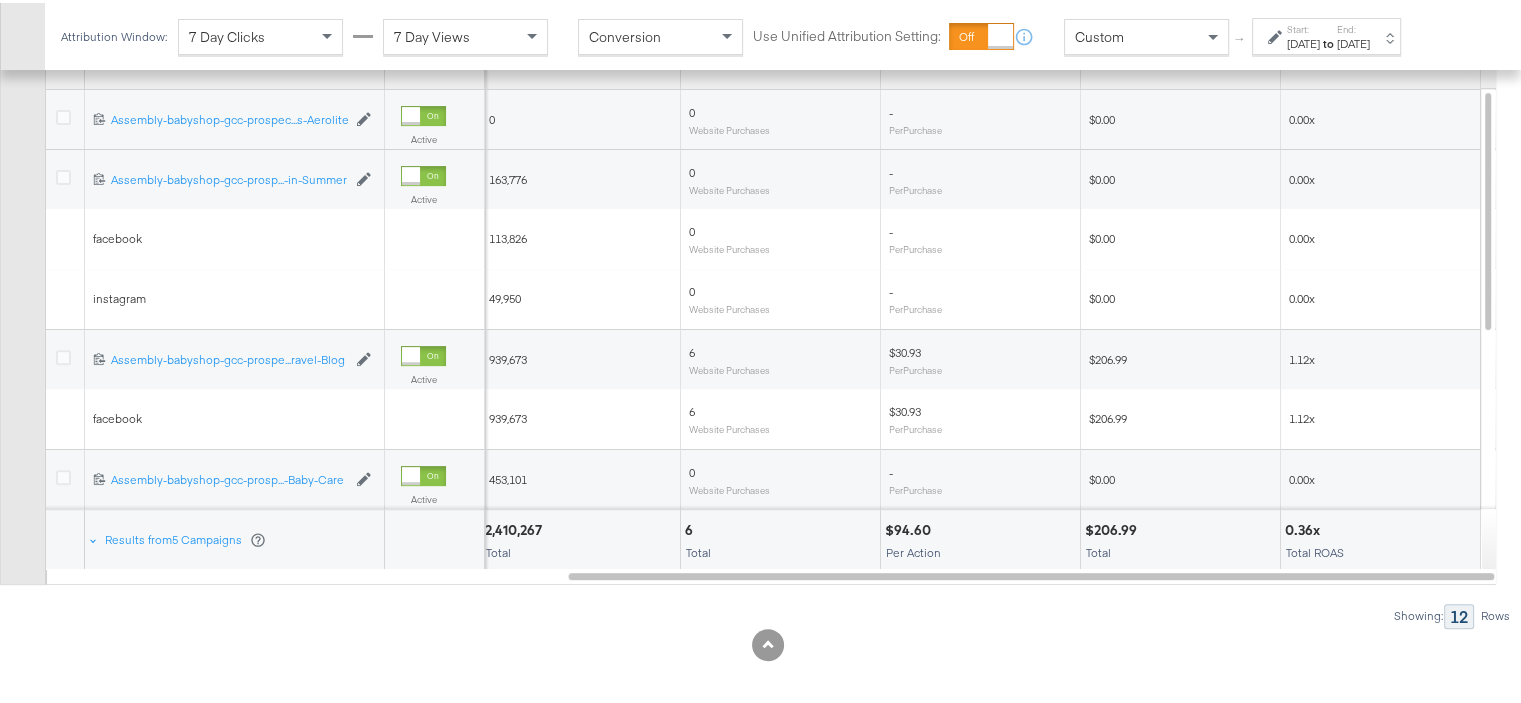 scroll, scrollTop: 400, scrollLeft: 0, axis: vertical 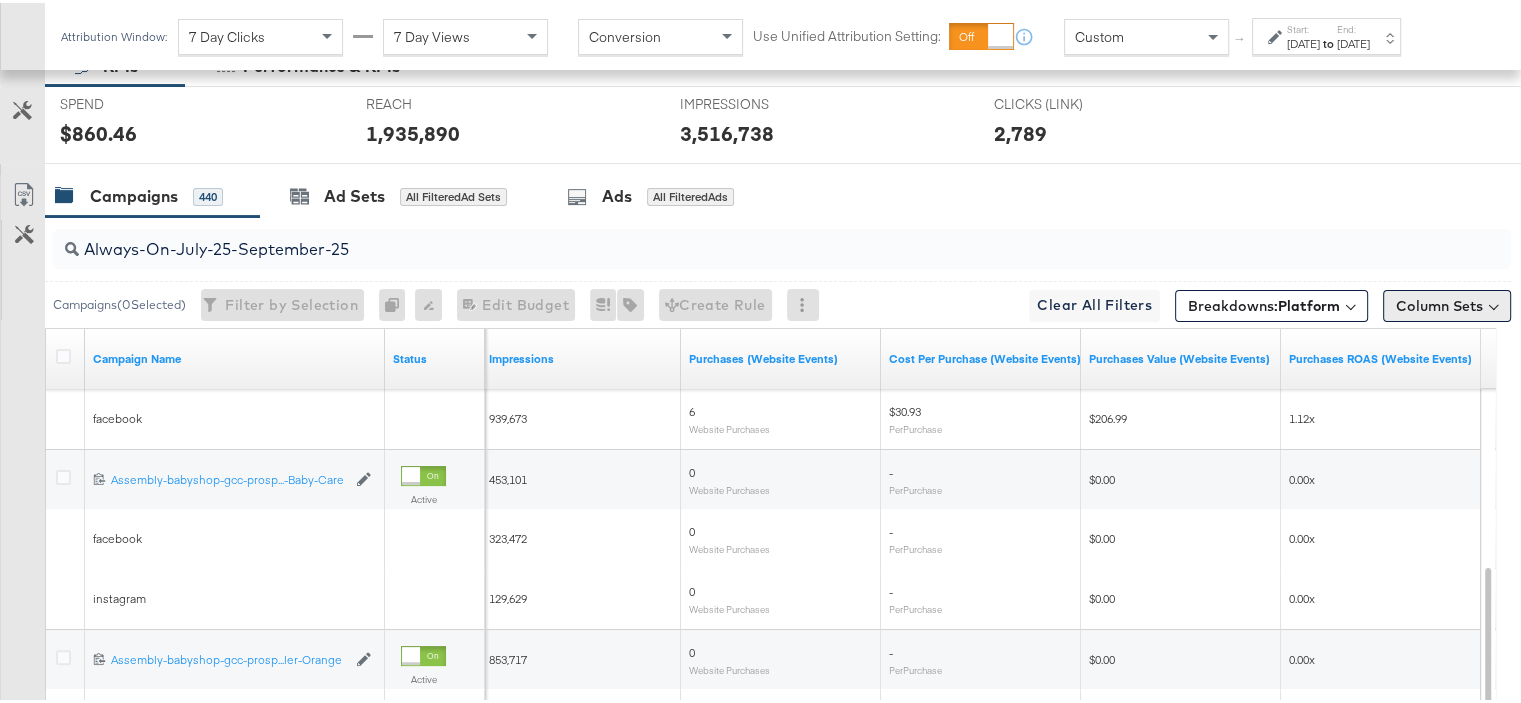 click on "Column Sets" at bounding box center [1447, 303] 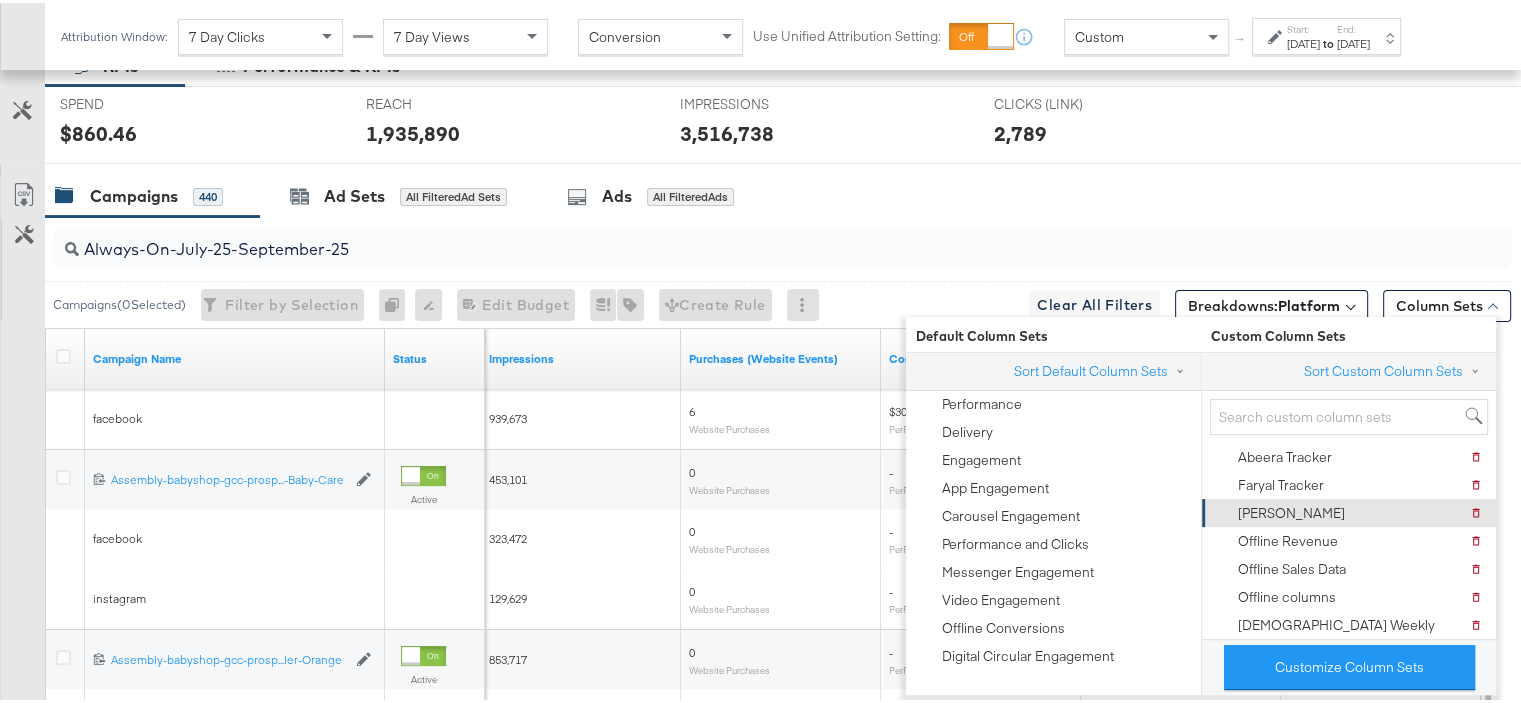 scroll, scrollTop: 11, scrollLeft: 0, axis: vertical 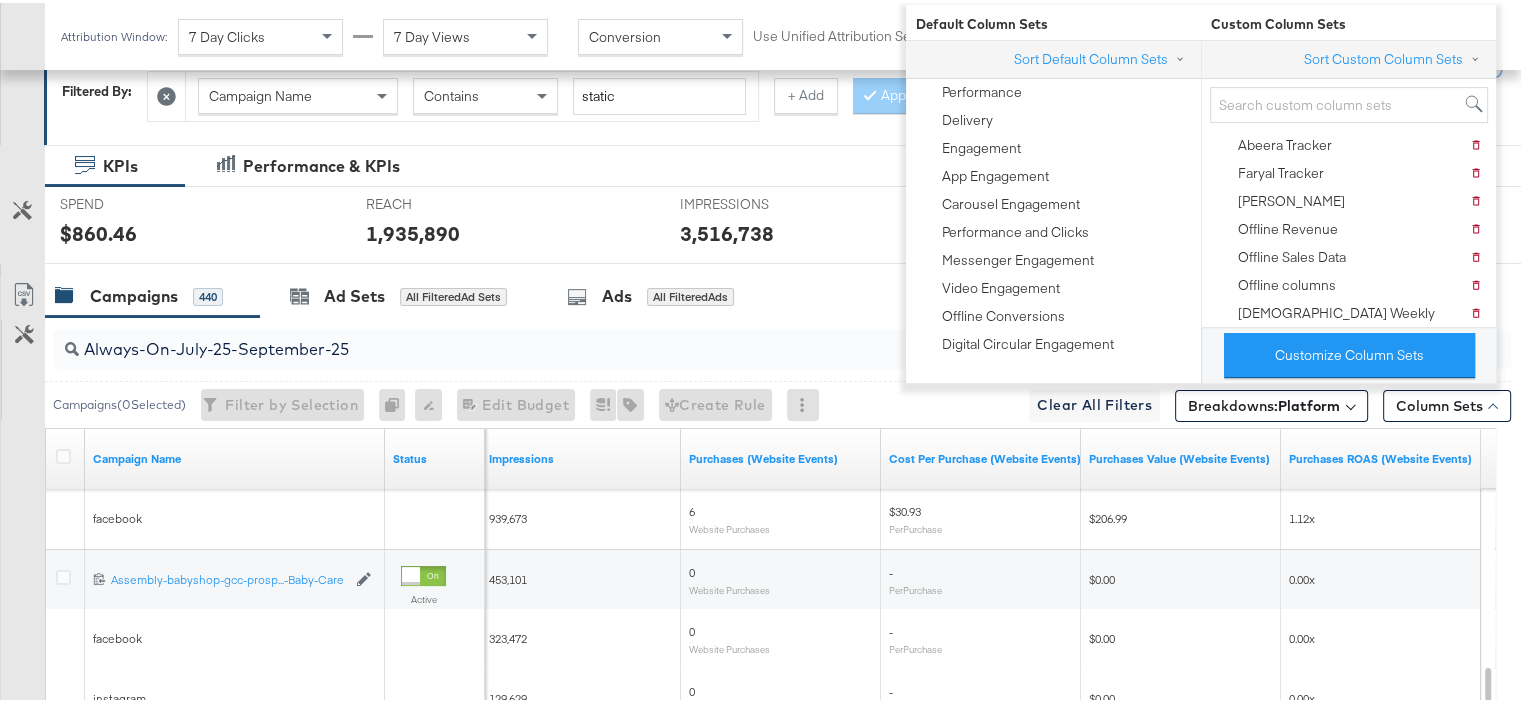 click on "Campaigns 440 Ad Sets All Filtered  Ad Sets Ads All Filtered  Ads" at bounding box center [790, 293] 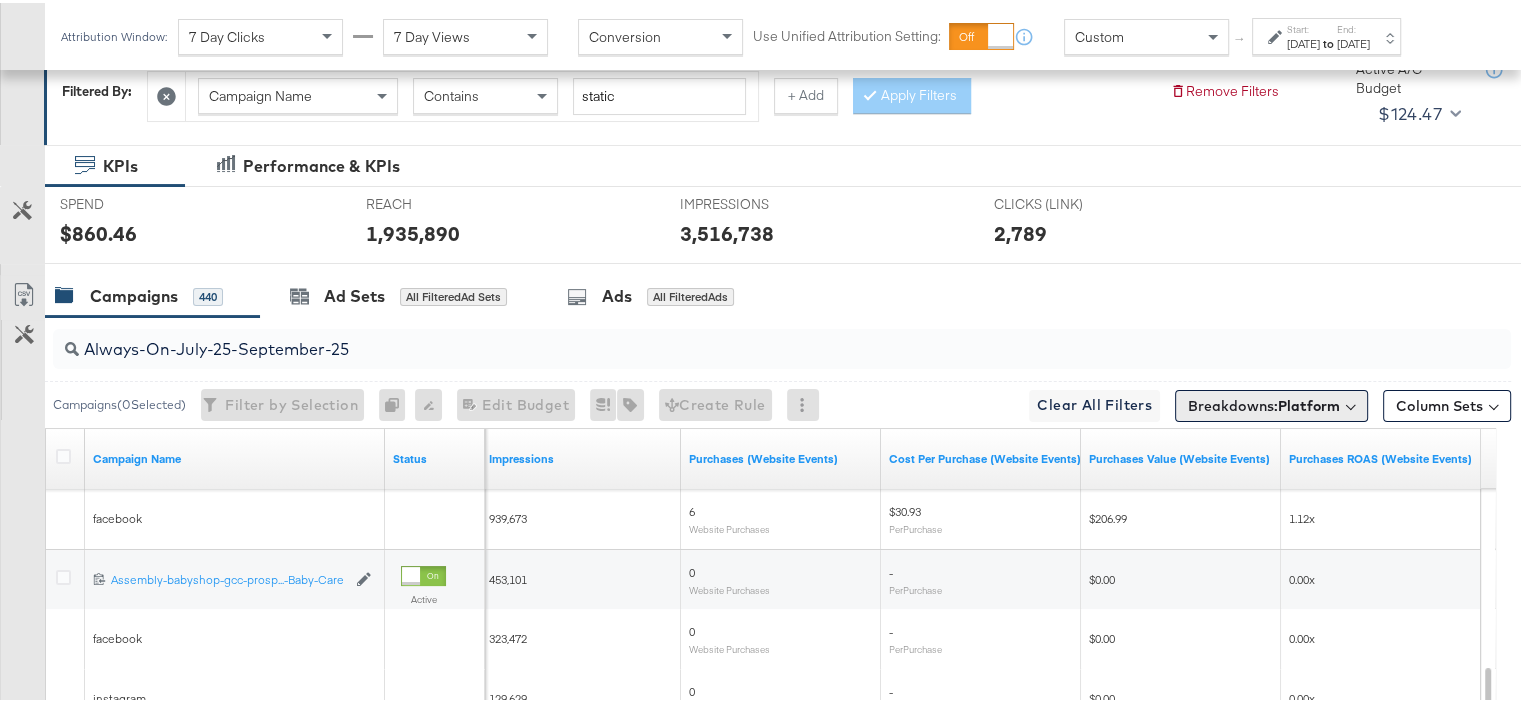 click on "Platform" at bounding box center [1309, 403] 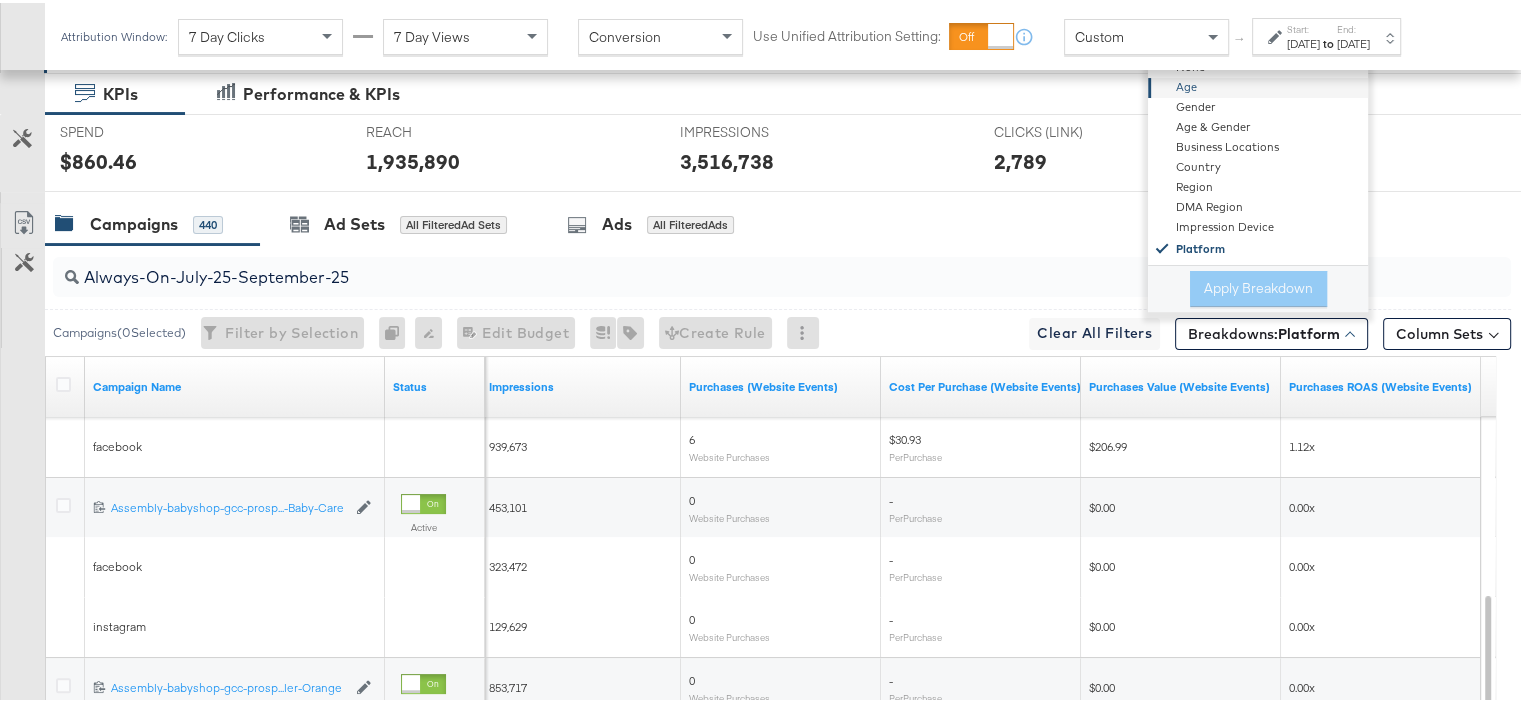 scroll, scrollTop: 400, scrollLeft: 0, axis: vertical 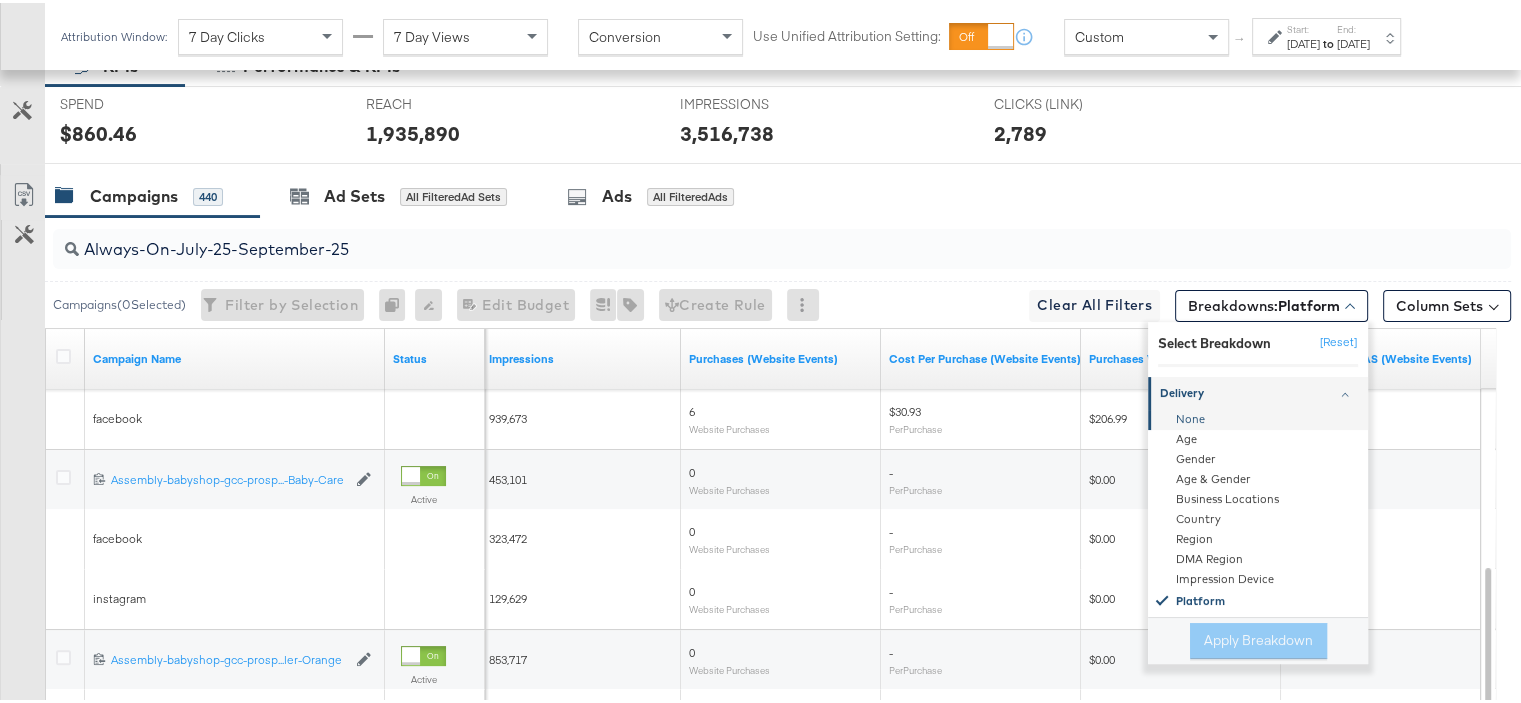 click on "None" at bounding box center [1259, 417] 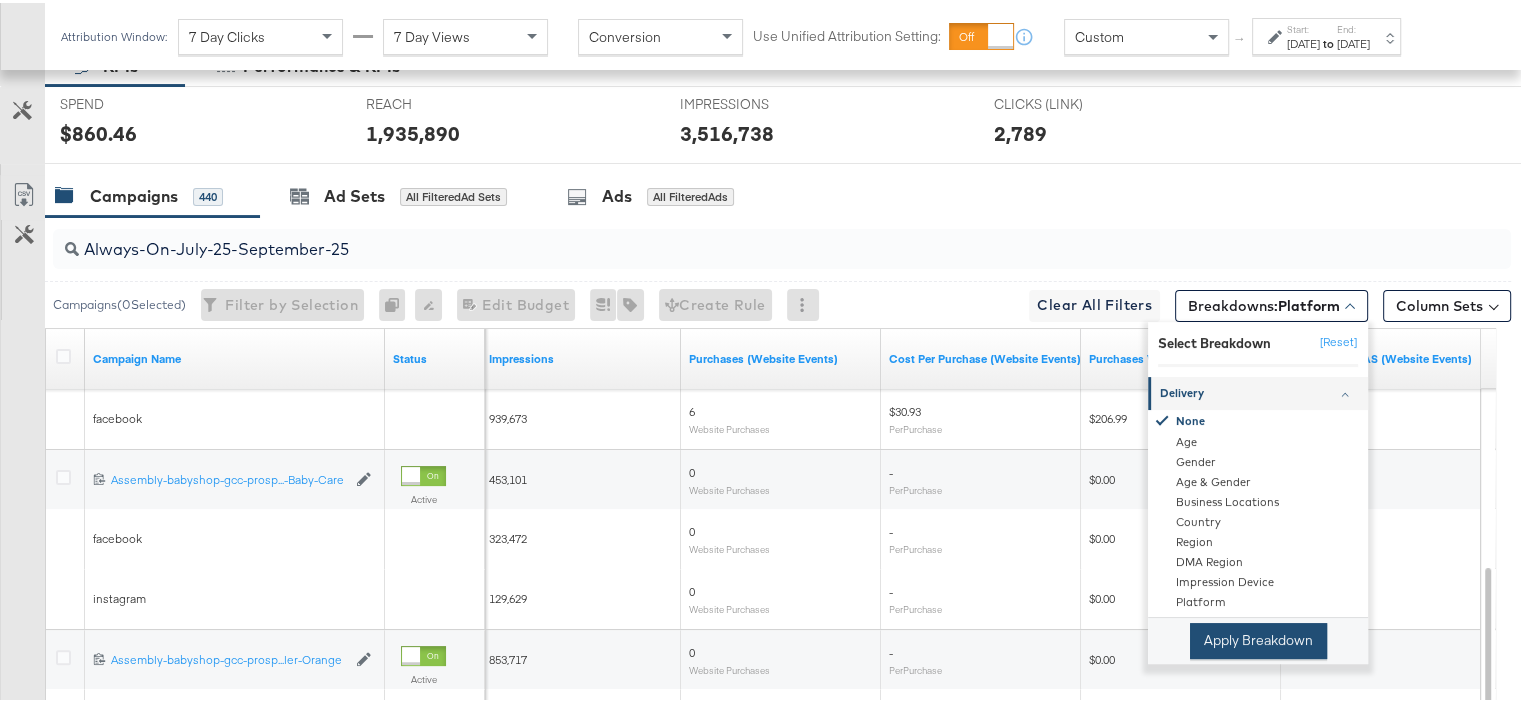 click on "Apply Breakdown" at bounding box center (1258, 638) 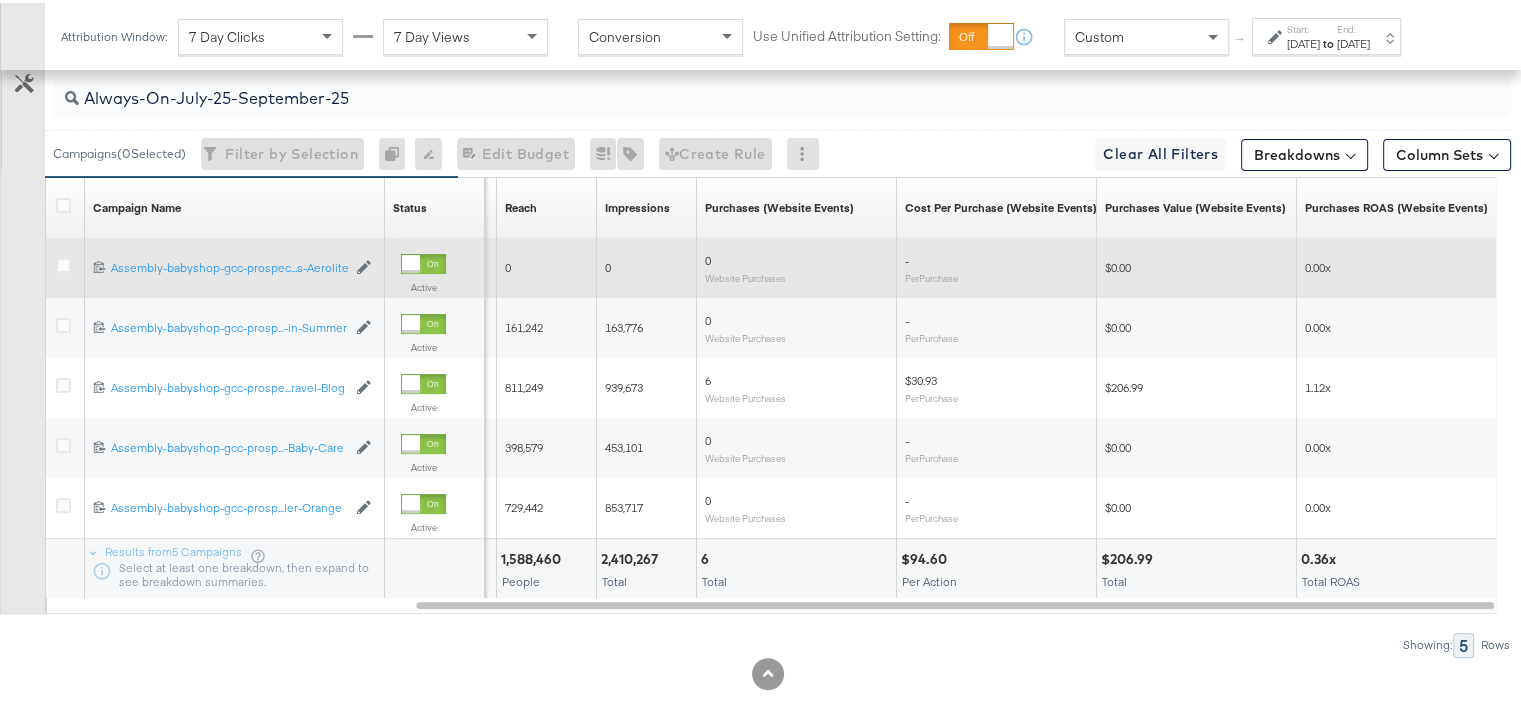 scroll, scrollTop: 588, scrollLeft: 0, axis: vertical 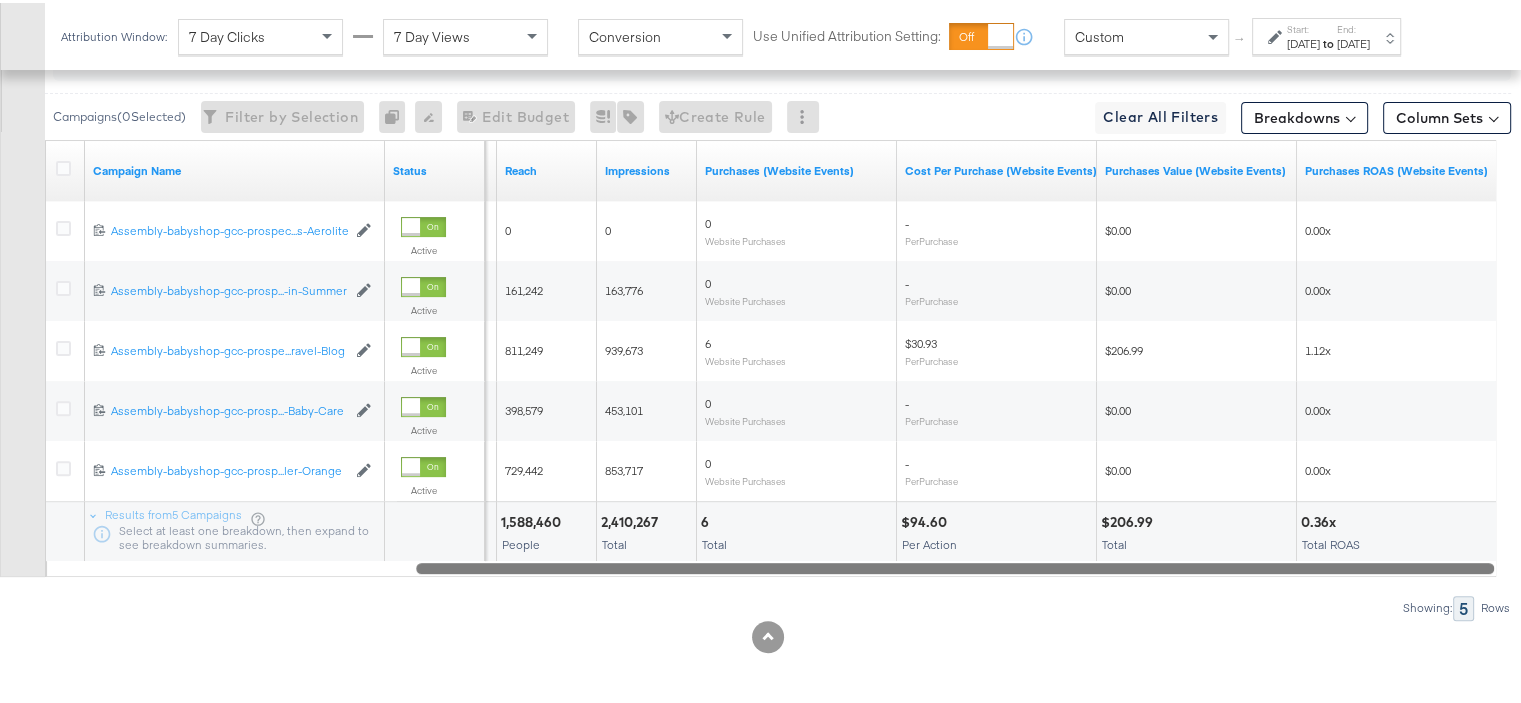 drag, startPoint x: 995, startPoint y: 563, endPoint x: 1249, endPoint y: 560, distance: 254.01772 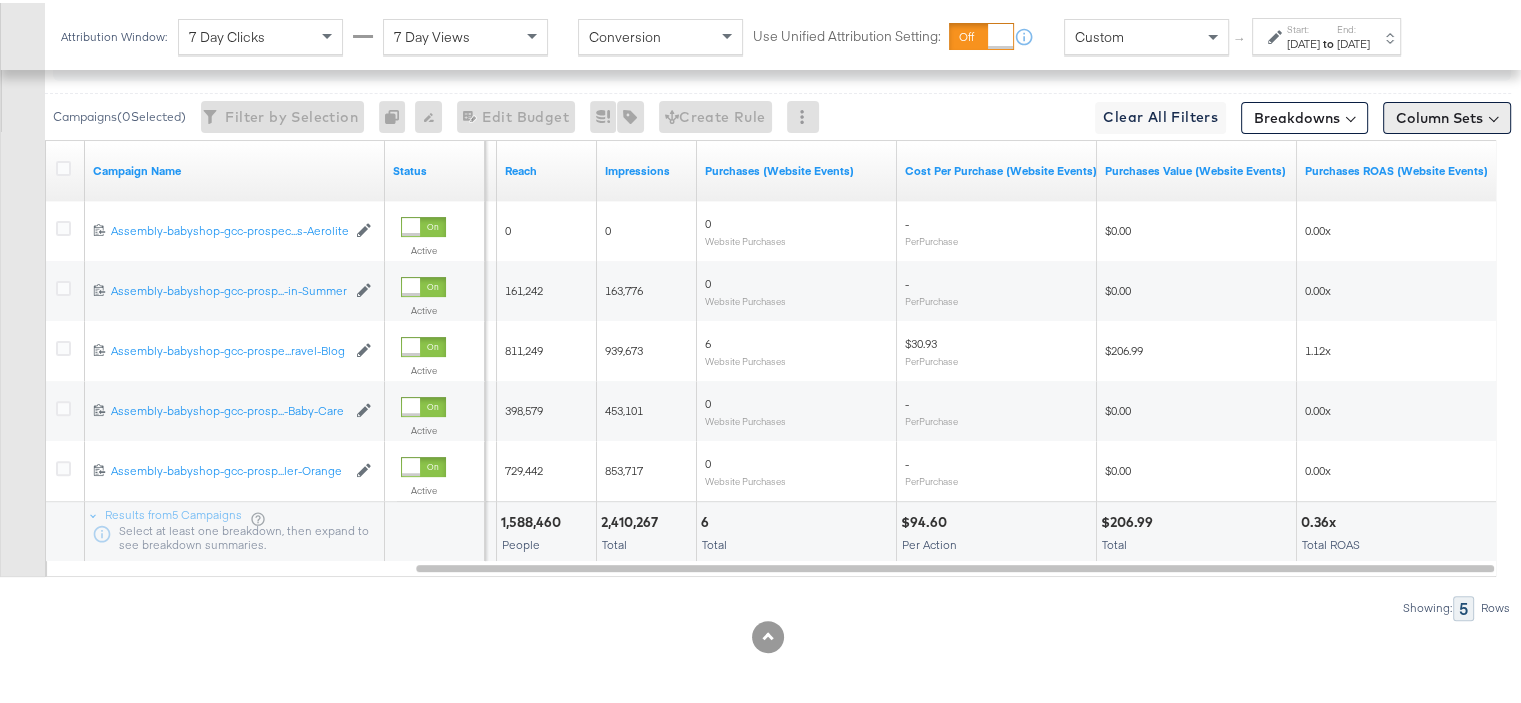 click on "Column Sets" at bounding box center (1447, 115) 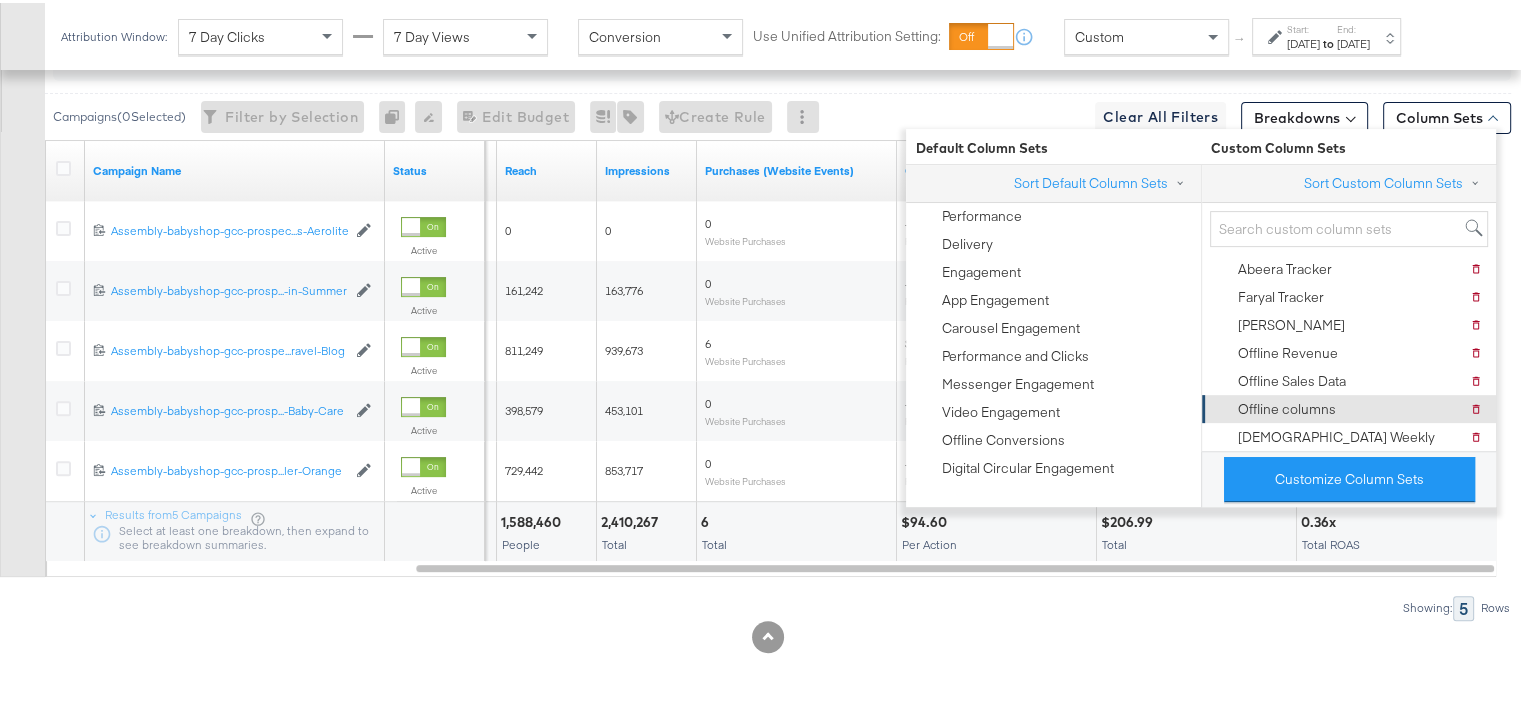 scroll, scrollTop: 0, scrollLeft: 0, axis: both 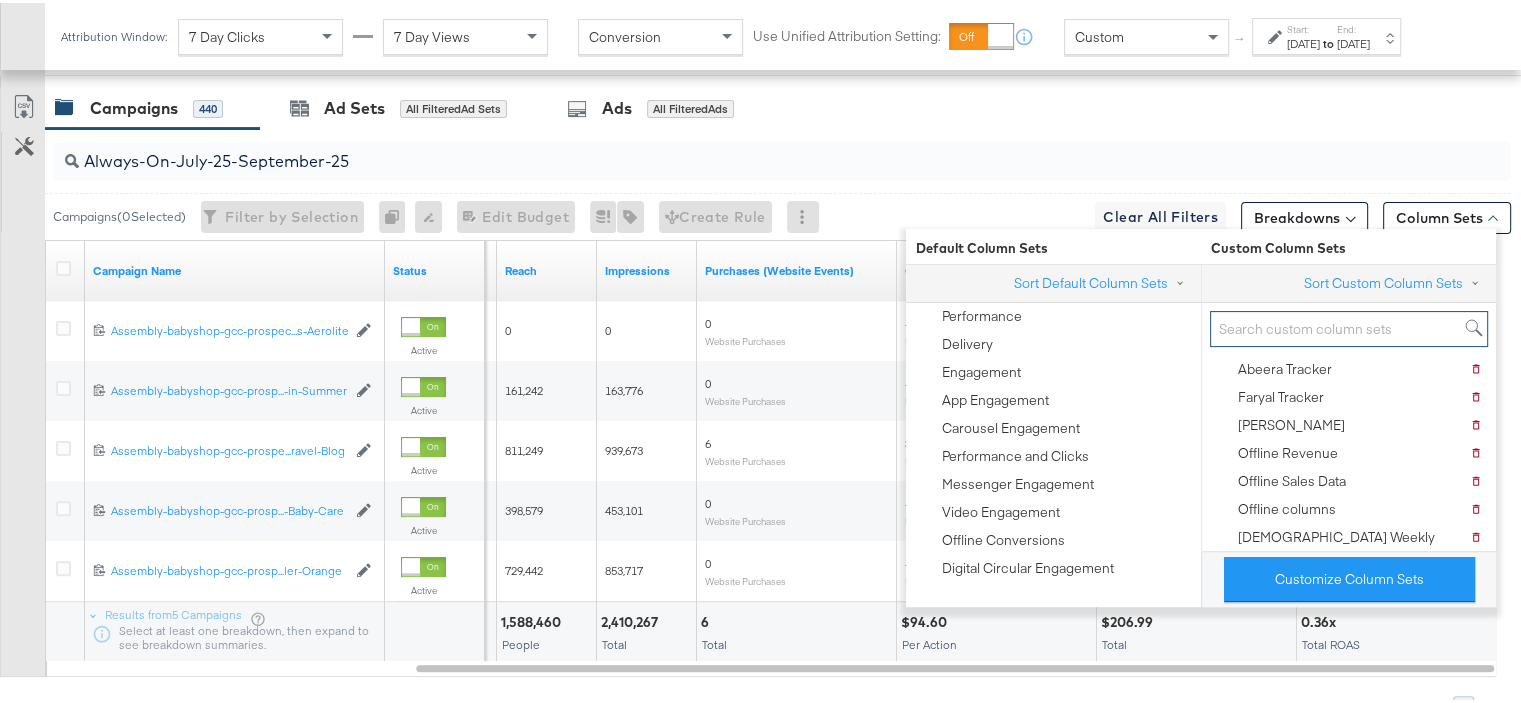 click at bounding box center (1349, 326) 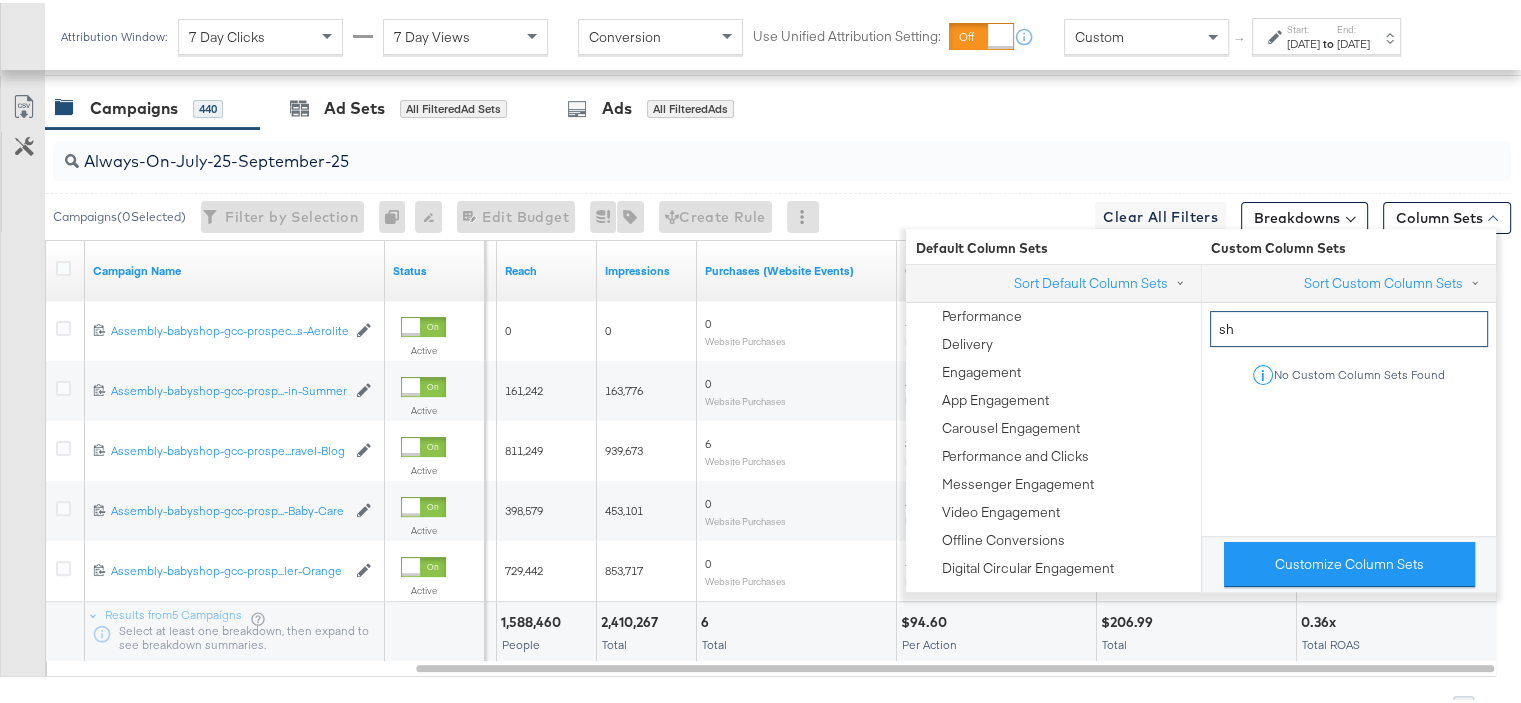 type on "s" 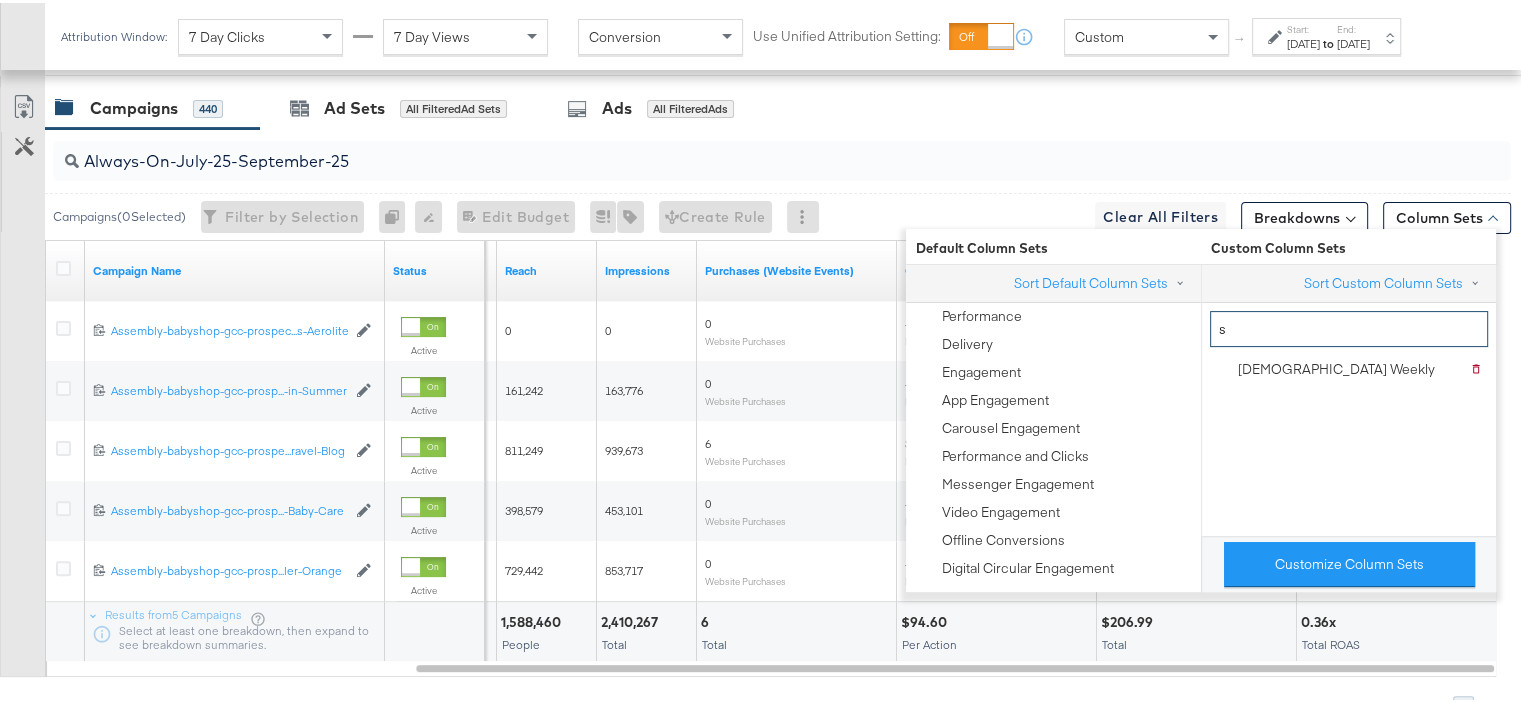 type 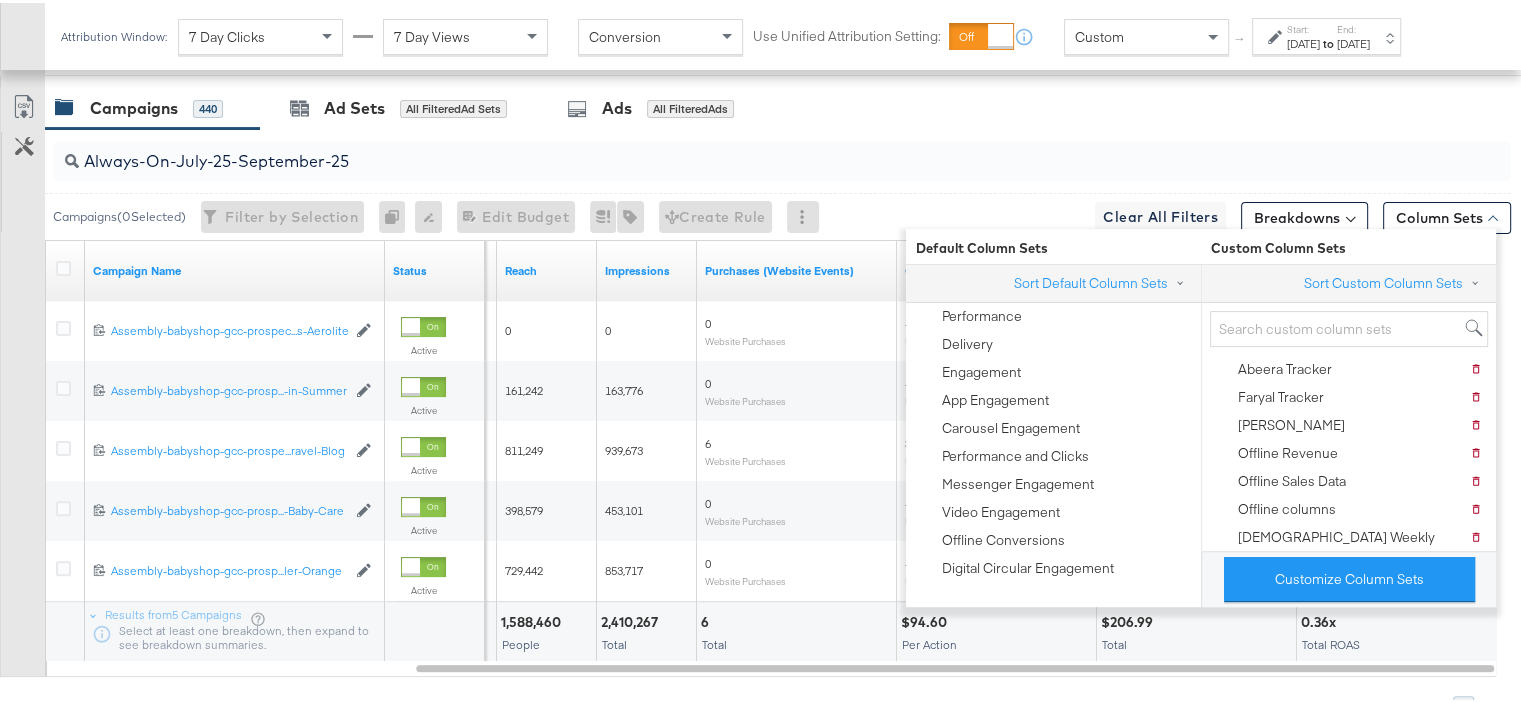click on "Campaigns 440 Ad Sets All Filtered  Ad Sets Ads All Filtered  Ads" at bounding box center (790, 105) 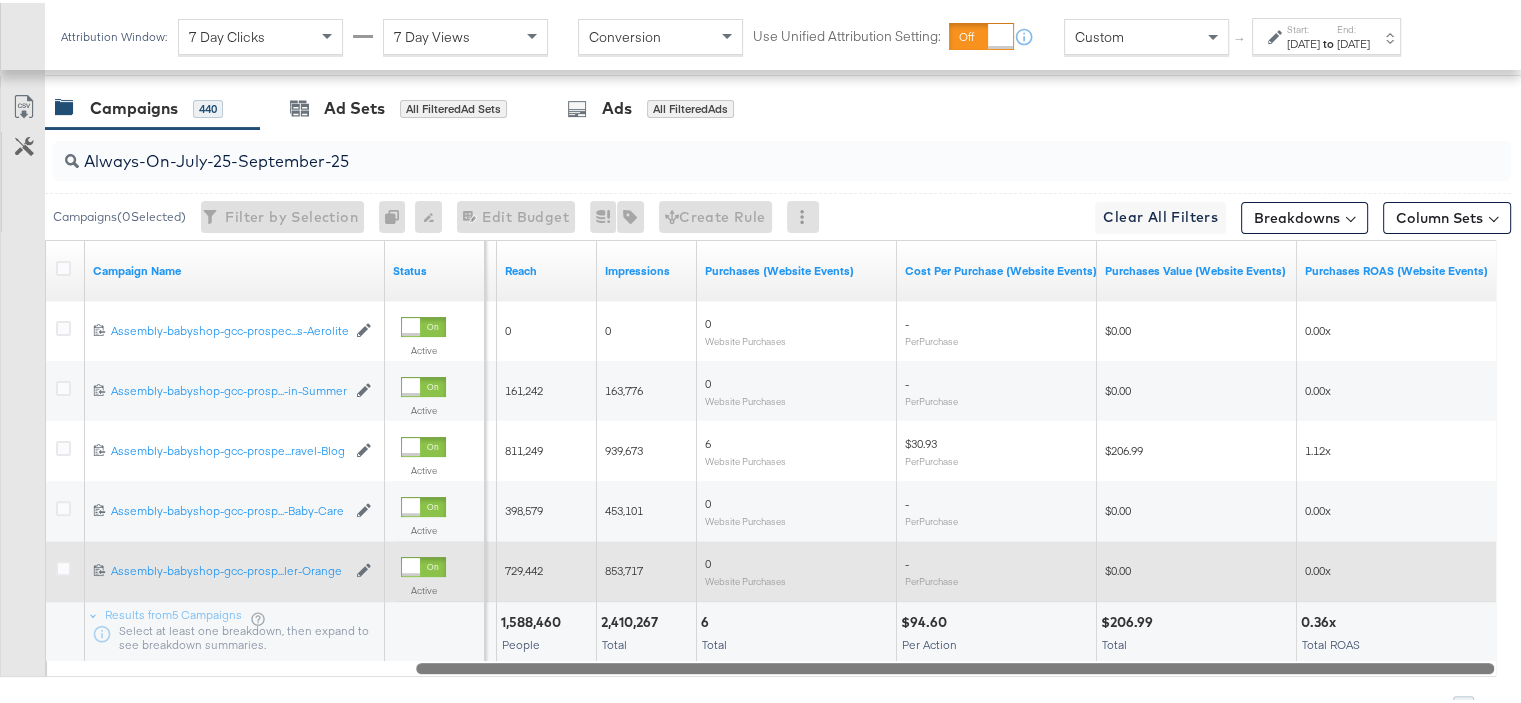 drag, startPoint x: 901, startPoint y: 663, endPoint x: 1309, endPoint y: 547, distance: 424.16977 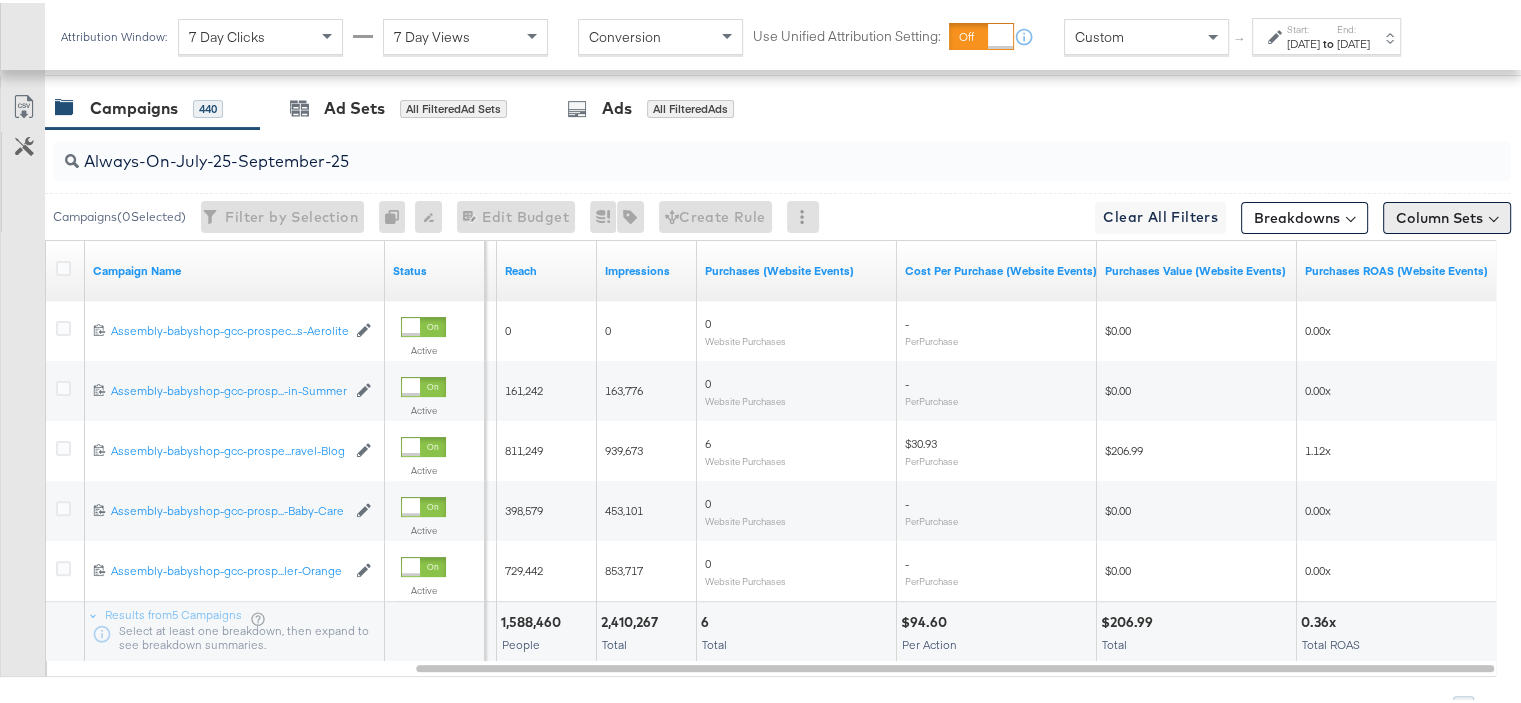 click on "Column Sets" at bounding box center [1447, 215] 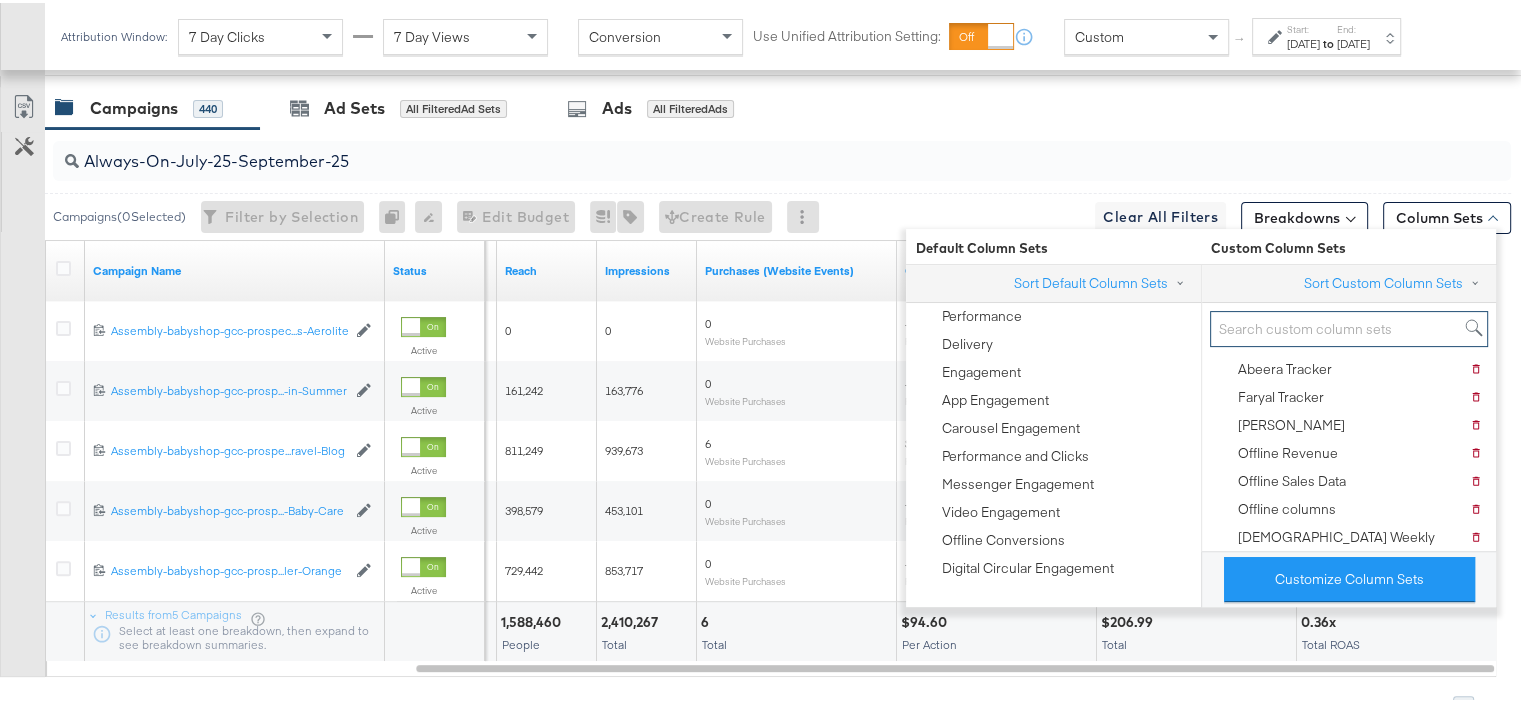 click at bounding box center [1349, 326] 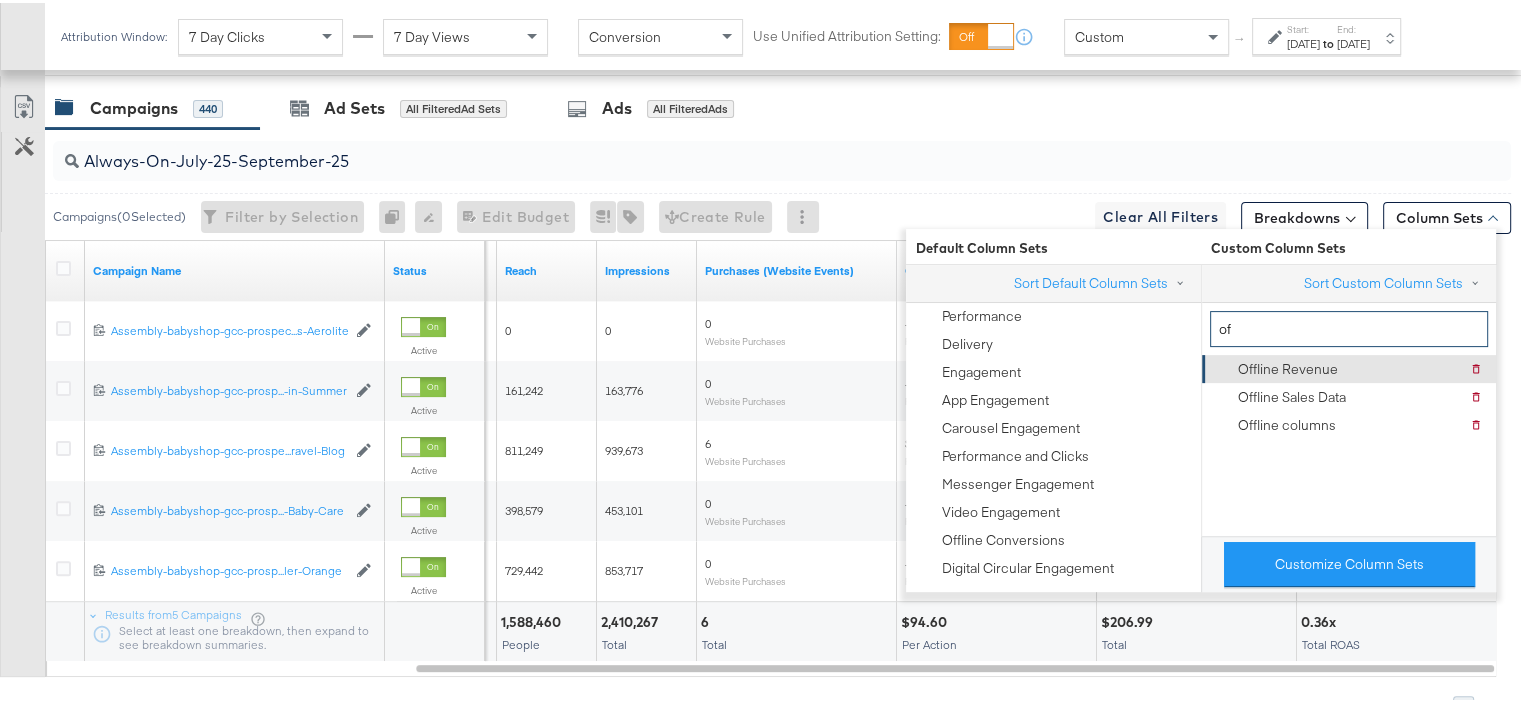 type on "of" 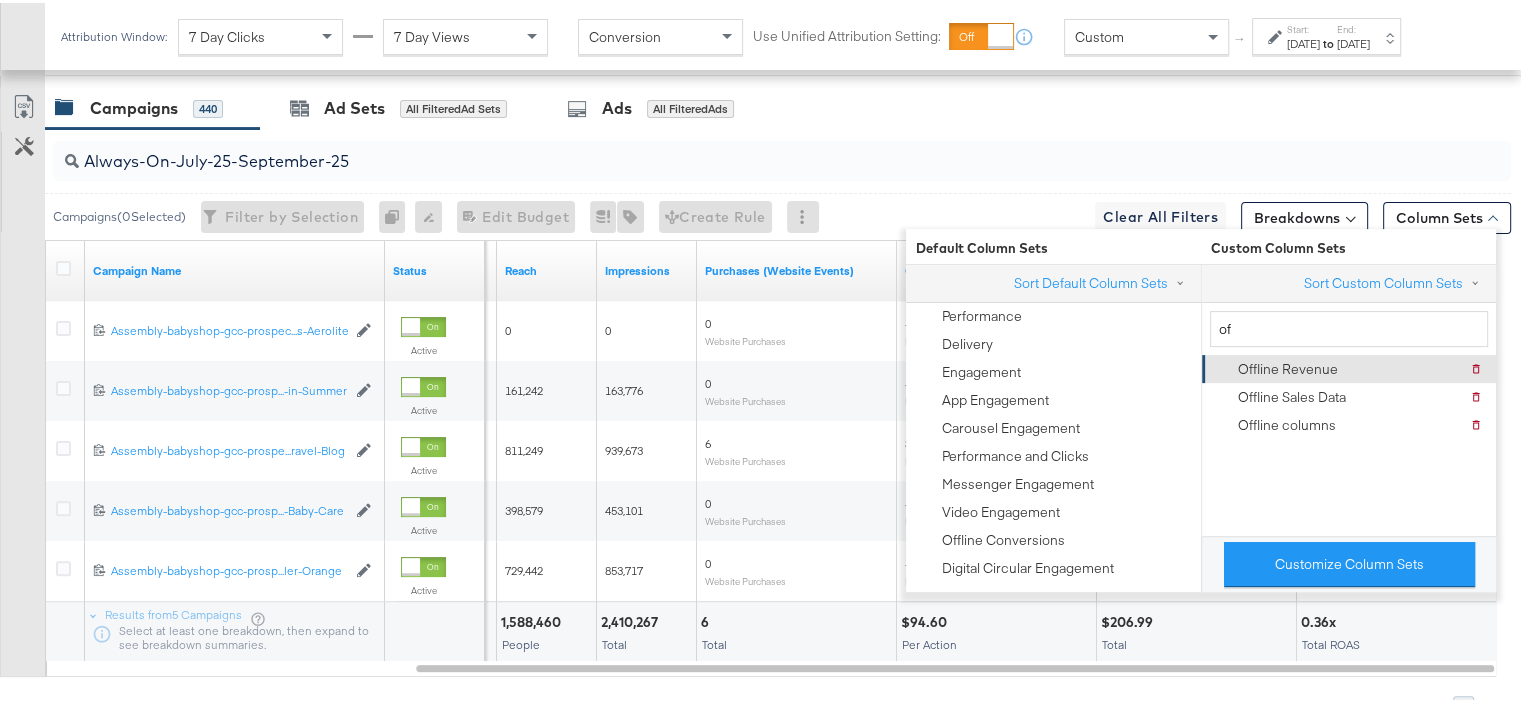 click on "Offline Revenue" at bounding box center (1288, 366) 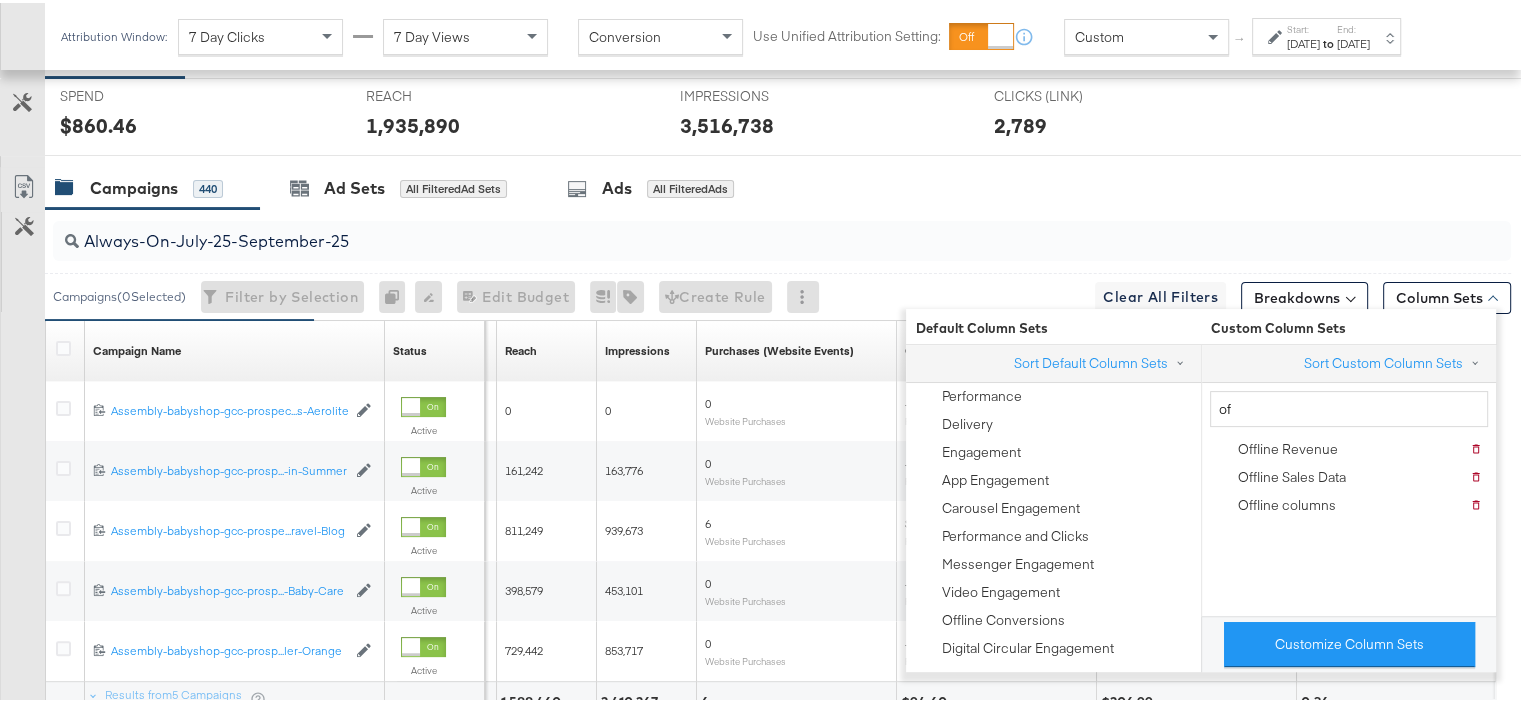 scroll, scrollTop: 488, scrollLeft: 0, axis: vertical 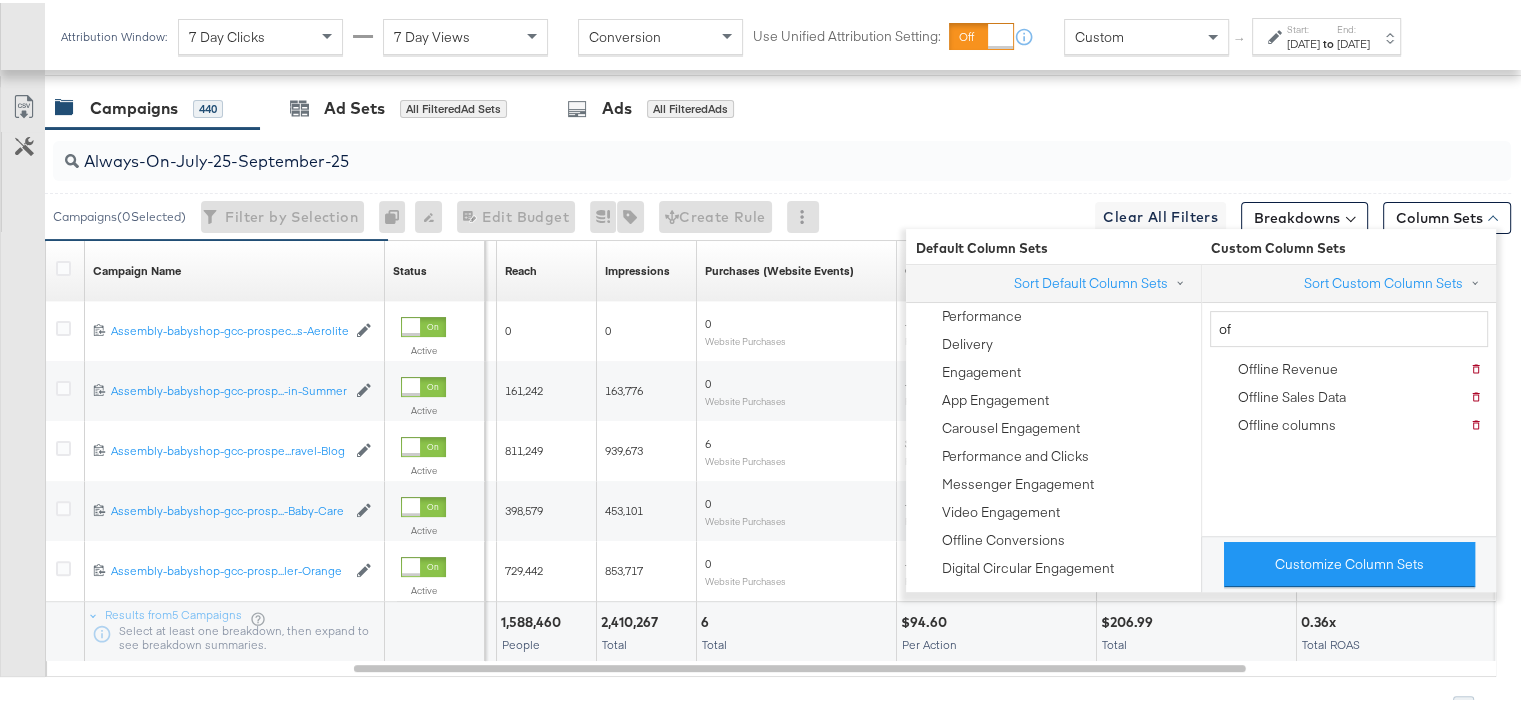 click on "Always-On-July-25-September-25" at bounding box center (782, 158) 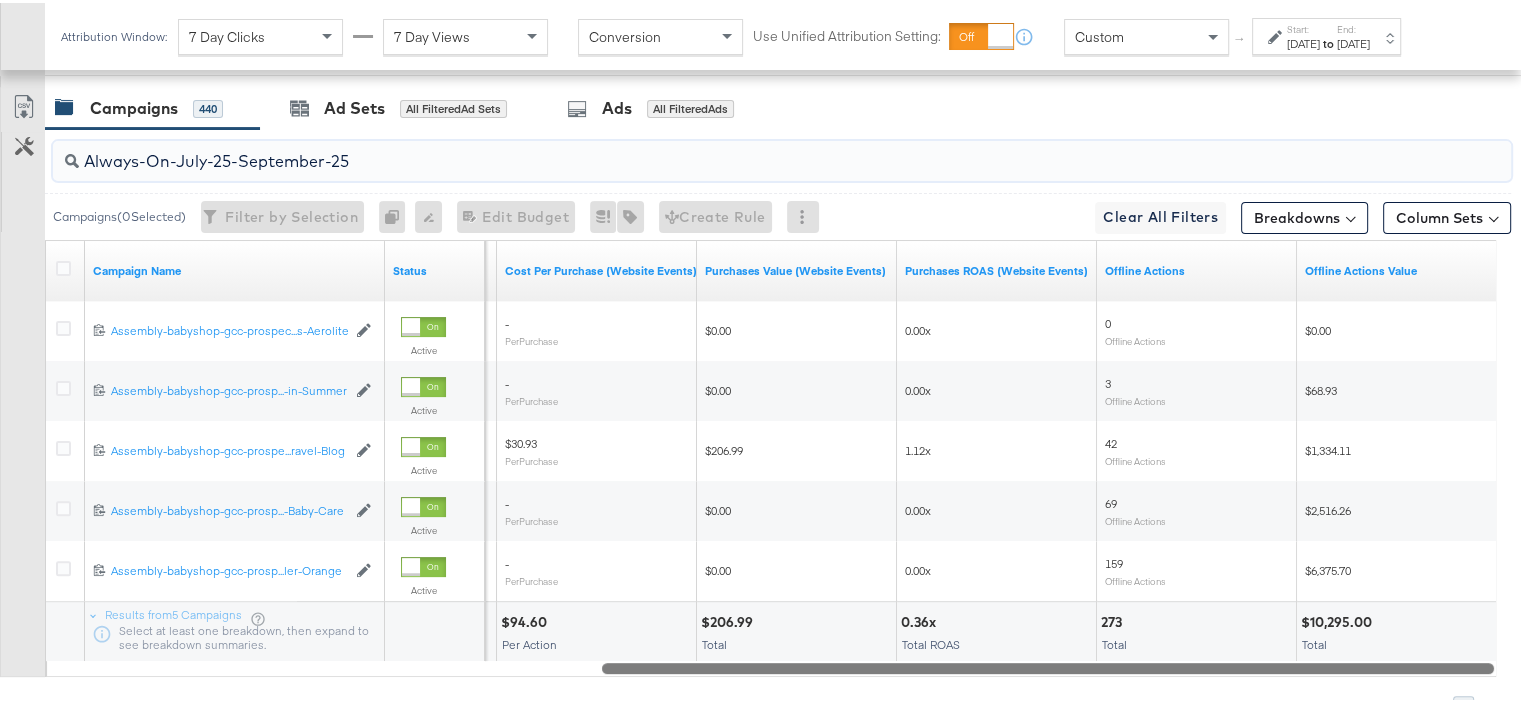 drag, startPoint x: 1124, startPoint y: 667, endPoint x: 1432, endPoint y: 651, distance: 308.4153 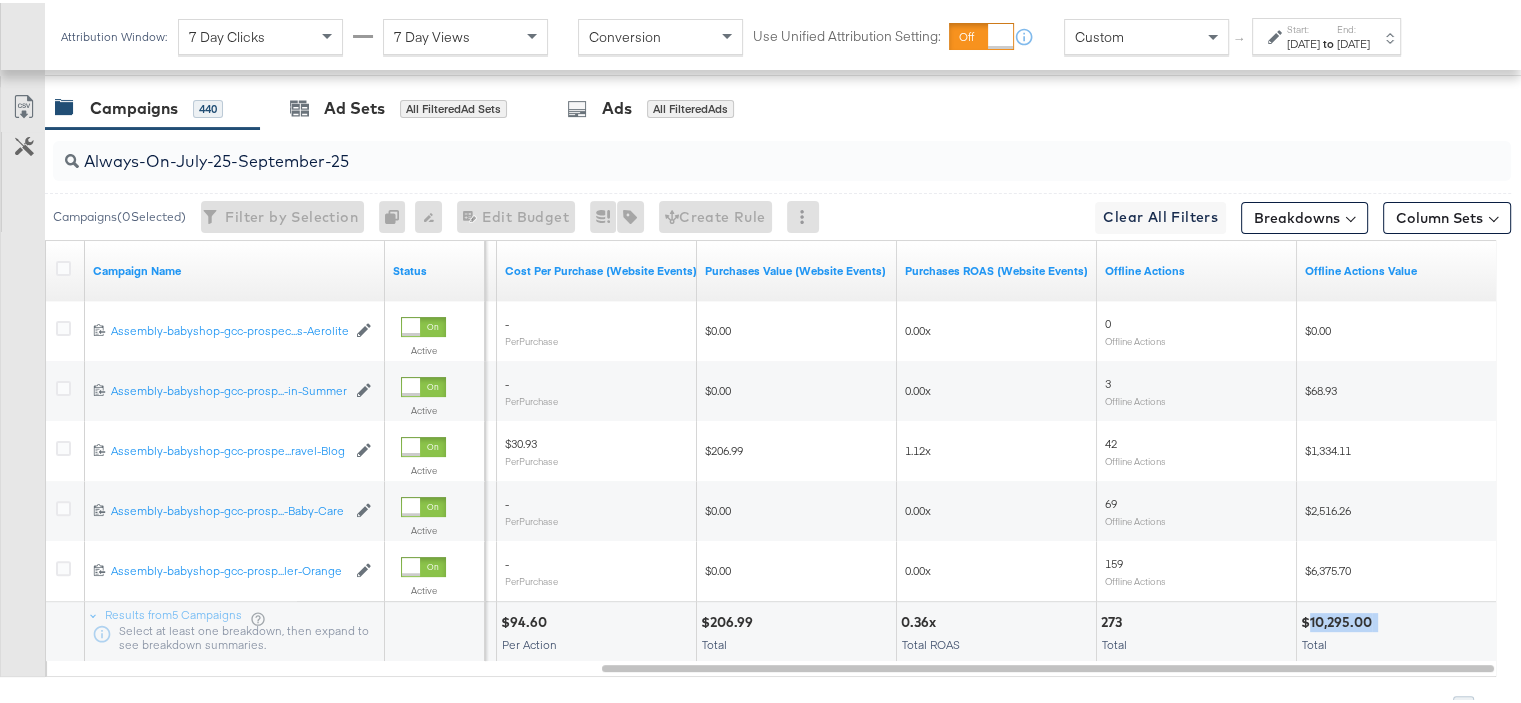 drag, startPoint x: 1378, startPoint y: 619, endPoint x: 1310, endPoint y: 621, distance: 68.0294 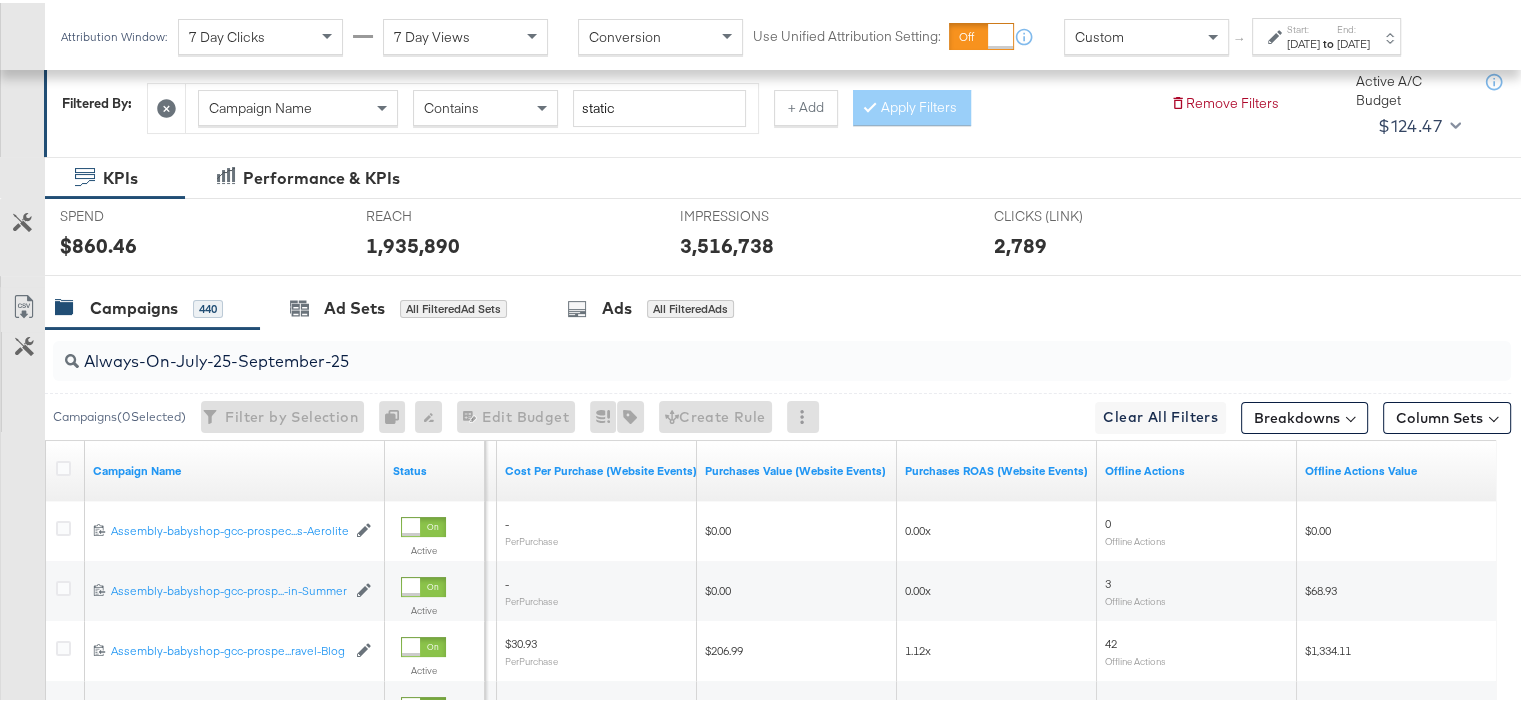 scroll, scrollTop: 588, scrollLeft: 0, axis: vertical 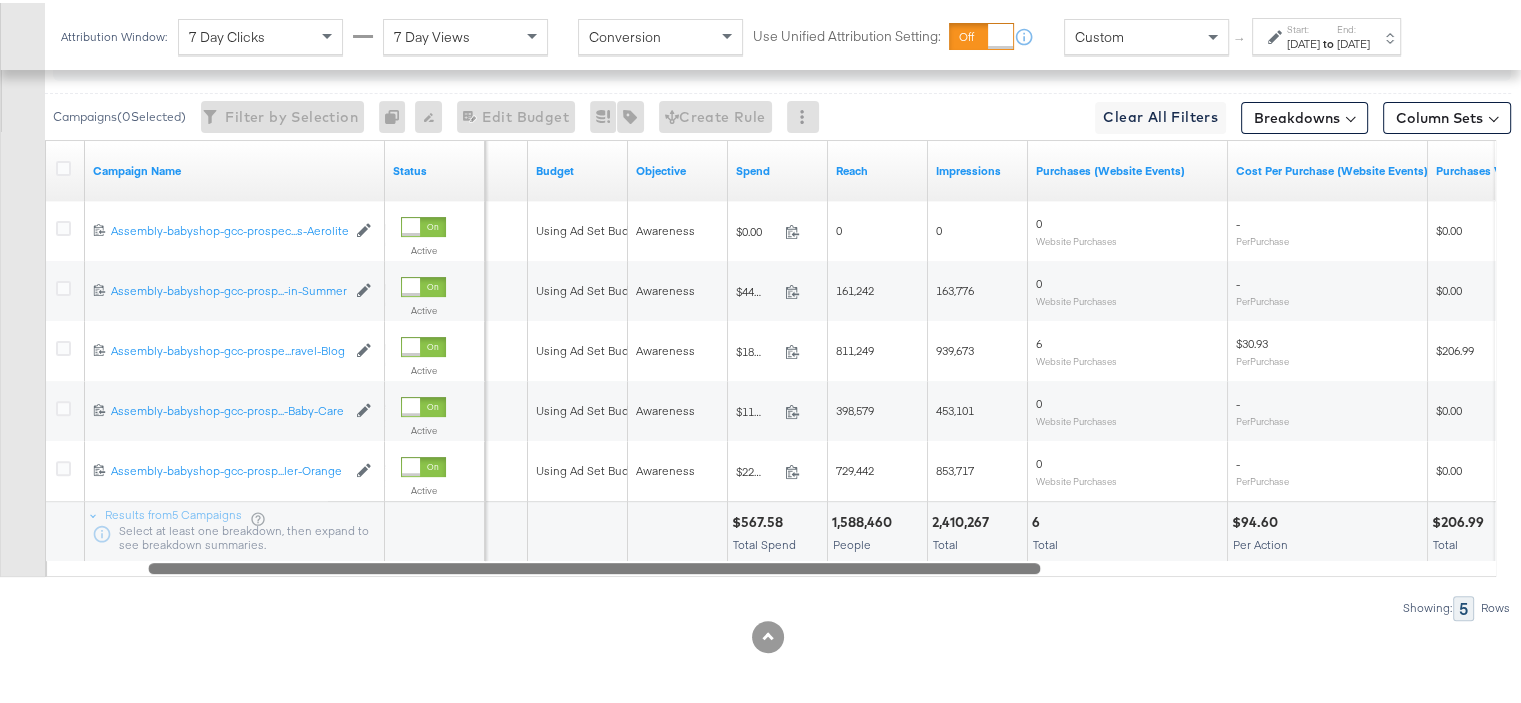 drag, startPoint x: 1285, startPoint y: 561, endPoint x: 831, endPoint y: 575, distance: 454.21582 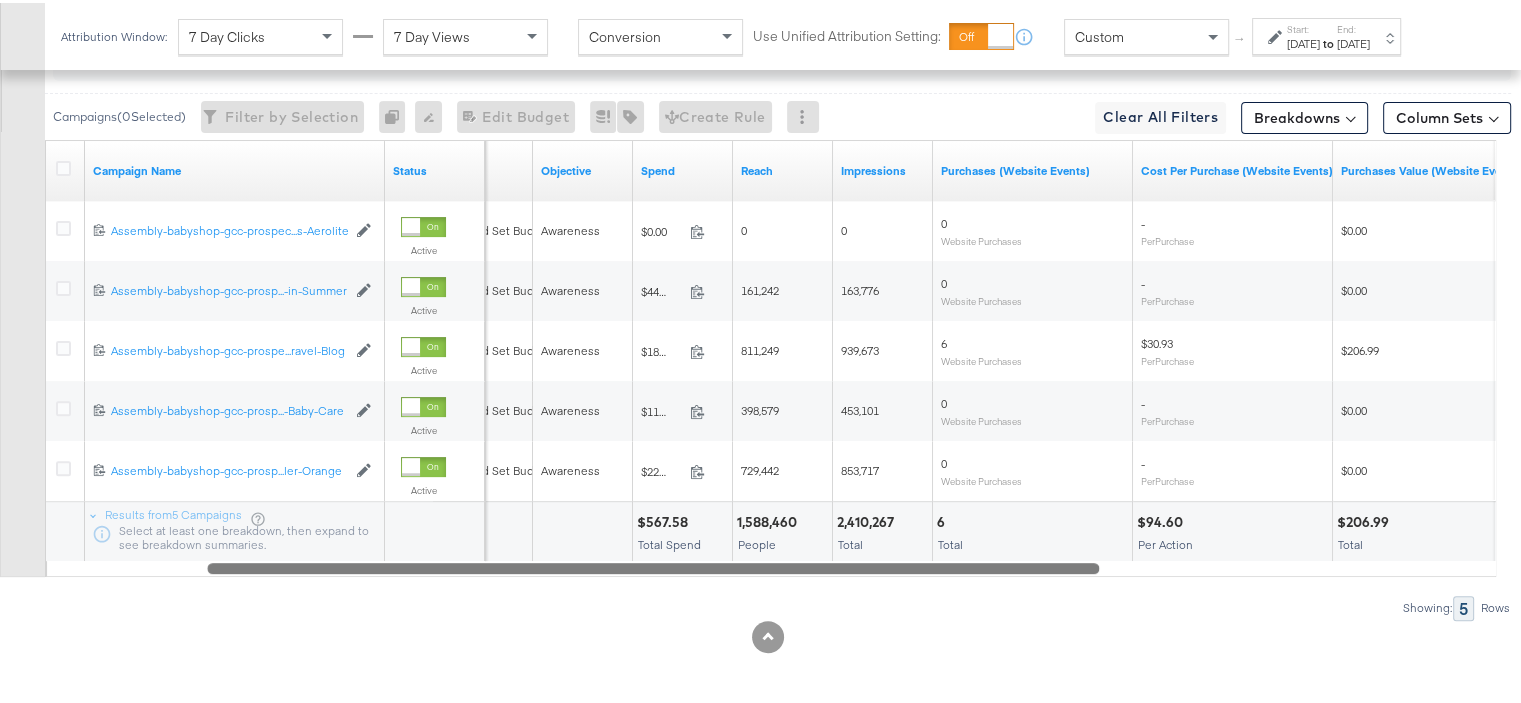 drag, startPoint x: 859, startPoint y: 563, endPoint x: 922, endPoint y: 547, distance: 65 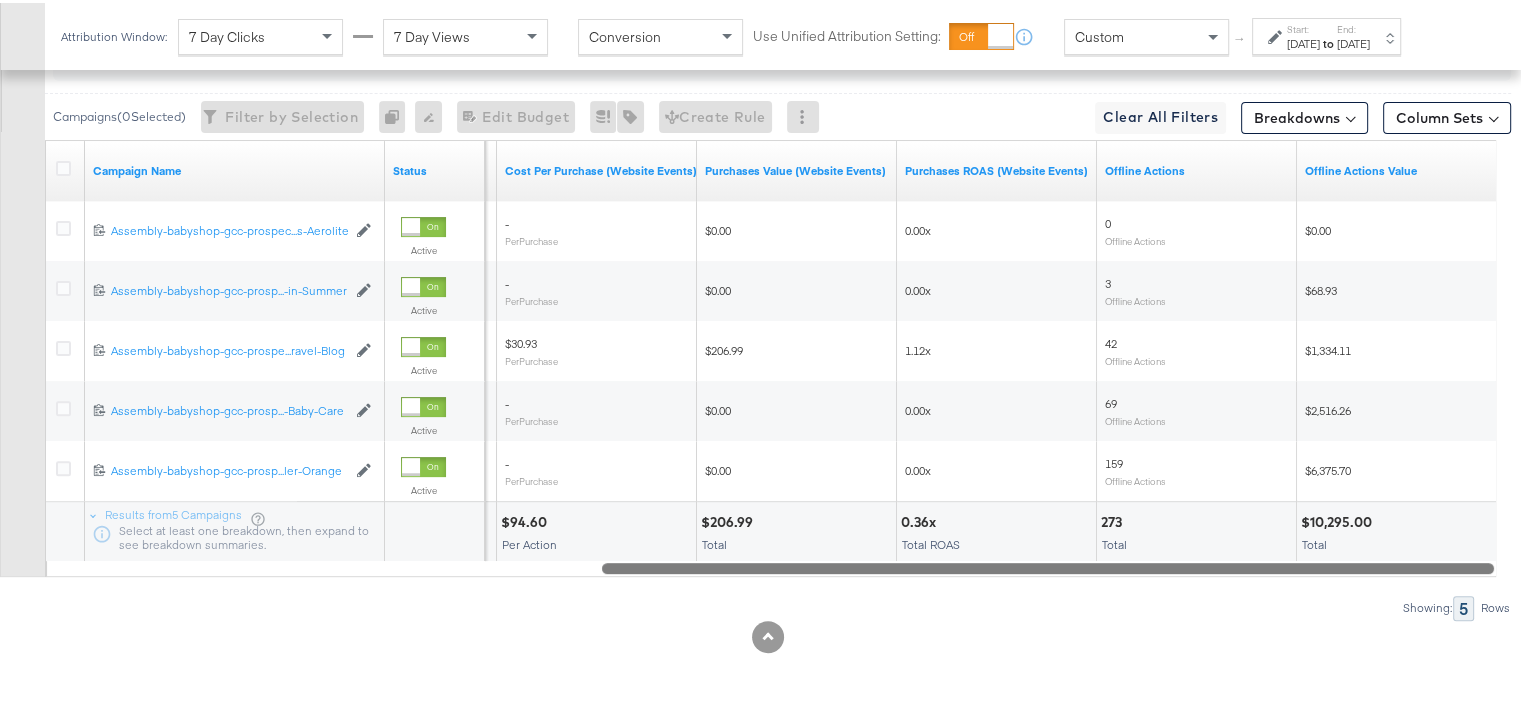 drag, startPoint x: 1038, startPoint y: 567, endPoint x: 1535, endPoint y: 623, distance: 500.145 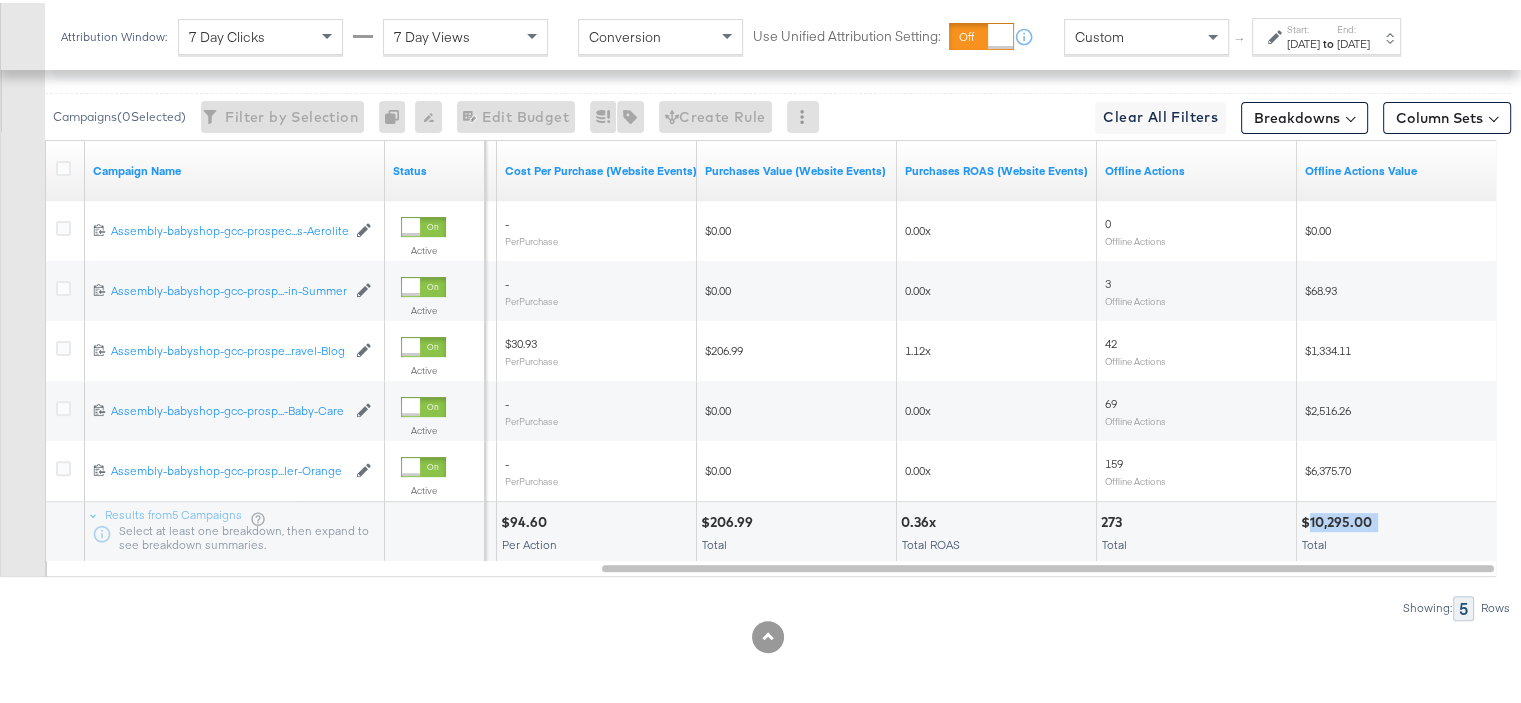 drag, startPoint x: 1378, startPoint y: 519, endPoint x: 1310, endPoint y: 526, distance: 68.359344 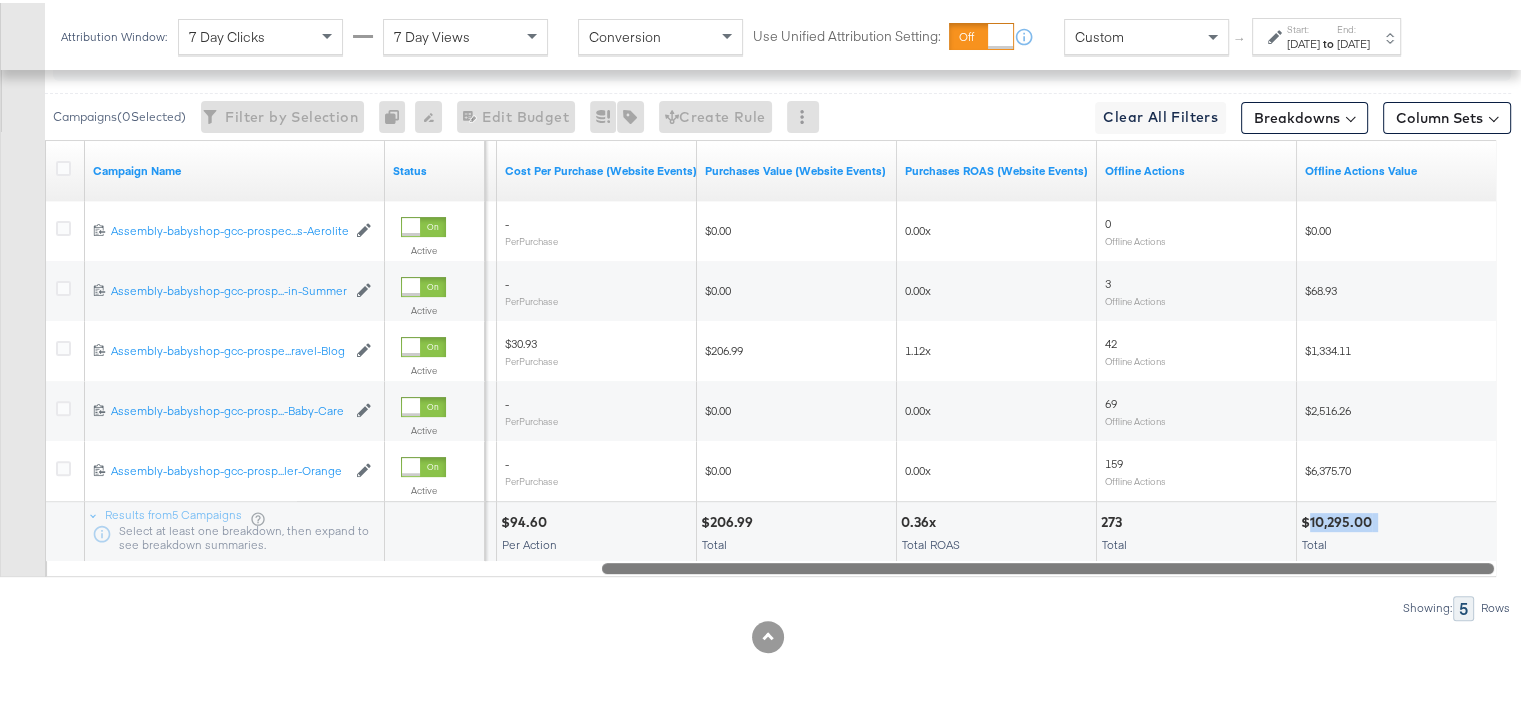 copy on "10,295.00" 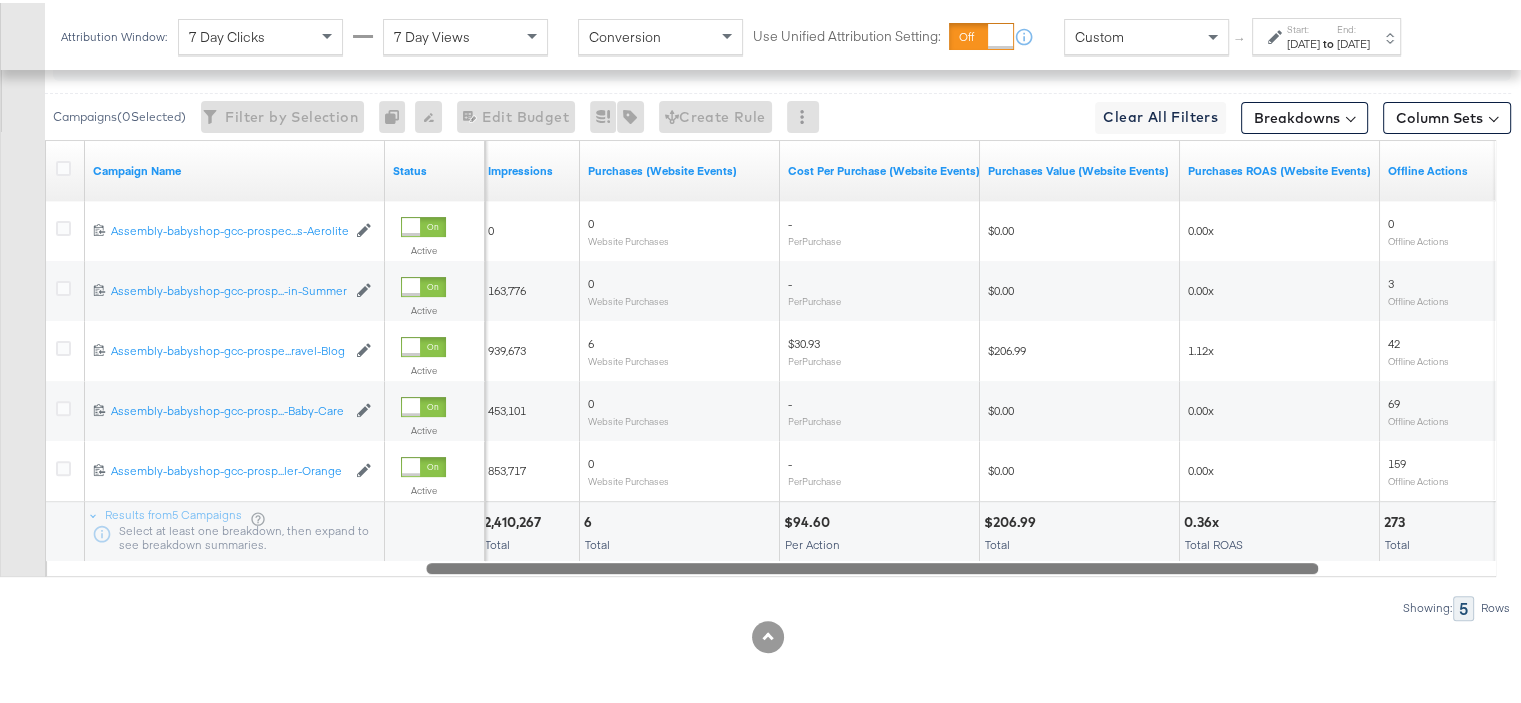 drag, startPoint x: 1072, startPoint y: 567, endPoint x: 902, endPoint y: 561, distance: 170.10585 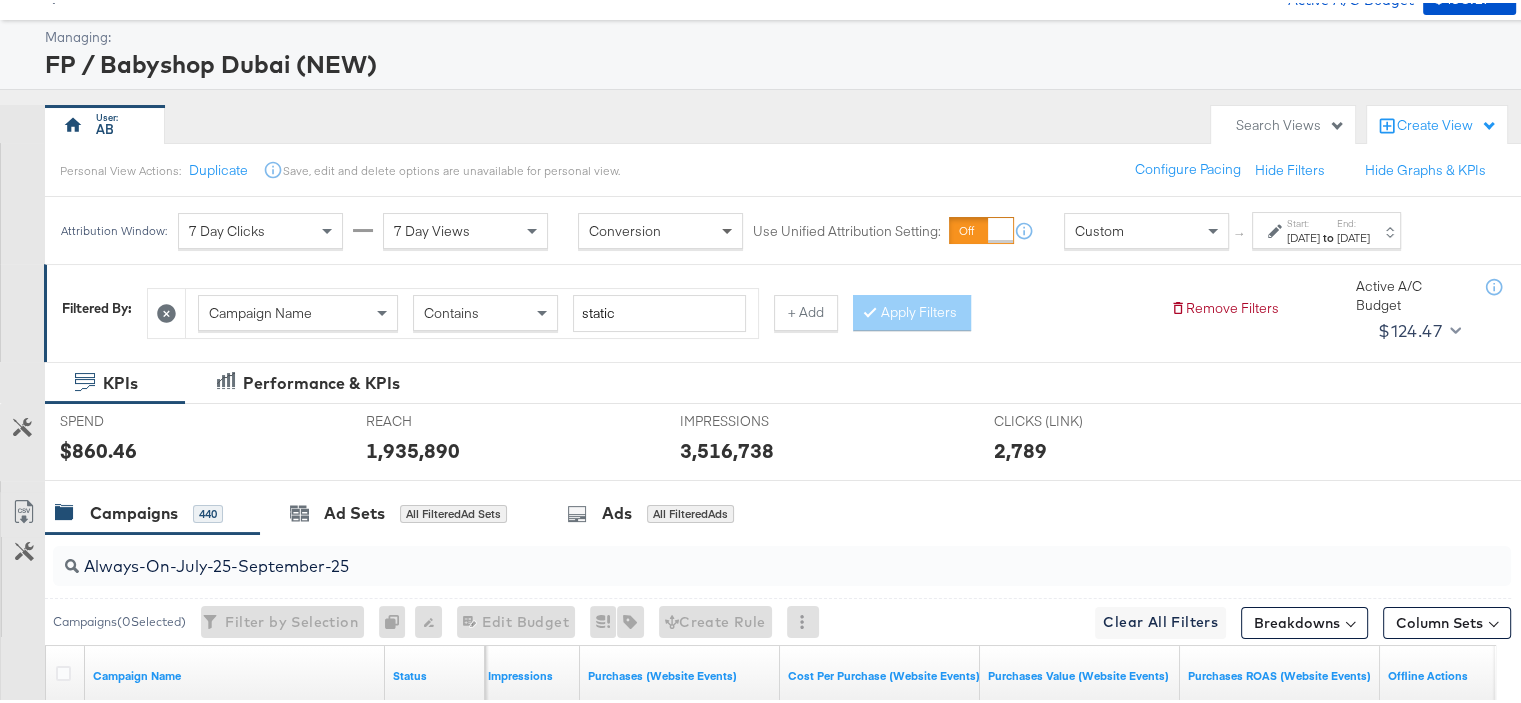 scroll, scrollTop: 0, scrollLeft: 0, axis: both 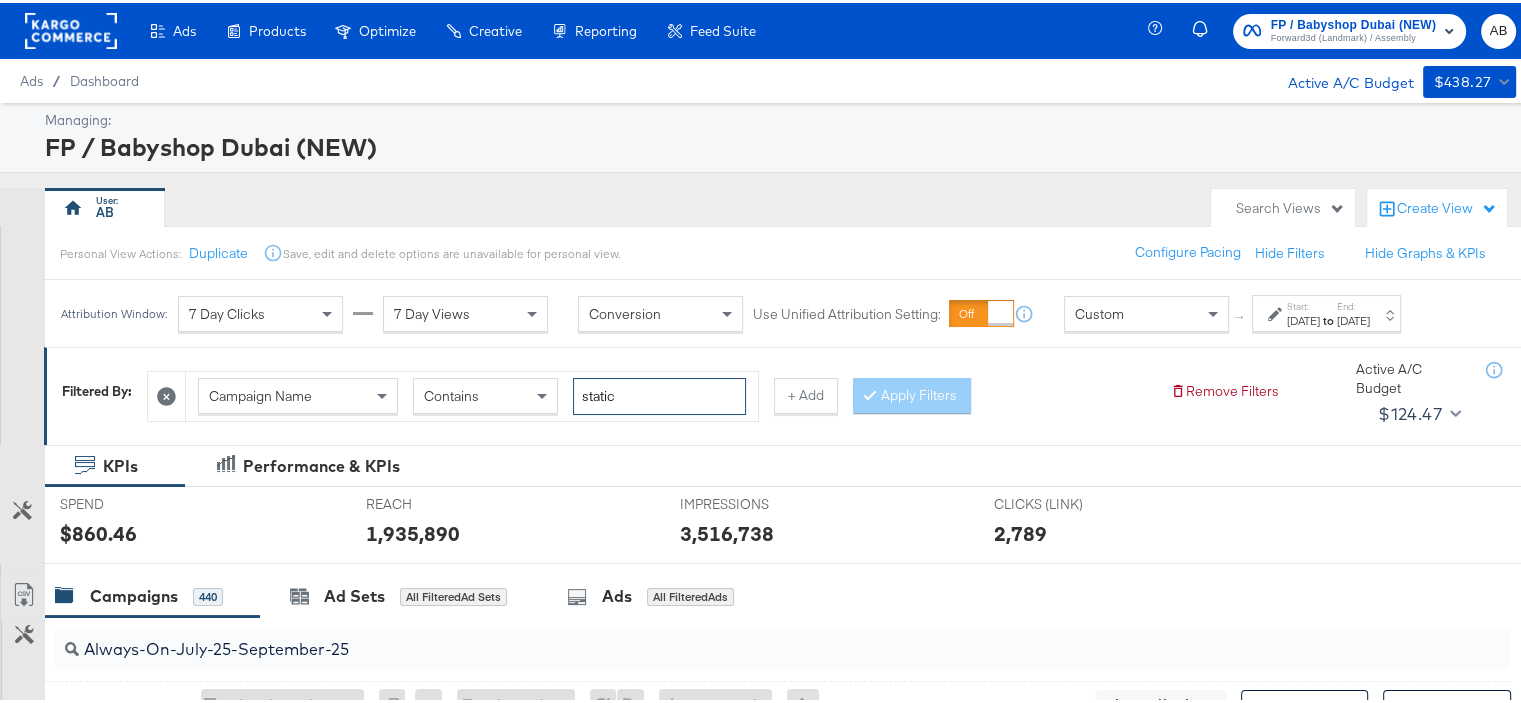 click on "static" at bounding box center (659, 393) 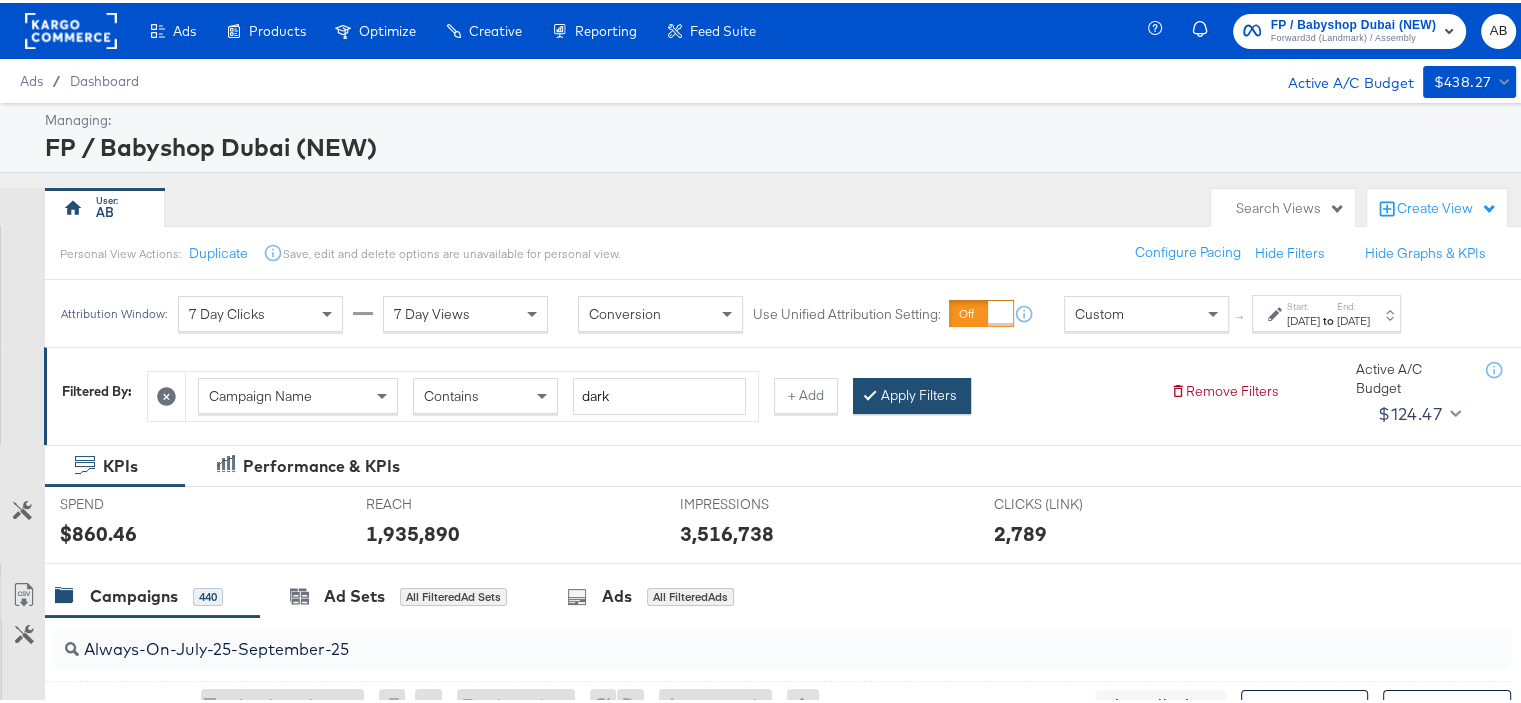 click on "Apply Filters" at bounding box center [912, 393] 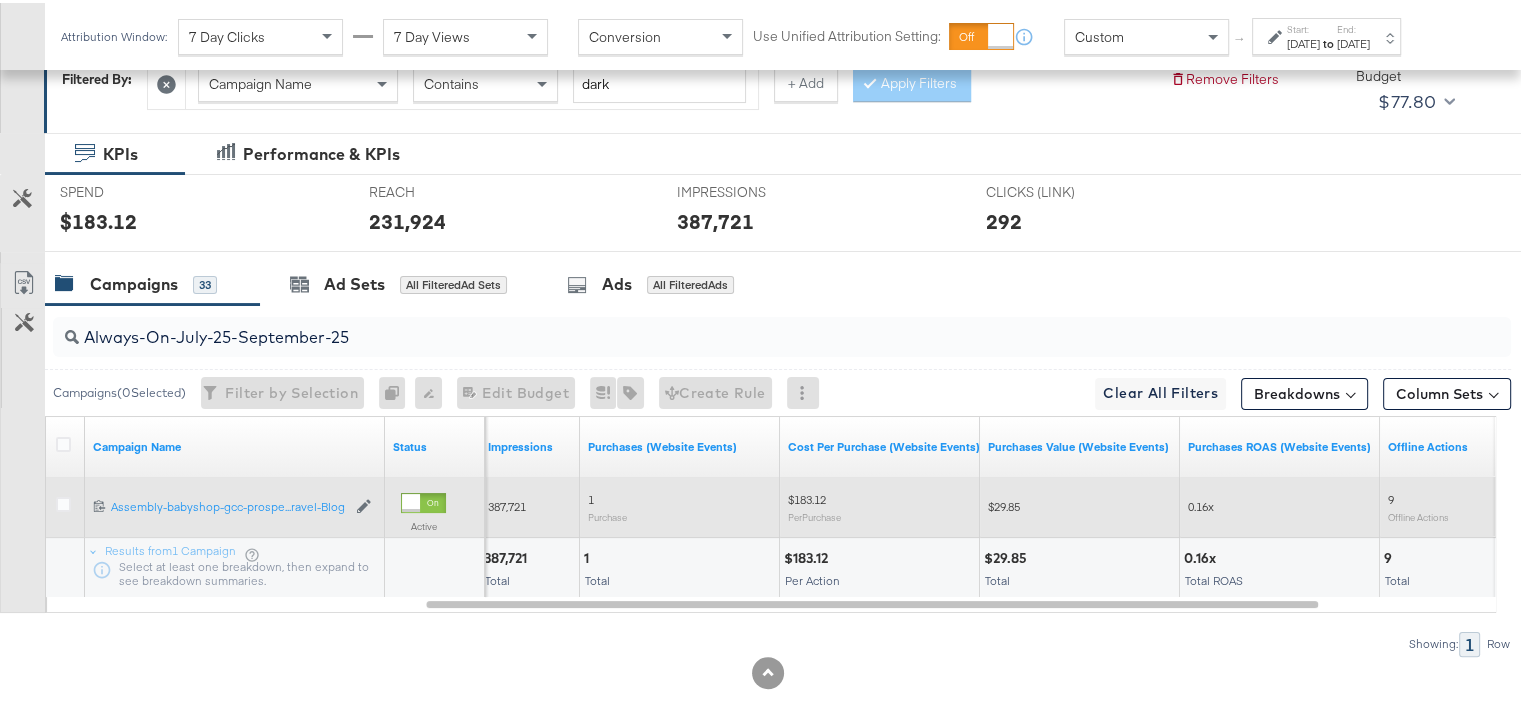 scroll, scrollTop: 348, scrollLeft: 0, axis: vertical 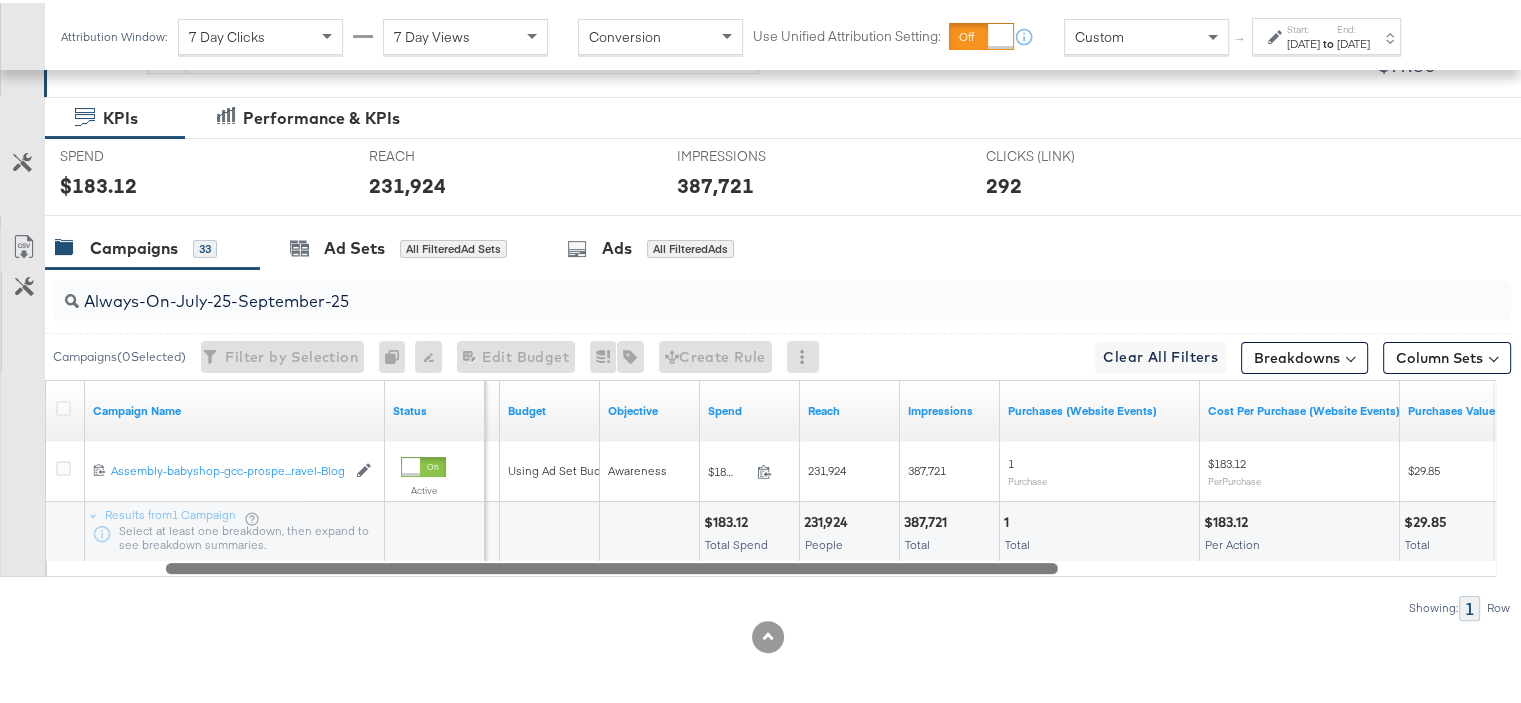 drag, startPoint x: 1028, startPoint y: 567, endPoint x: 768, endPoint y: 567, distance: 260 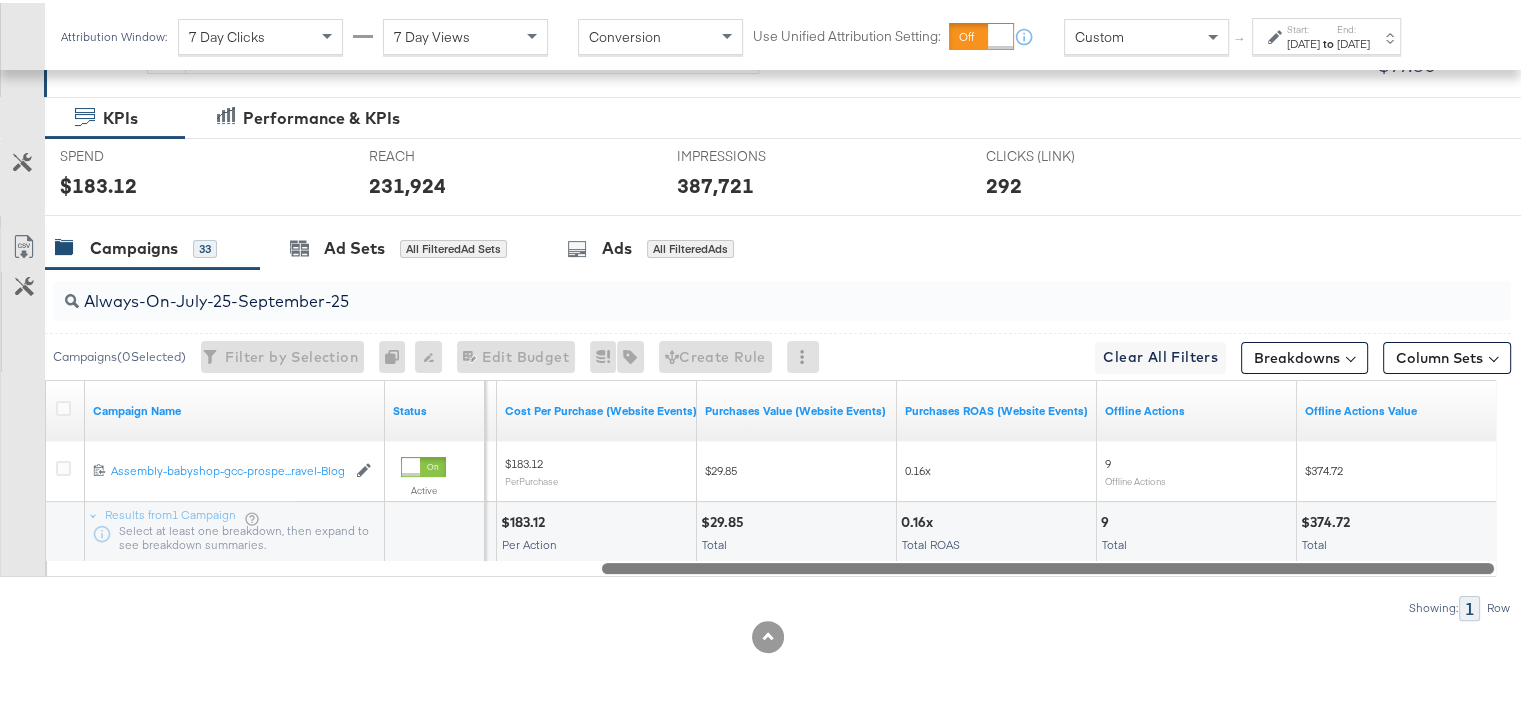 drag, startPoint x: 1006, startPoint y: 569, endPoint x: 1535, endPoint y: 575, distance: 529.034 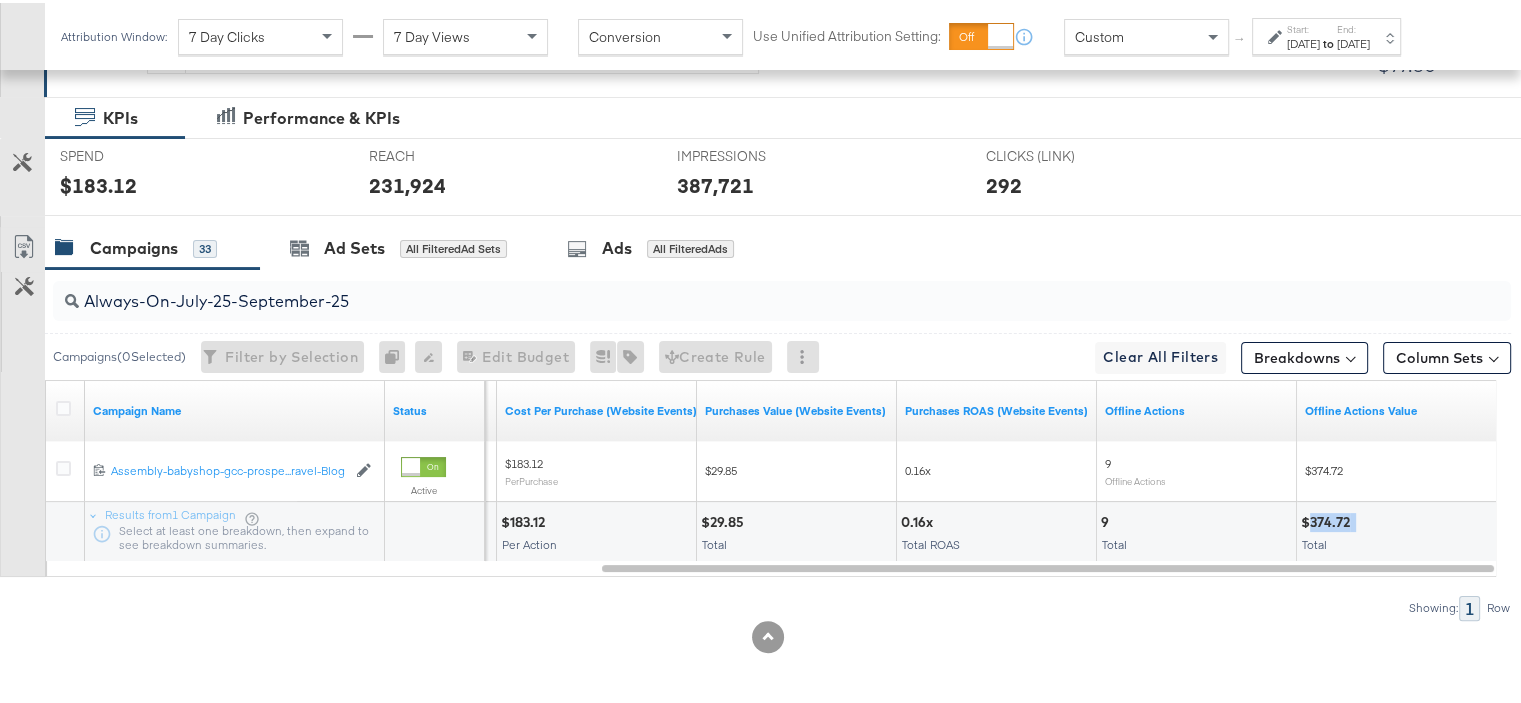 drag, startPoint x: 1361, startPoint y: 517, endPoint x: 1309, endPoint y: 519, distance: 52.03845 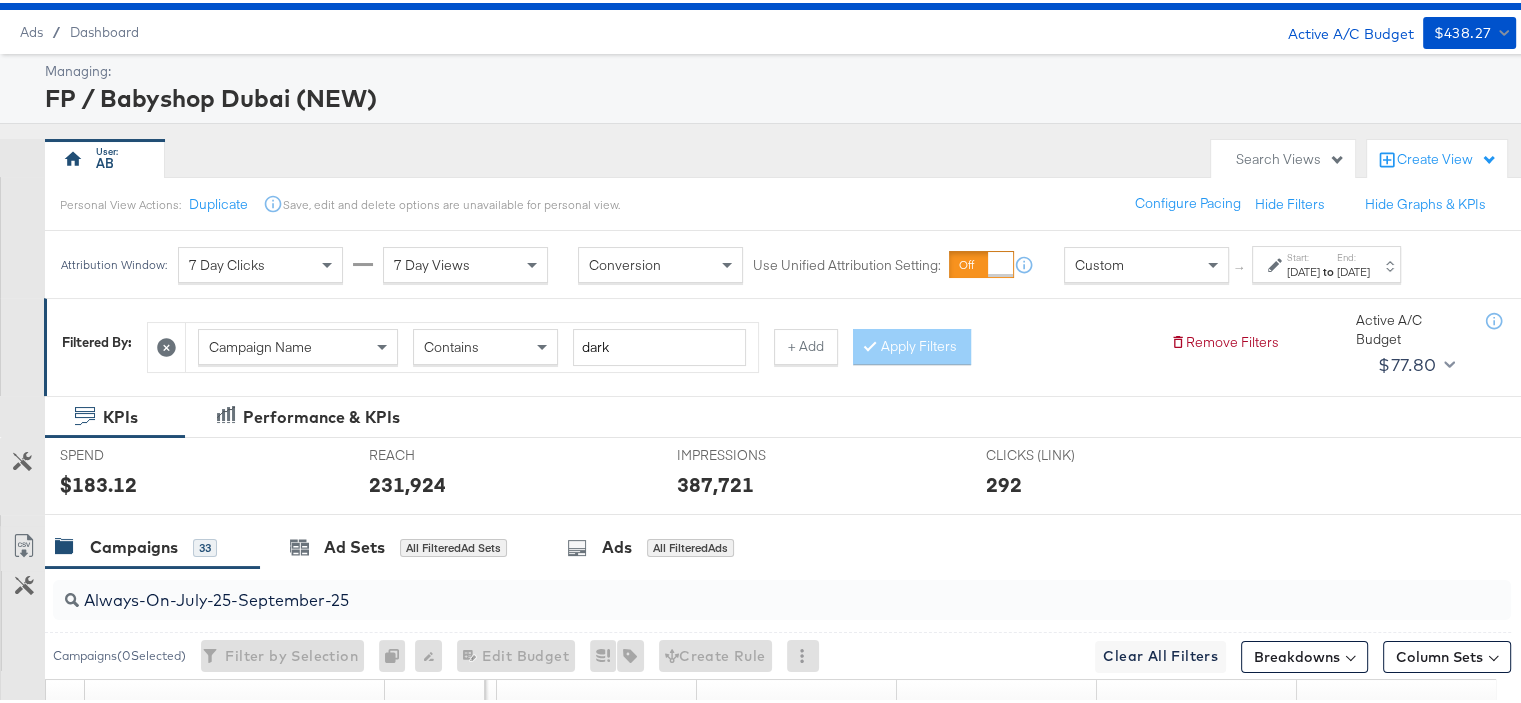 scroll, scrollTop: 48, scrollLeft: 0, axis: vertical 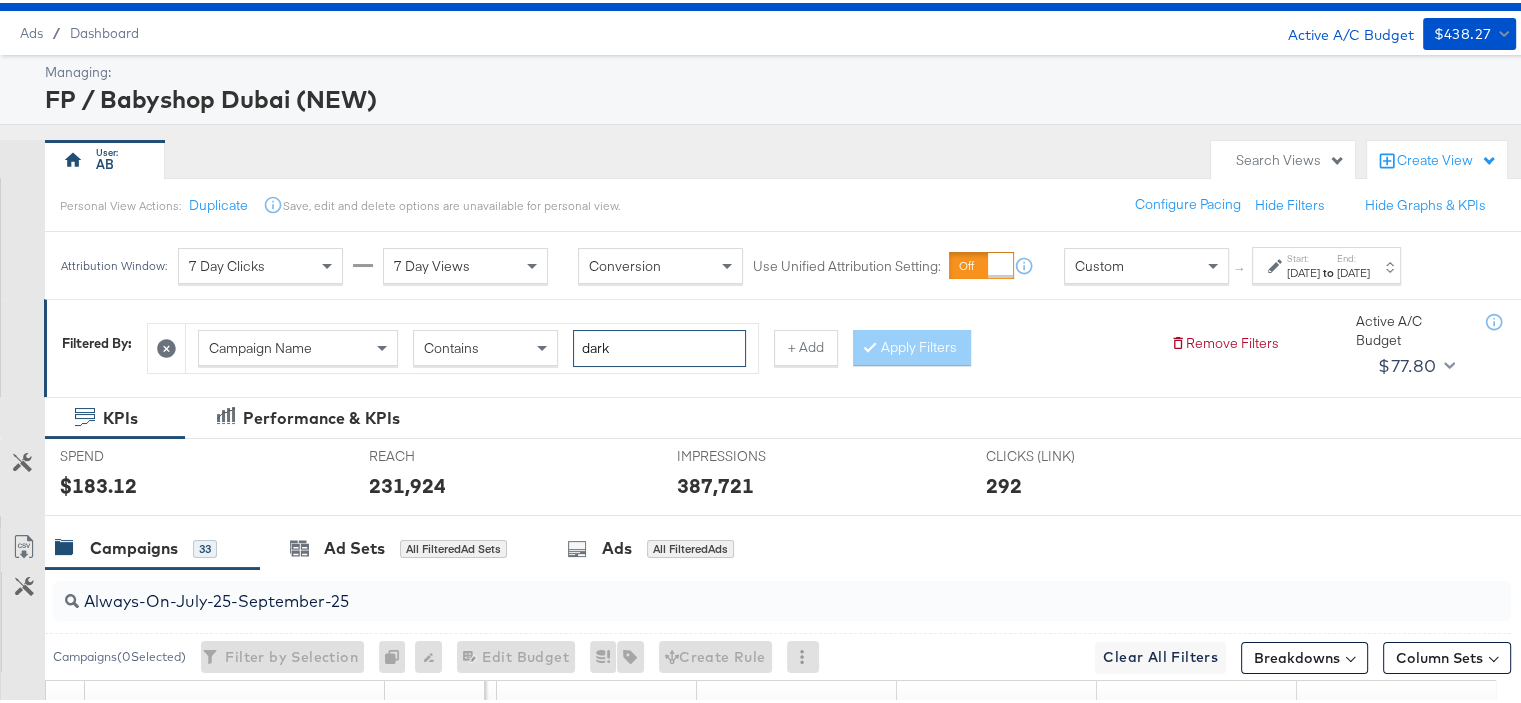 click on "dark" at bounding box center (659, 345) 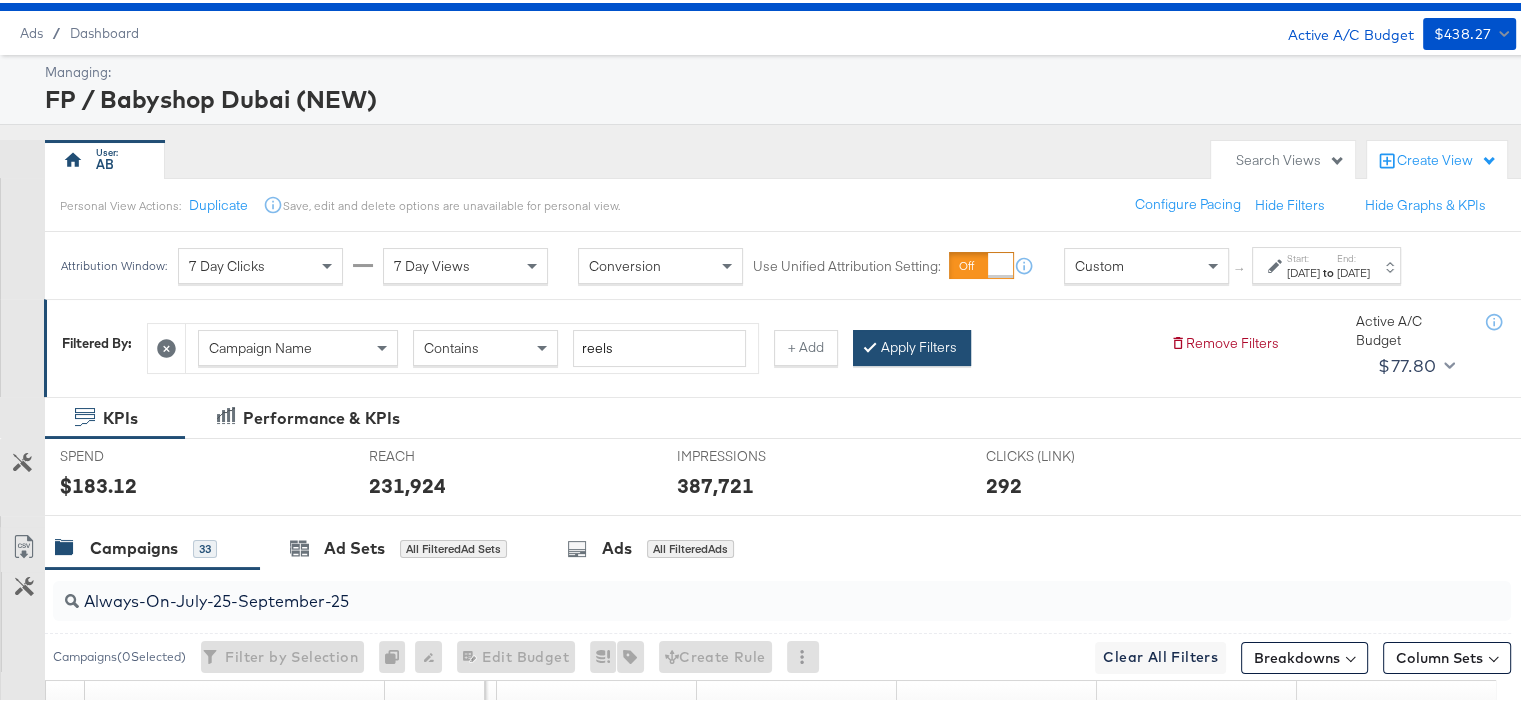 click on "Apply Filters" at bounding box center [912, 345] 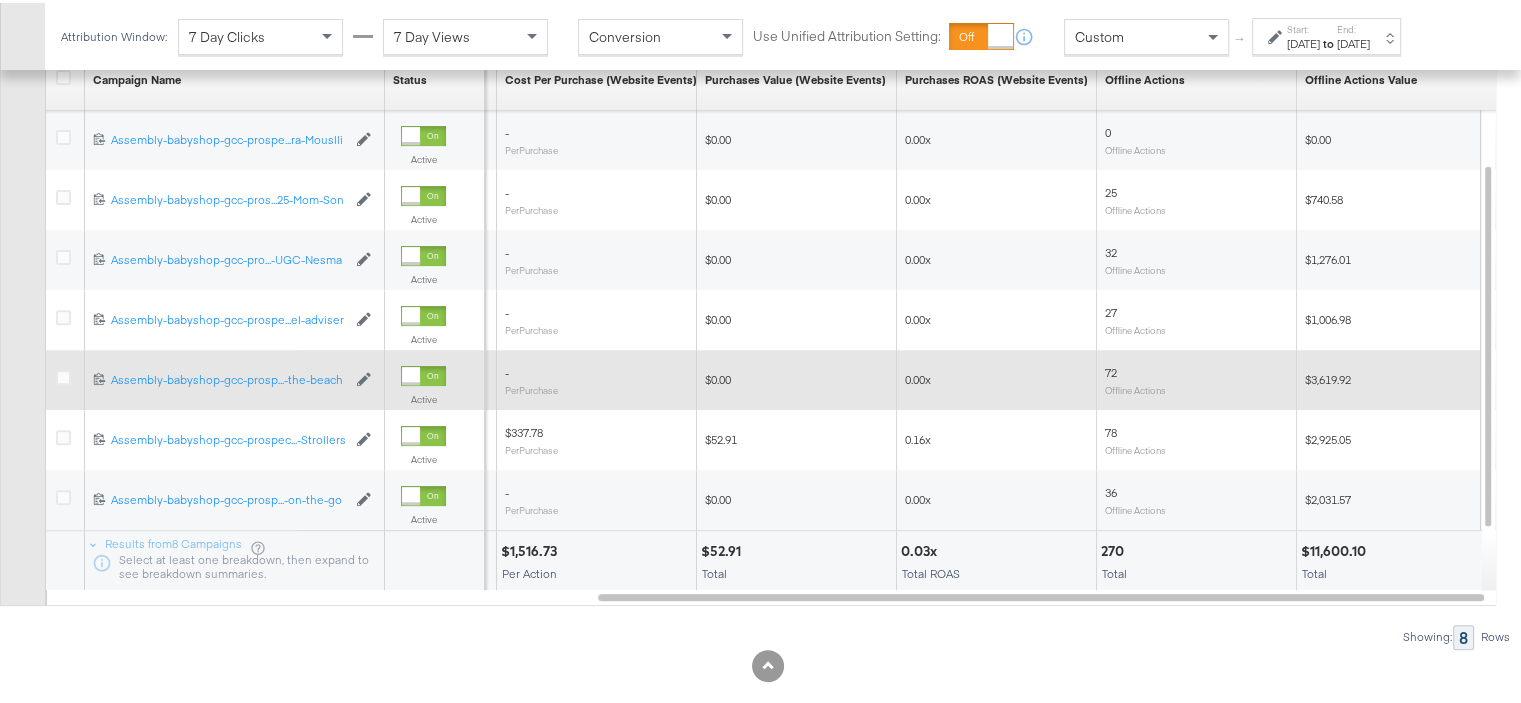 scroll, scrollTop: 708, scrollLeft: 0, axis: vertical 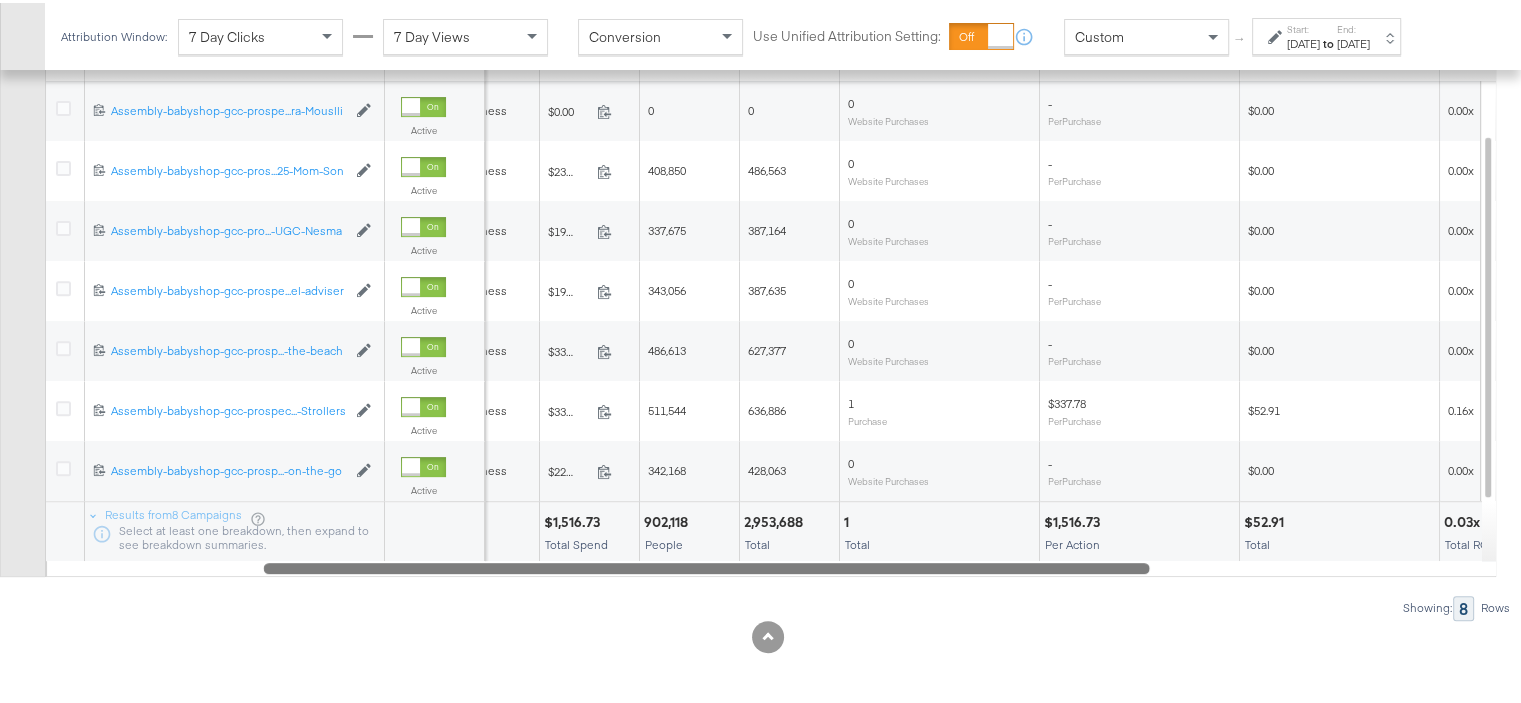 drag, startPoint x: 780, startPoint y: 563, endPoint x: 448, endPoint y: 555, distance: 332.09637 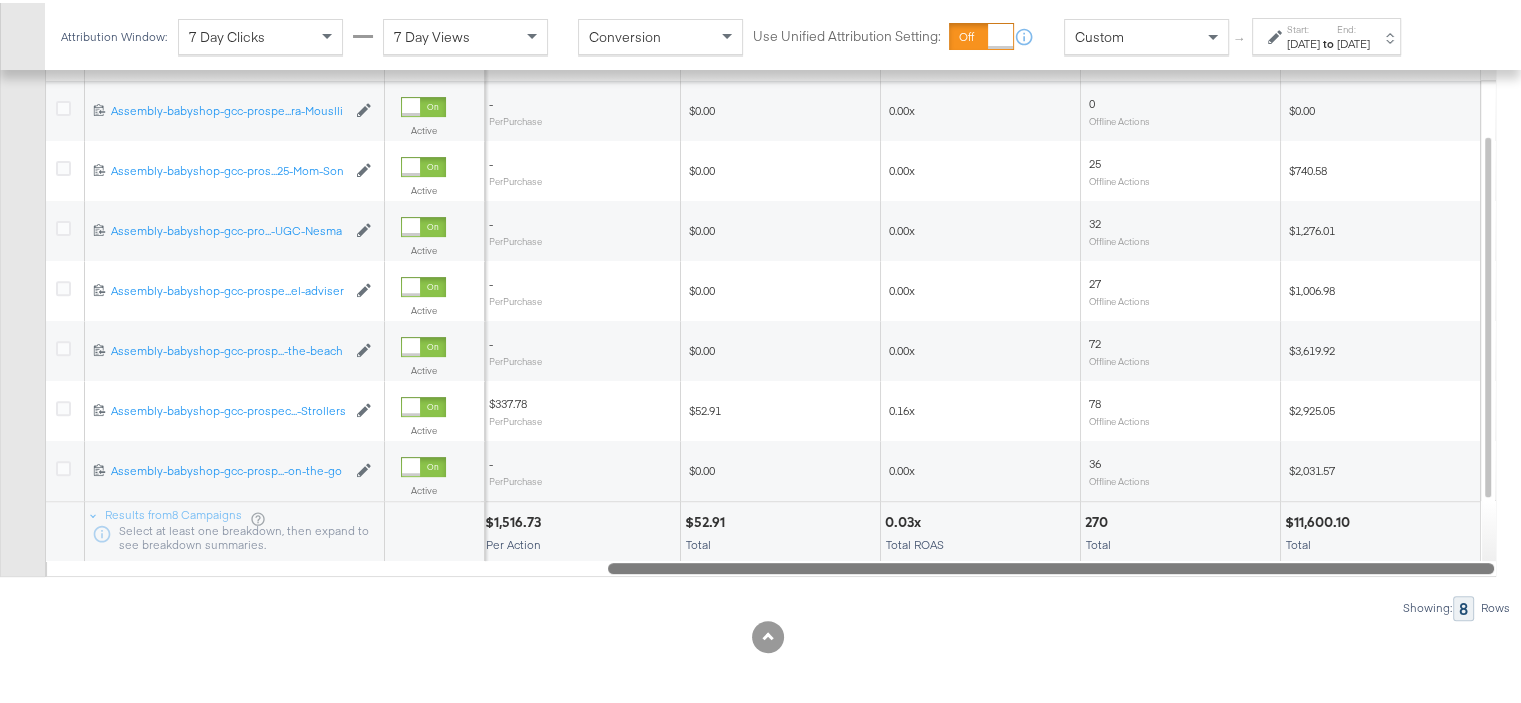 drag, startPoint x: 1057, startPoint y: 566, endPoint x: 1359, endPoint y: 543, distance: 302.87457 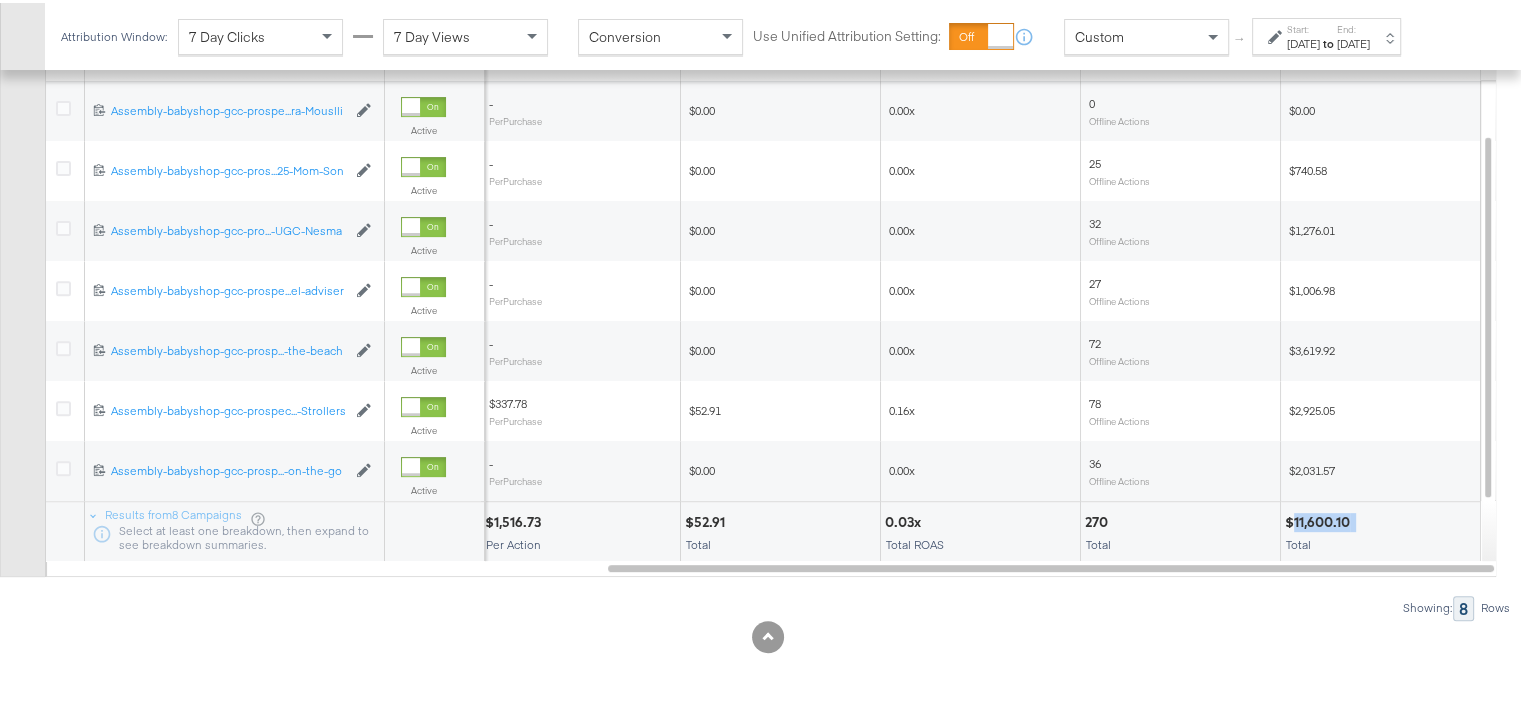 drag, startPoint x: 1359, startPoint y: 511, endPoint x: 1296, endPoint y: 519, distance: 63.505905 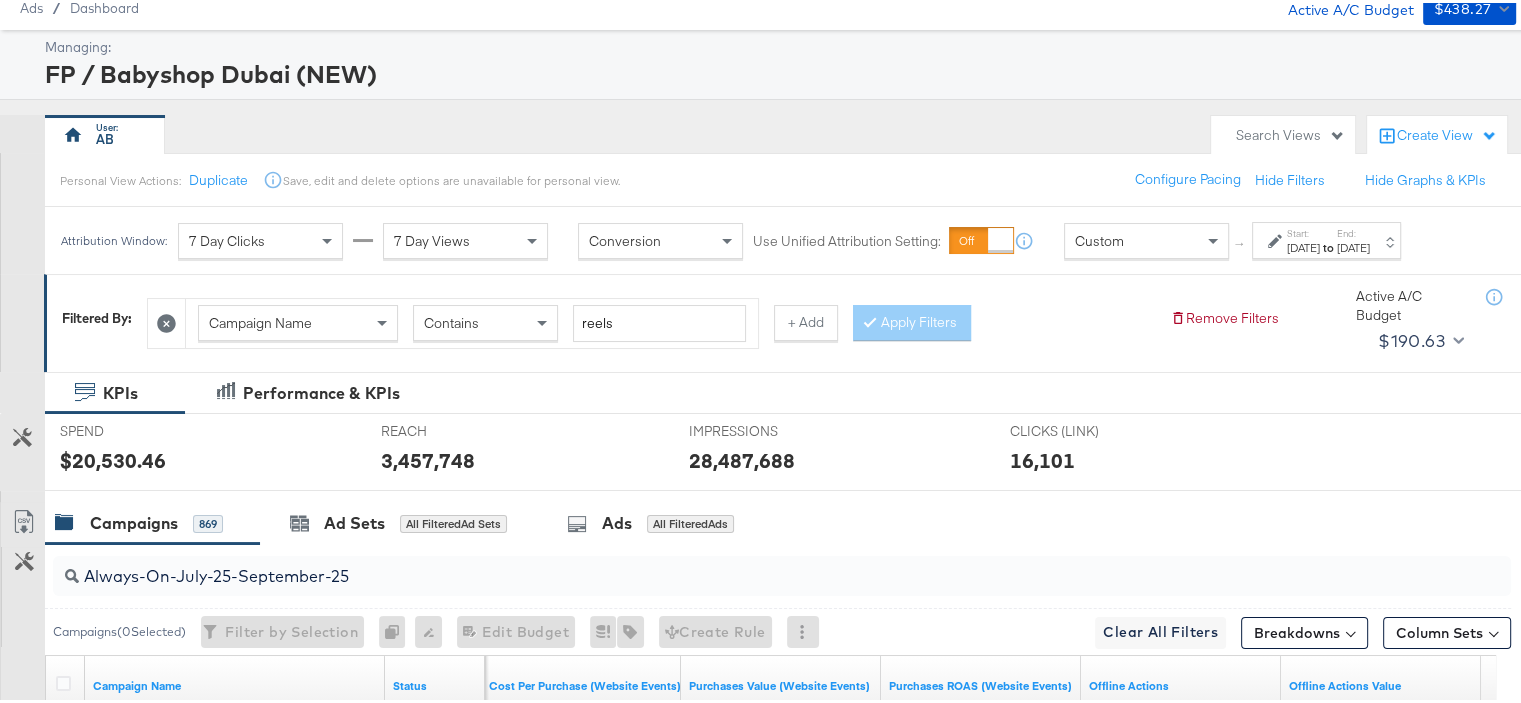 scroll, scrollTop: 208, scrollLeft: 0, axis: vertical 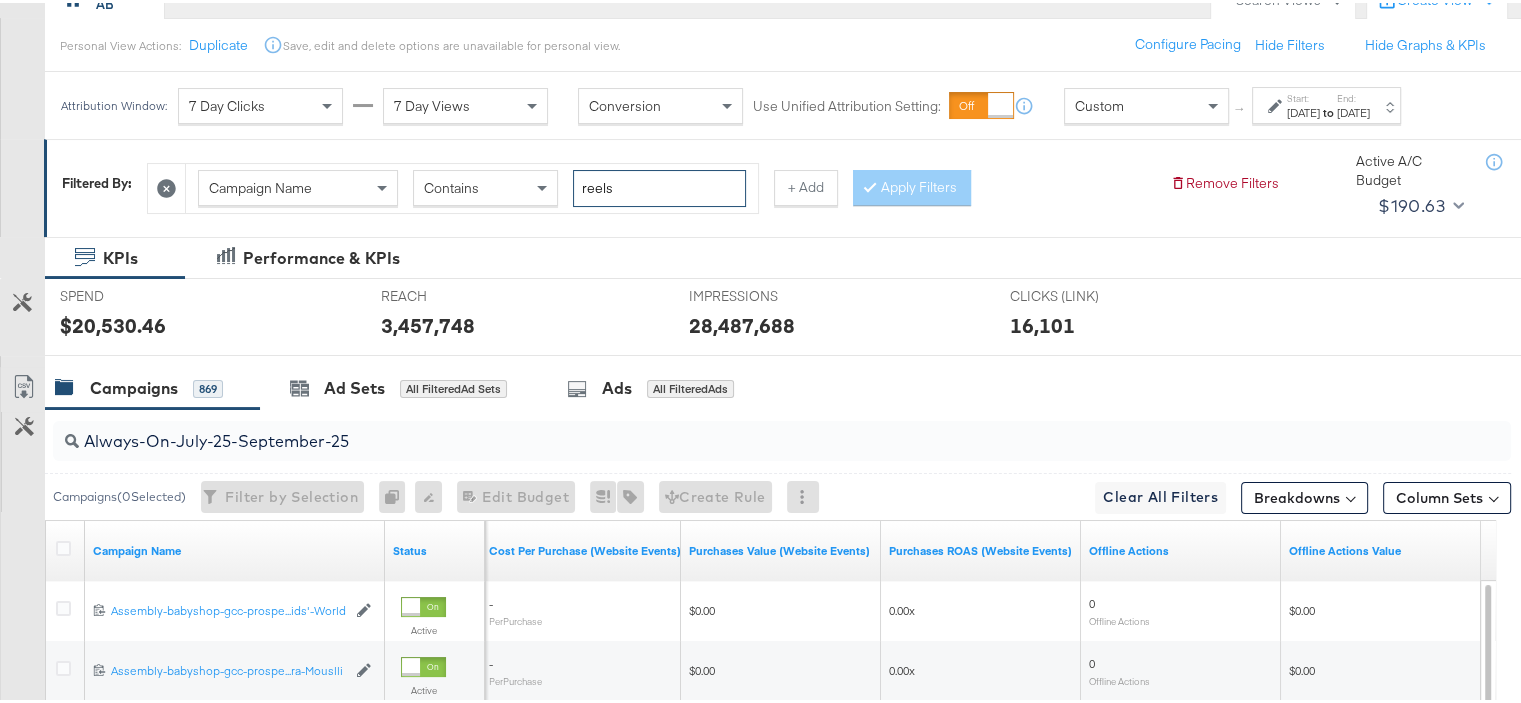 click on "reels" at bounding box center (659, 185) 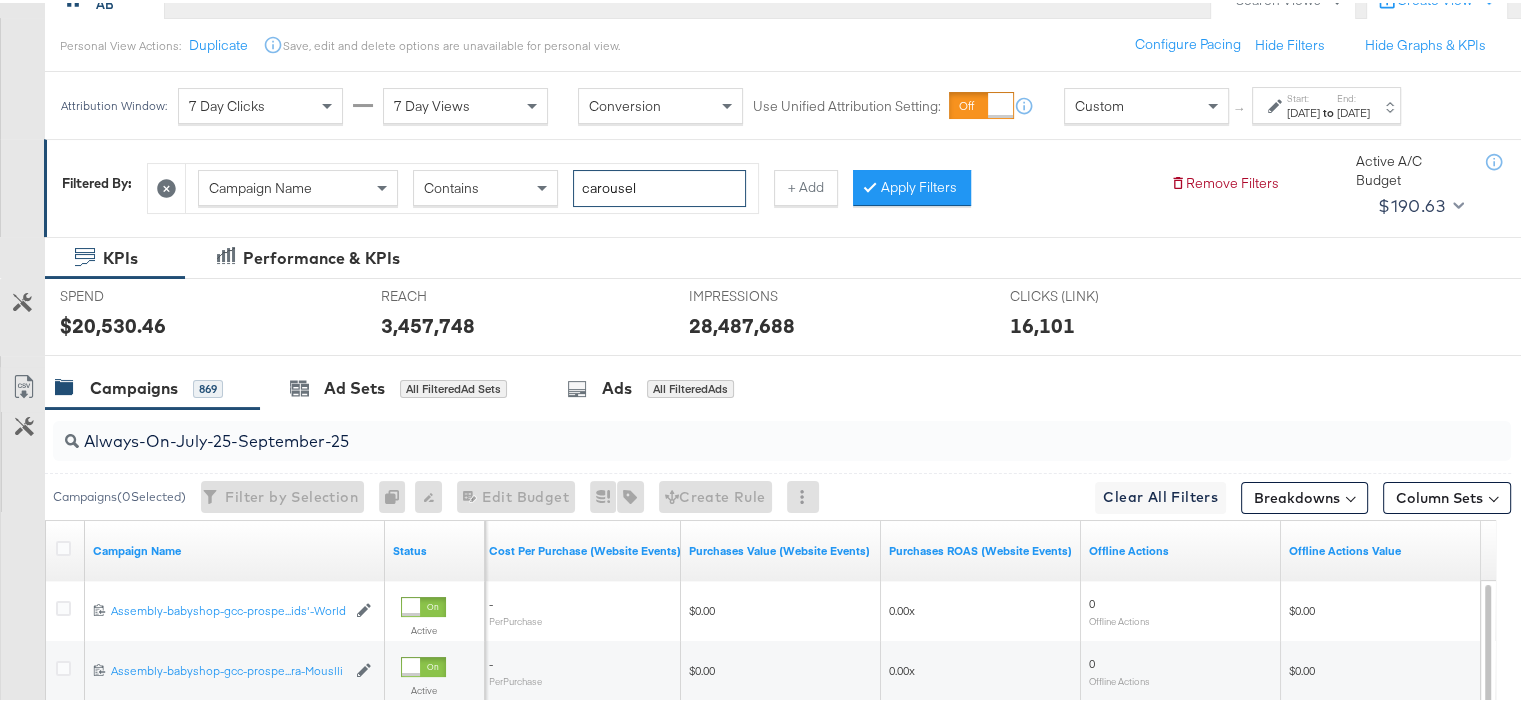 type on "carousel" 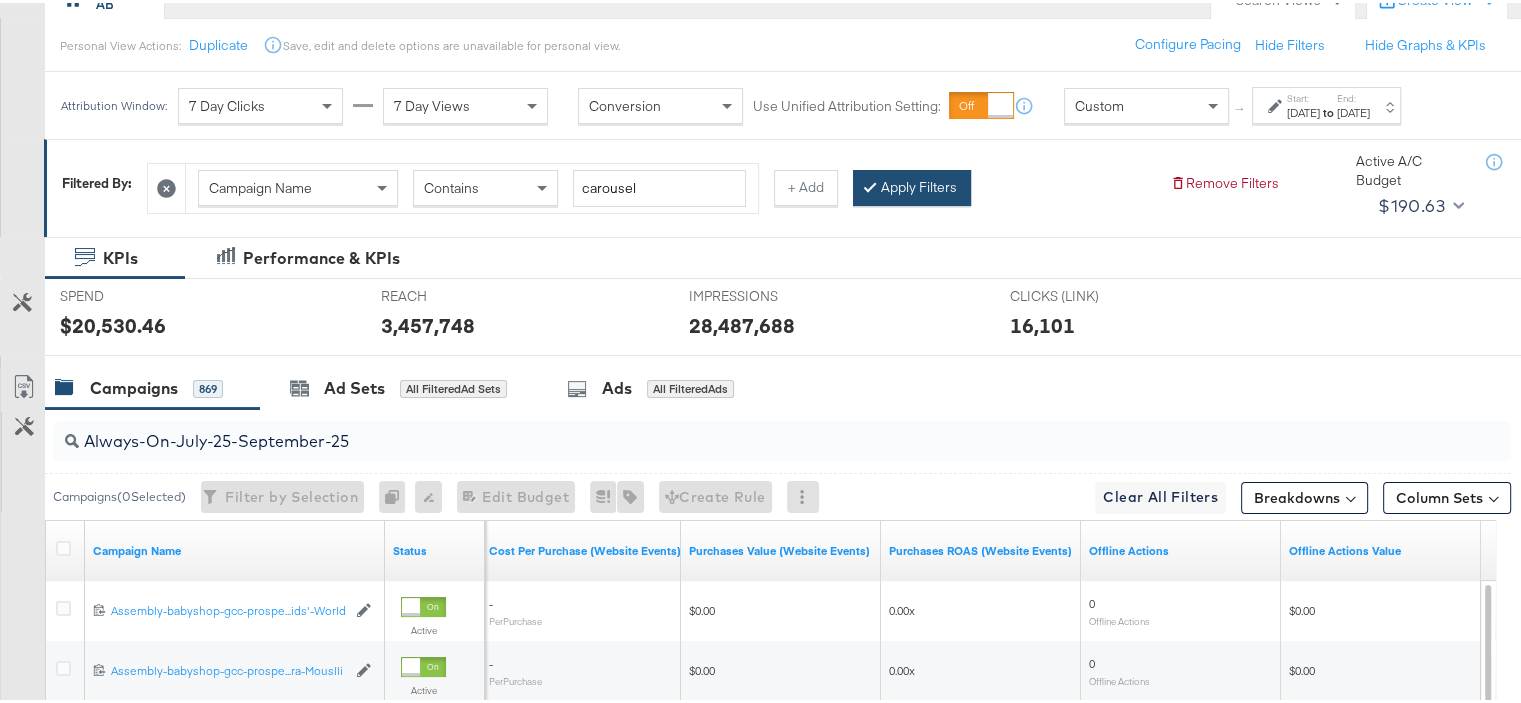 click on "Apply Filters" at bounding box center [912, 185] 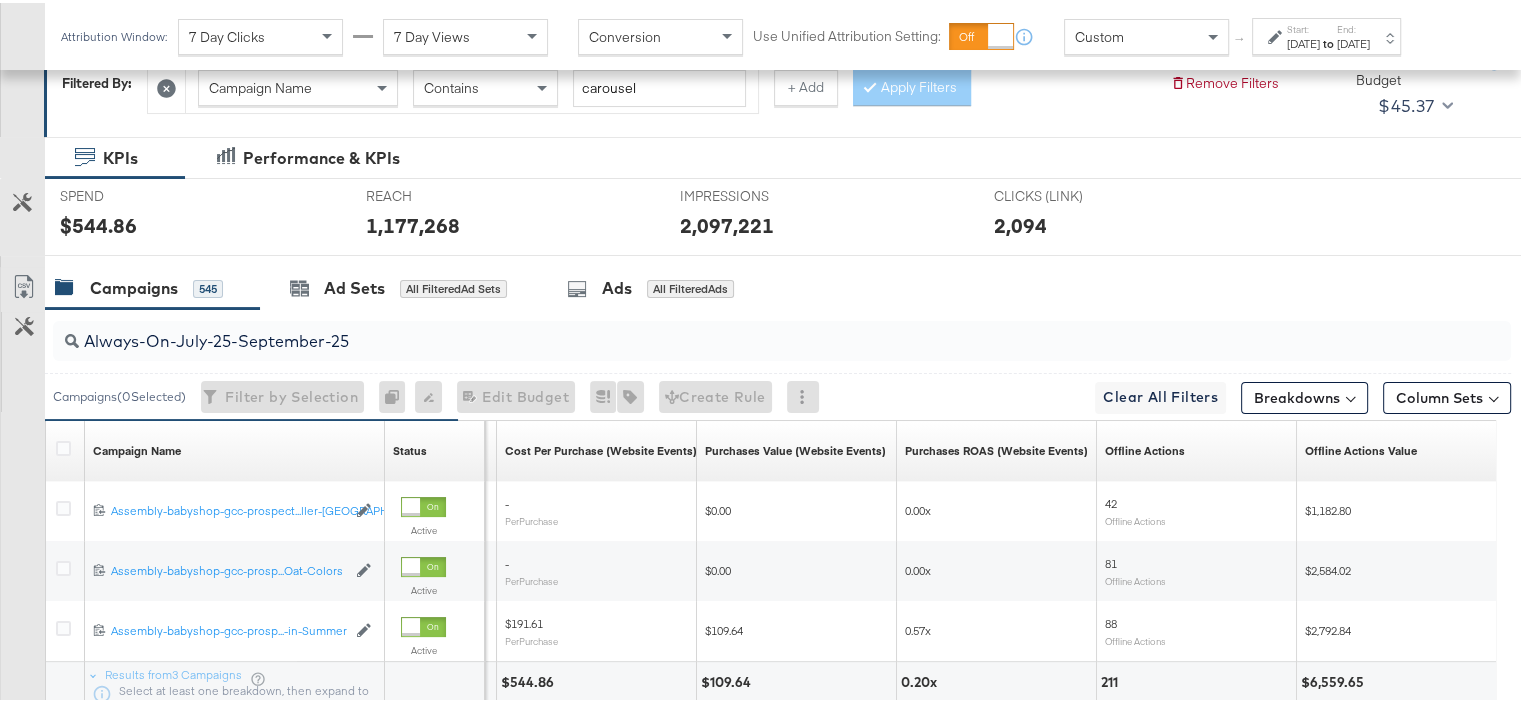 scroll, scrollTop: 468, scrollLeft: 0, axis: vertical 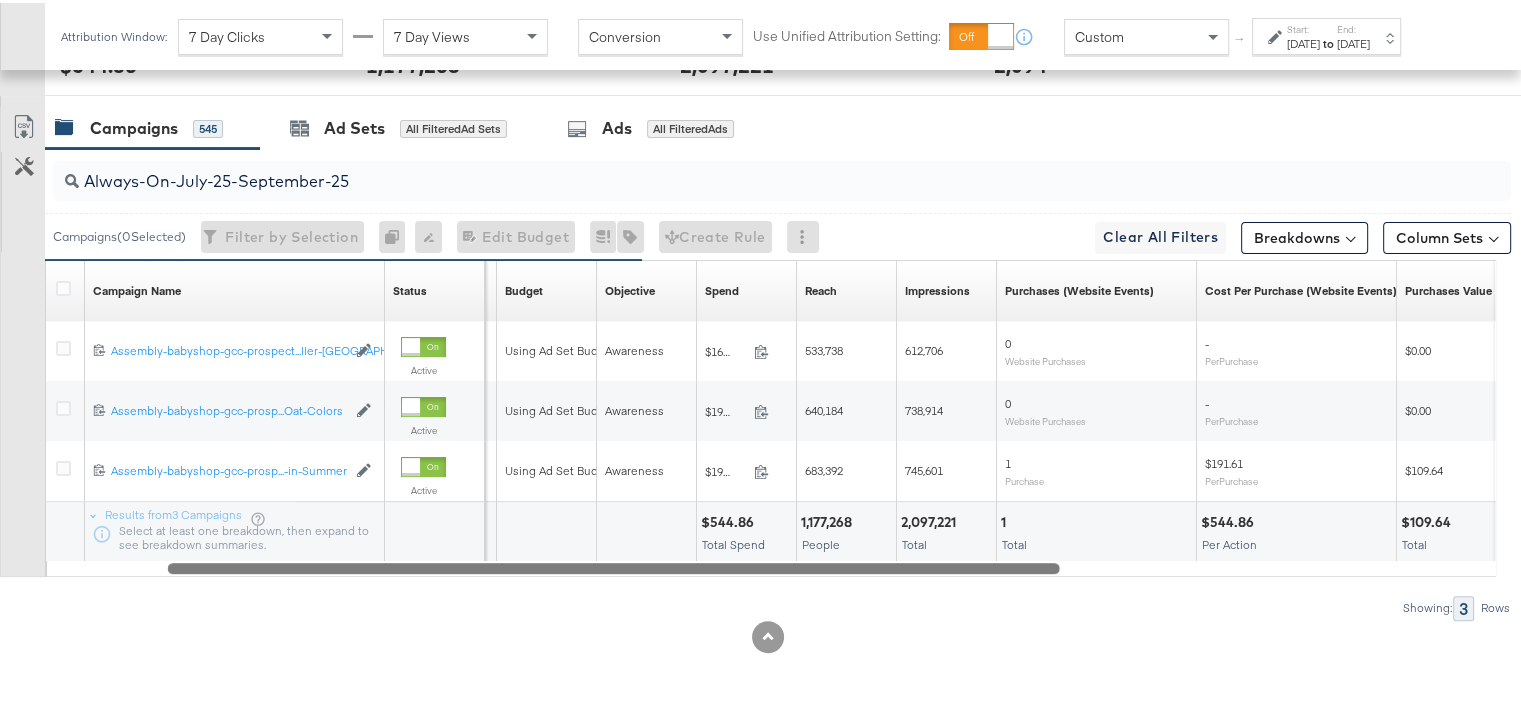 drag, startPoint x: 761, startPoint y: 563, endPoint x: 327, endPoint y: 539, distance: 434.6631 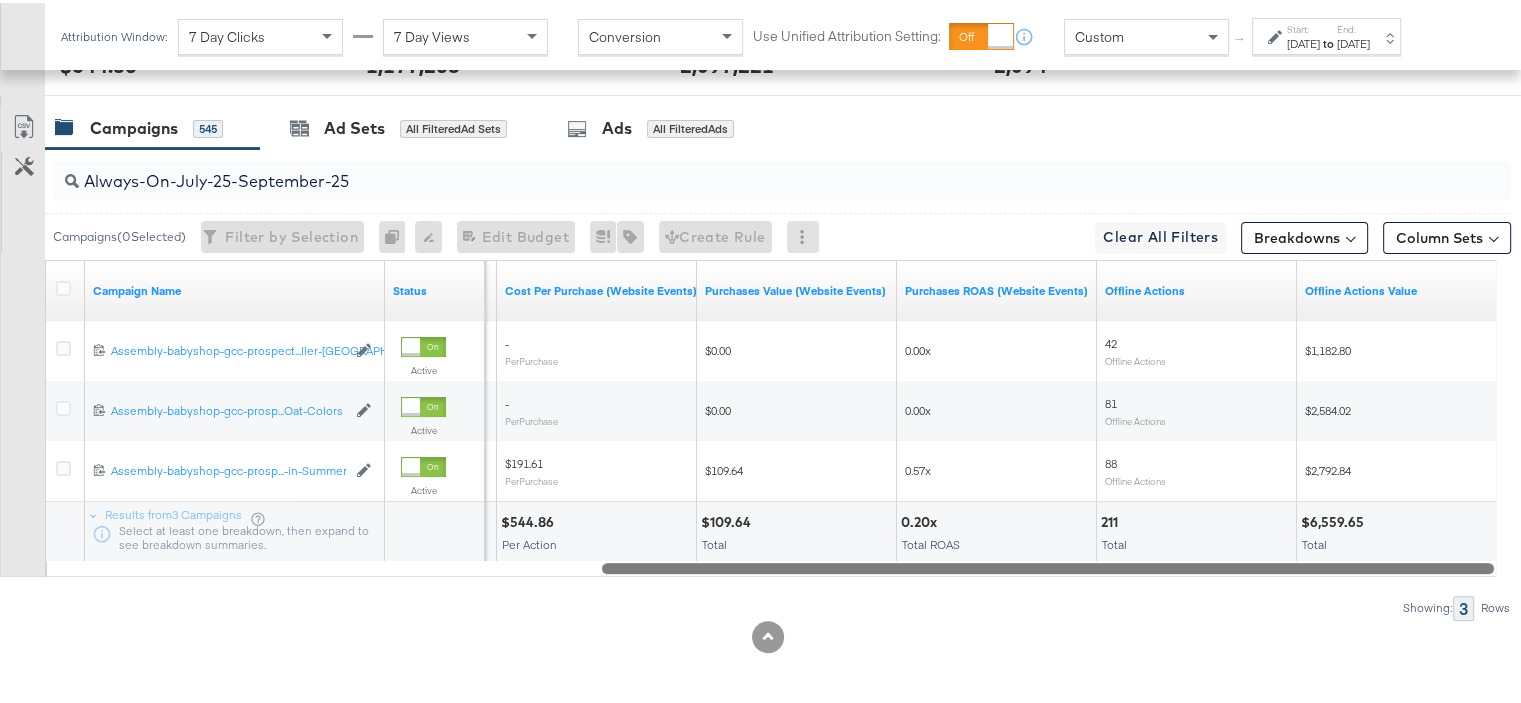 drag, startPoint x: 975, startPoint y: 563, endPoint x: 1535, endPoint y: 567, distance: 560.0143 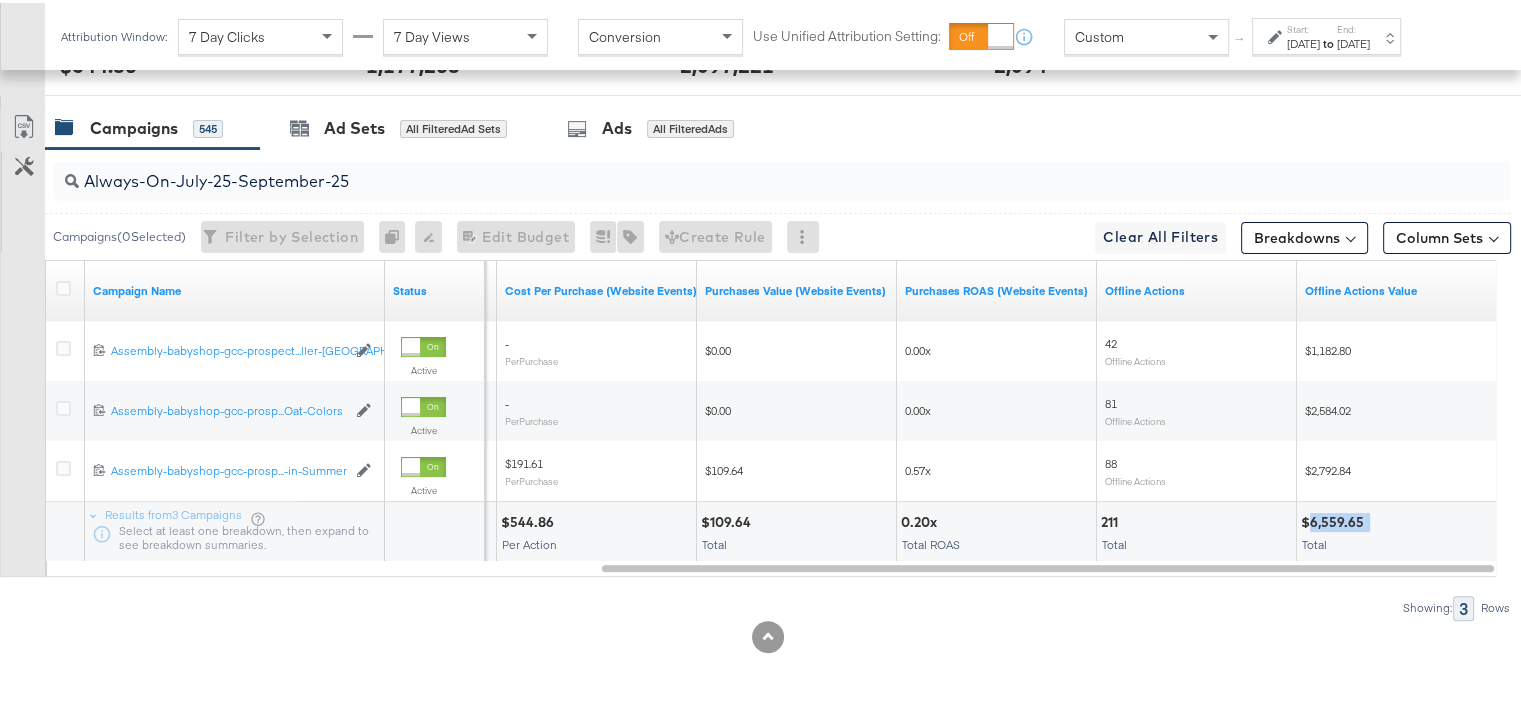 drag, startPoint x: 1371, startPoint y: 515, endPoint x: 1312, endPoint y: 523, distance: 59.5399 